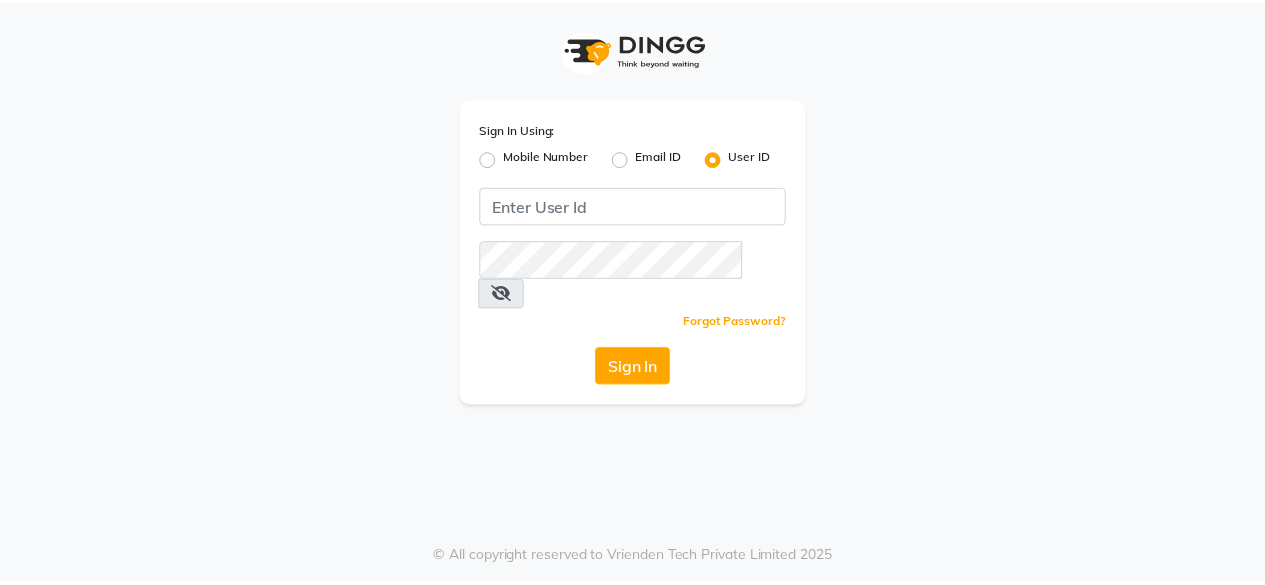 scroll, scrollTop: 0, scrollLeft: 0, axis: both 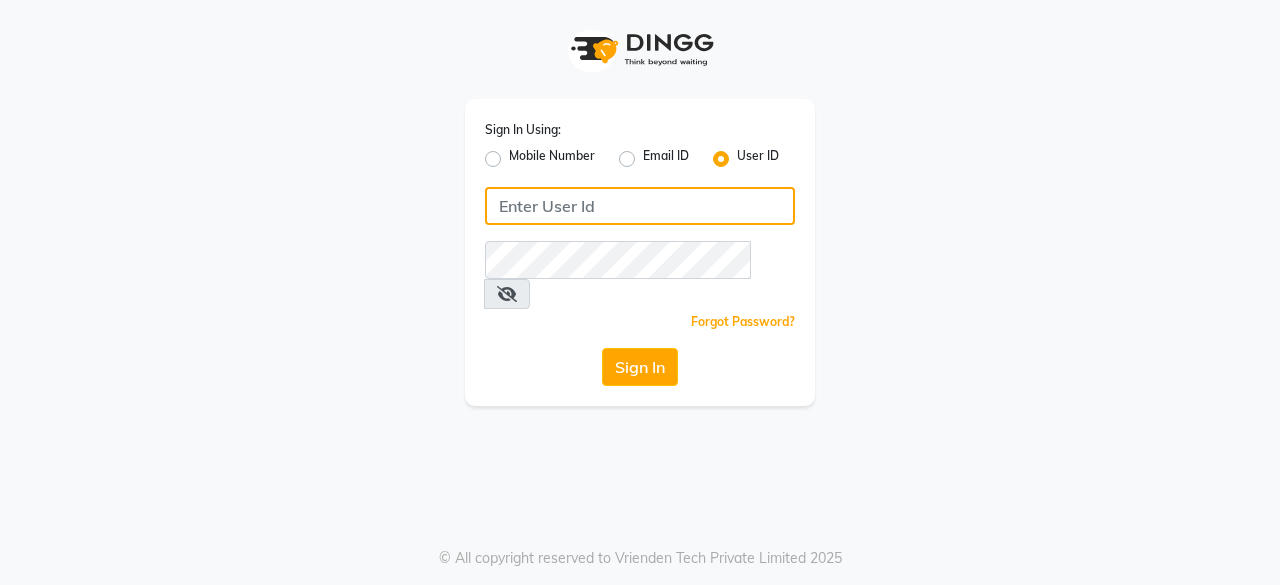 click 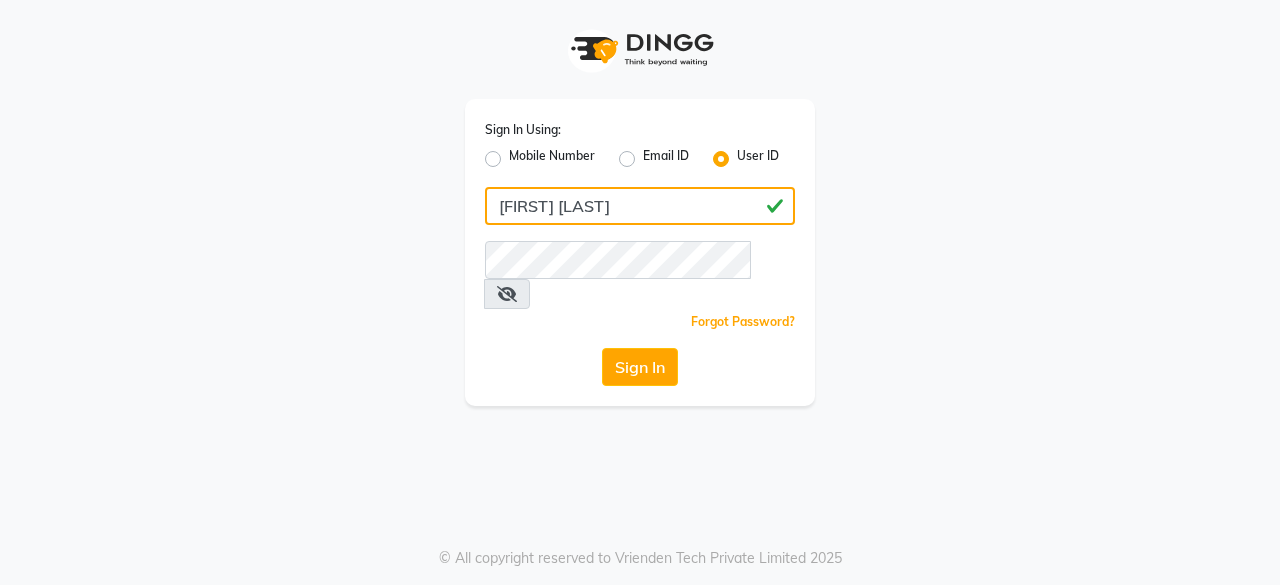 click on "[FIRST] [LAST]" 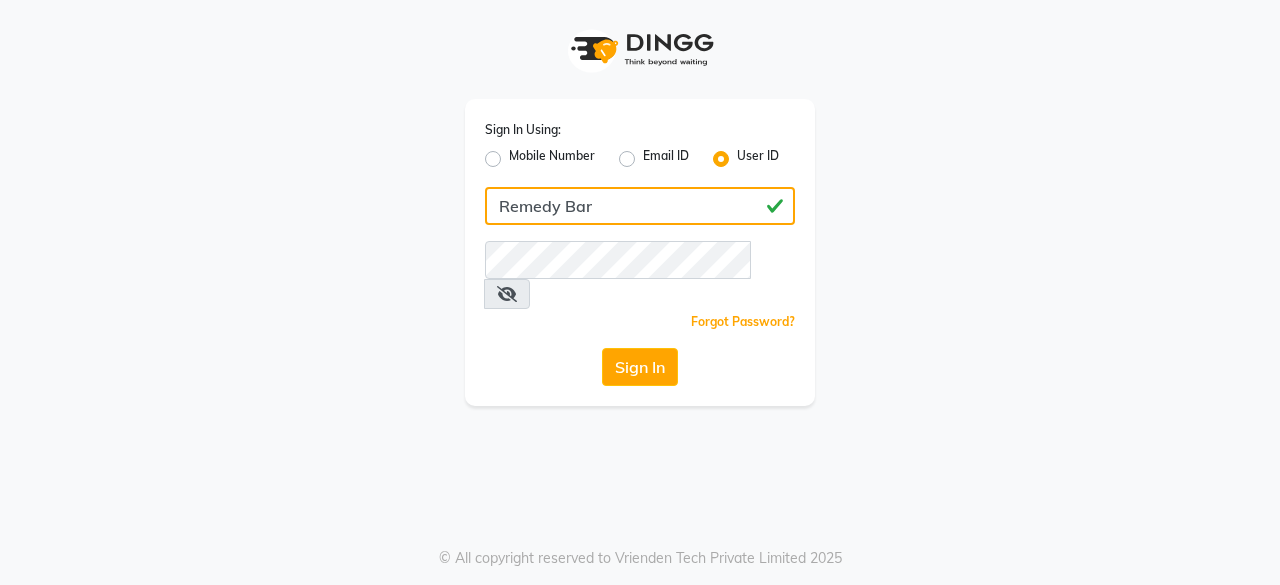 type on "Remedy Bar" 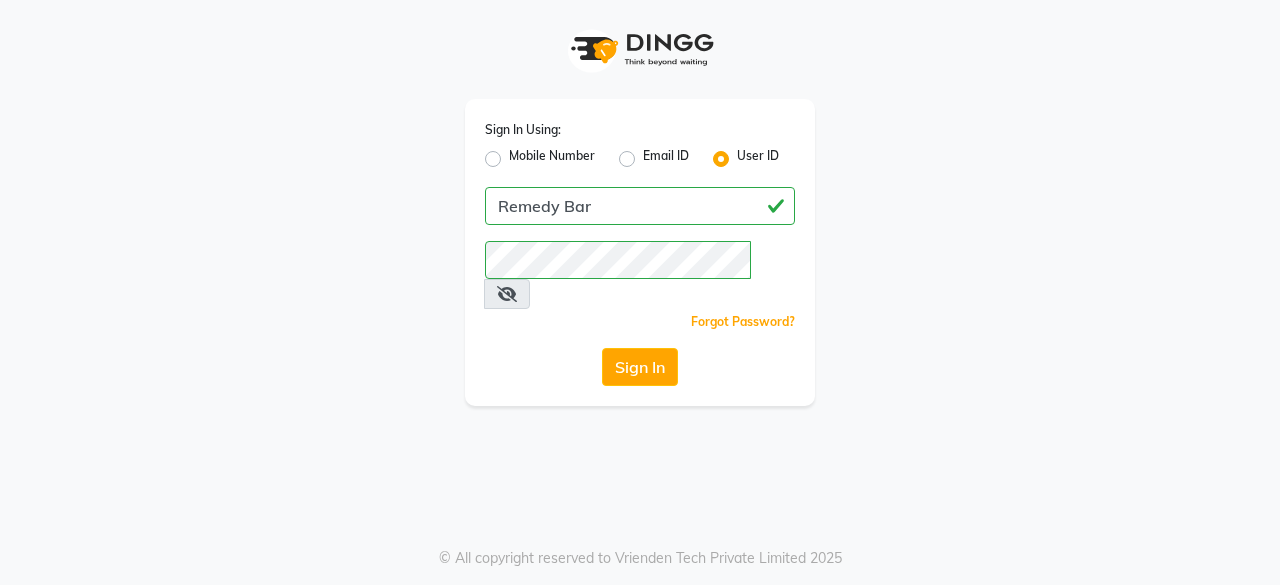 click at bounding box center (507, 294) 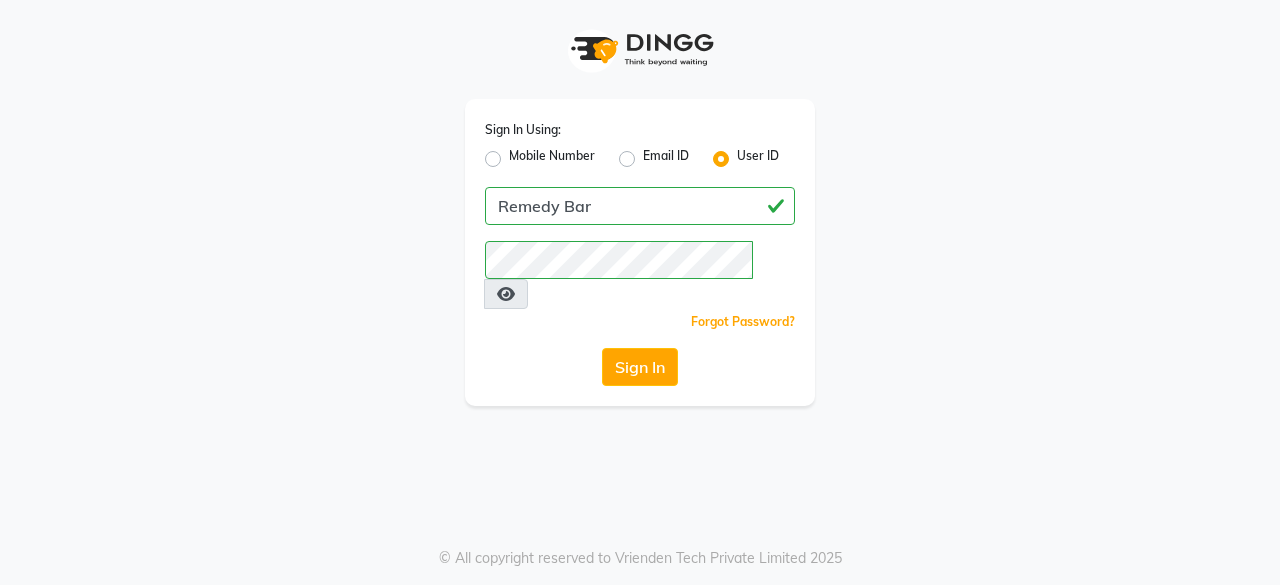 click on "Sign In" 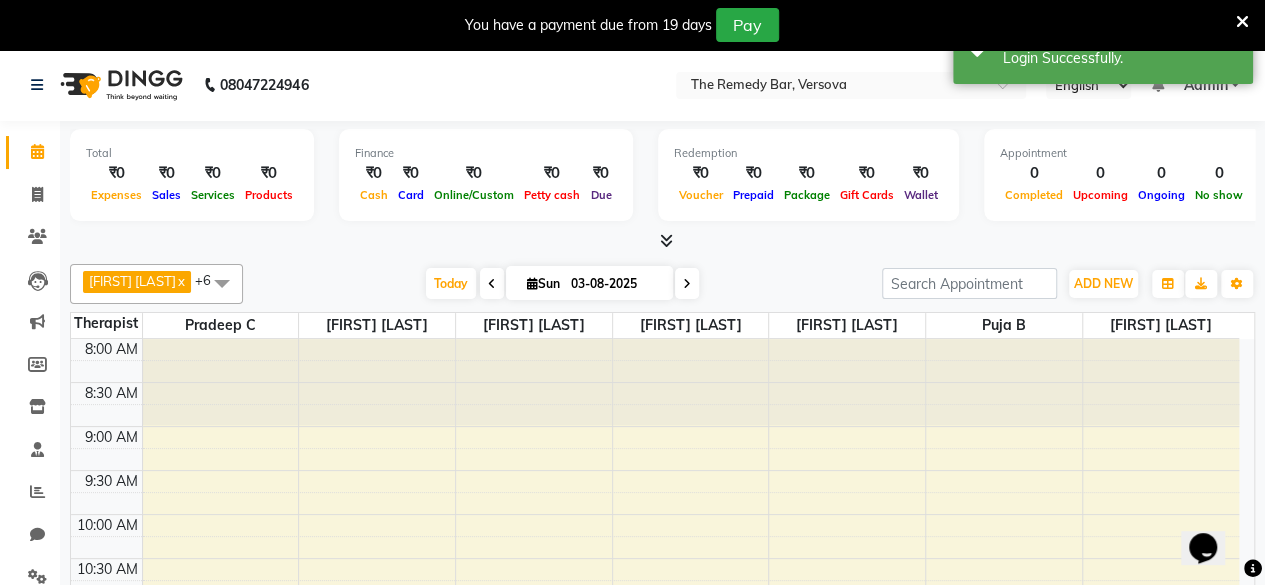scroll, scrollTop: 0, scrollLeft: 0, axis: both 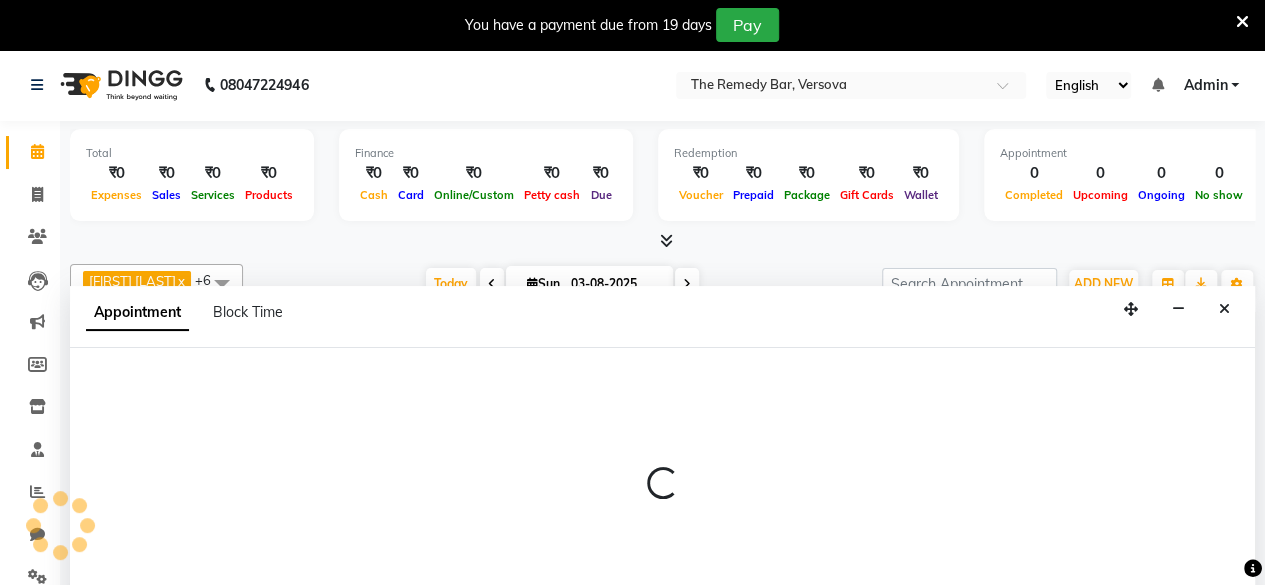 select on "84610" 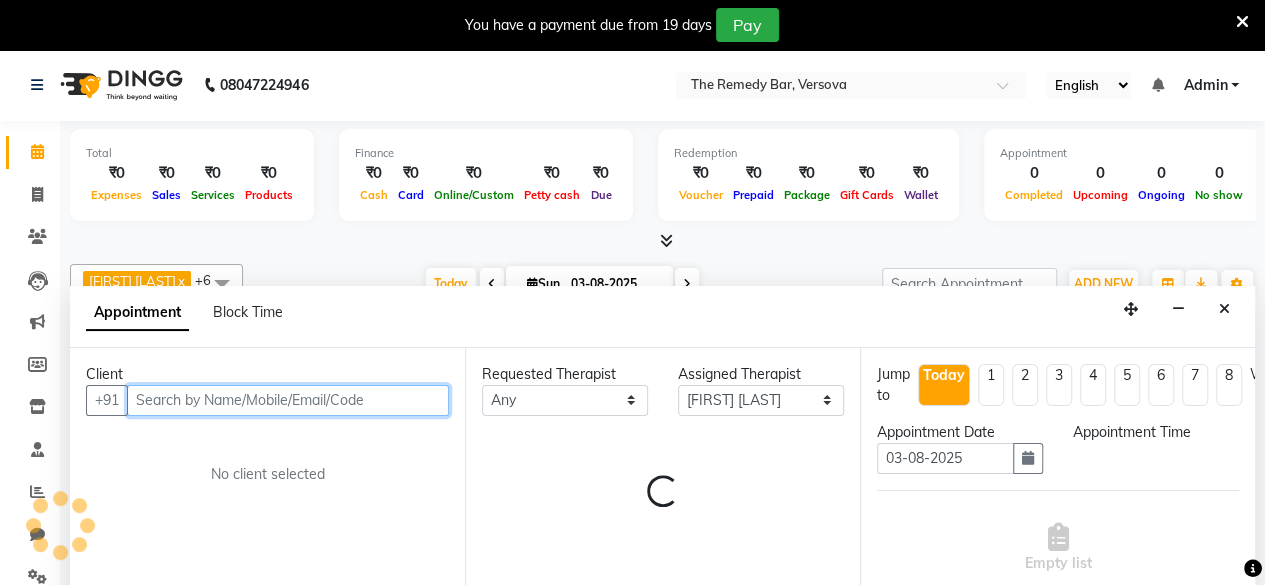 scroll, scrollTop: 50, scrollLeft: 0, axis: vertical 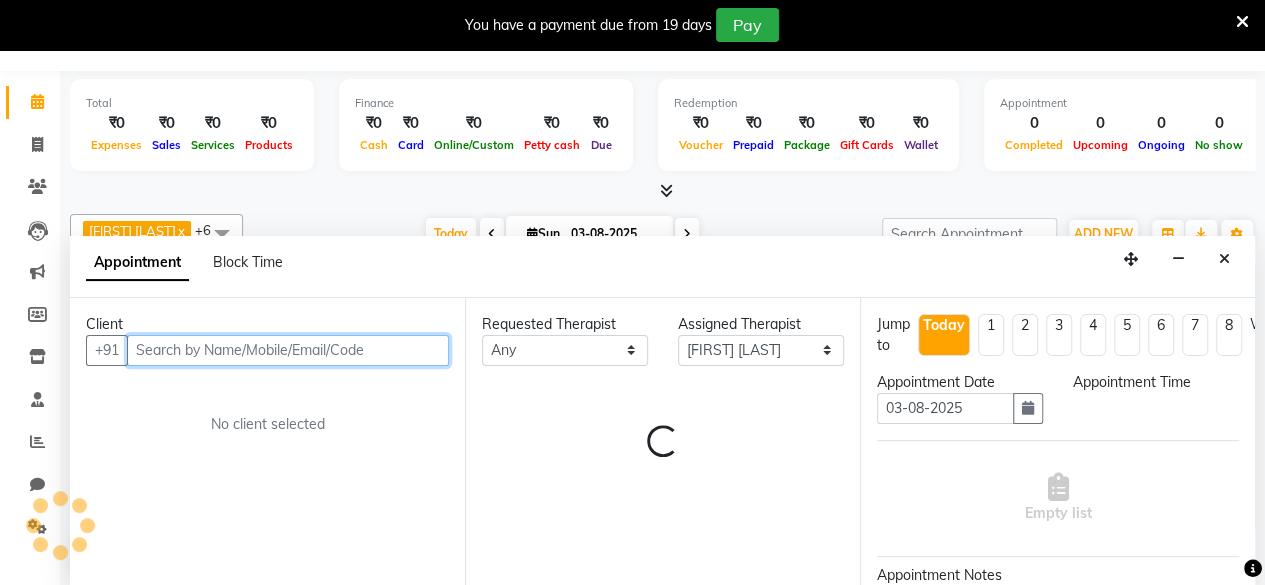 select on "855" 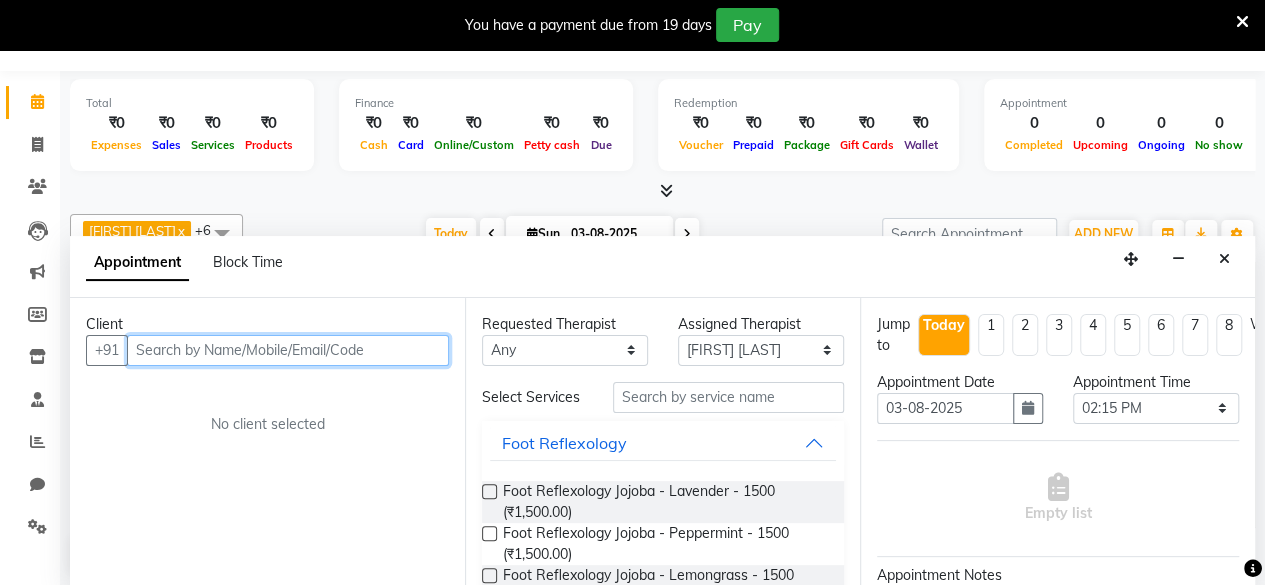 type 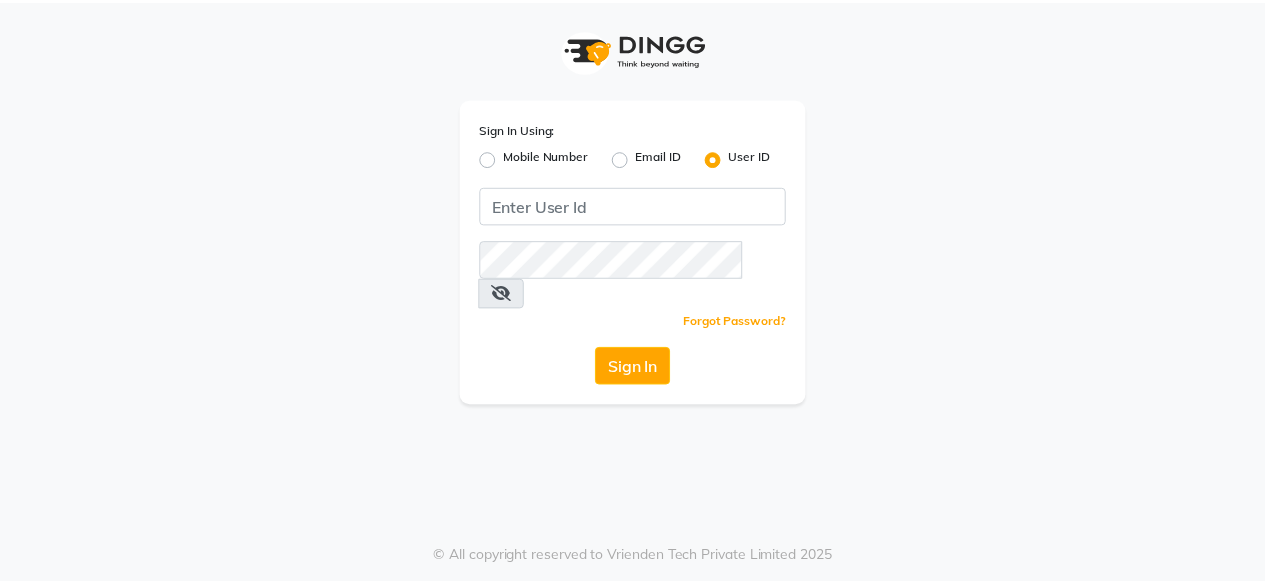scroll, scrollTop: 0, scrollLeft: 0, axis: both 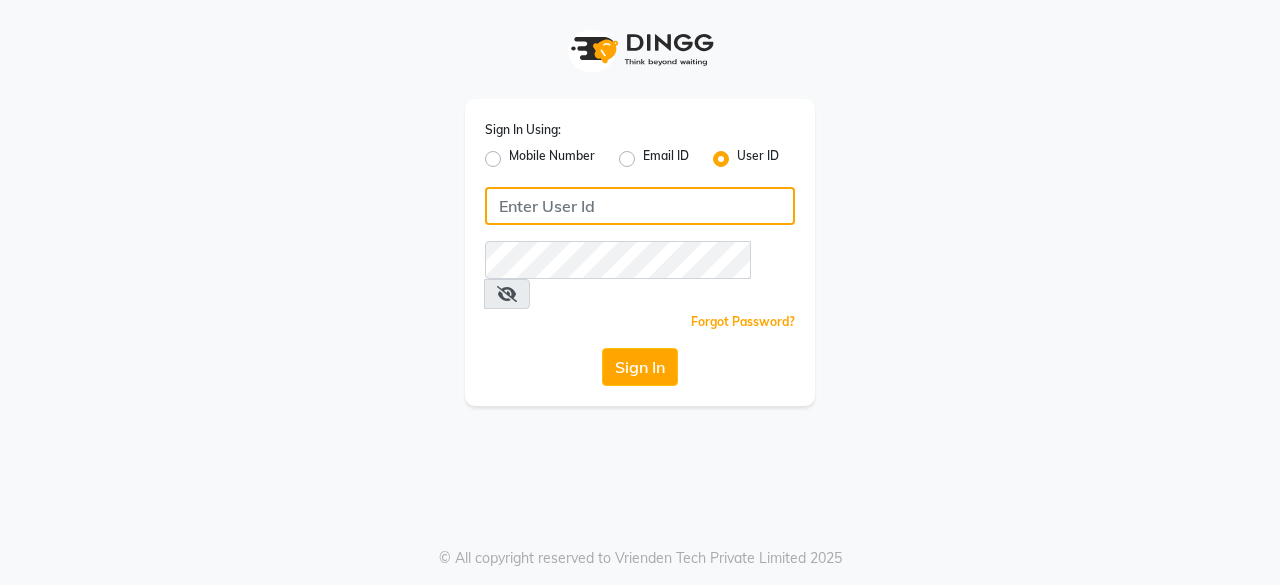 click 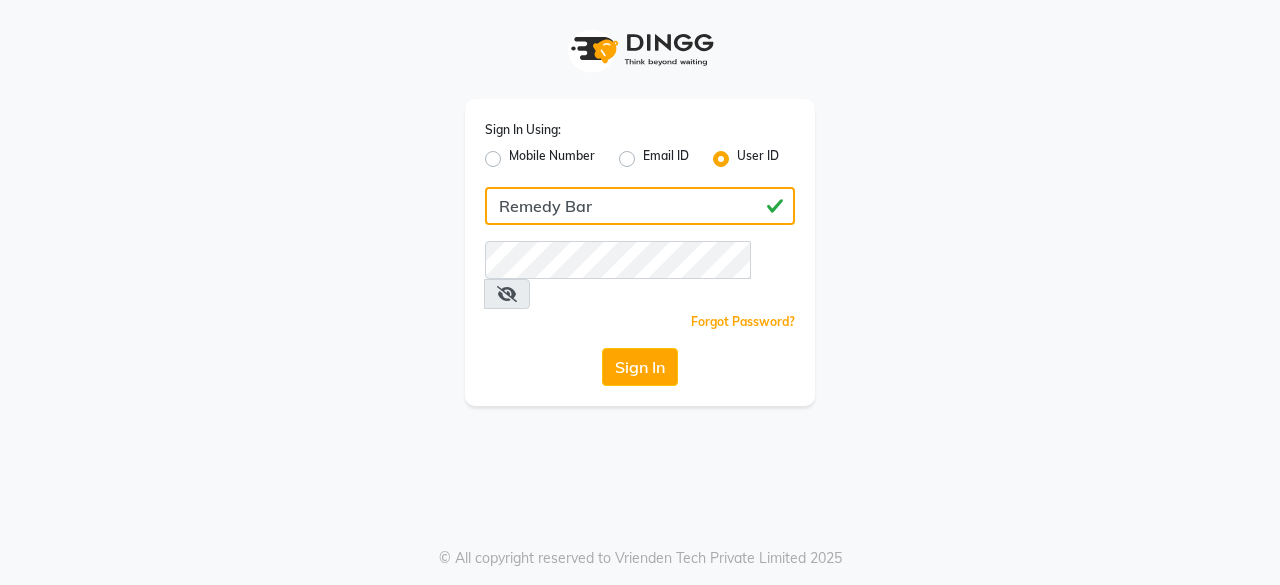 type on "Remedy Bar" 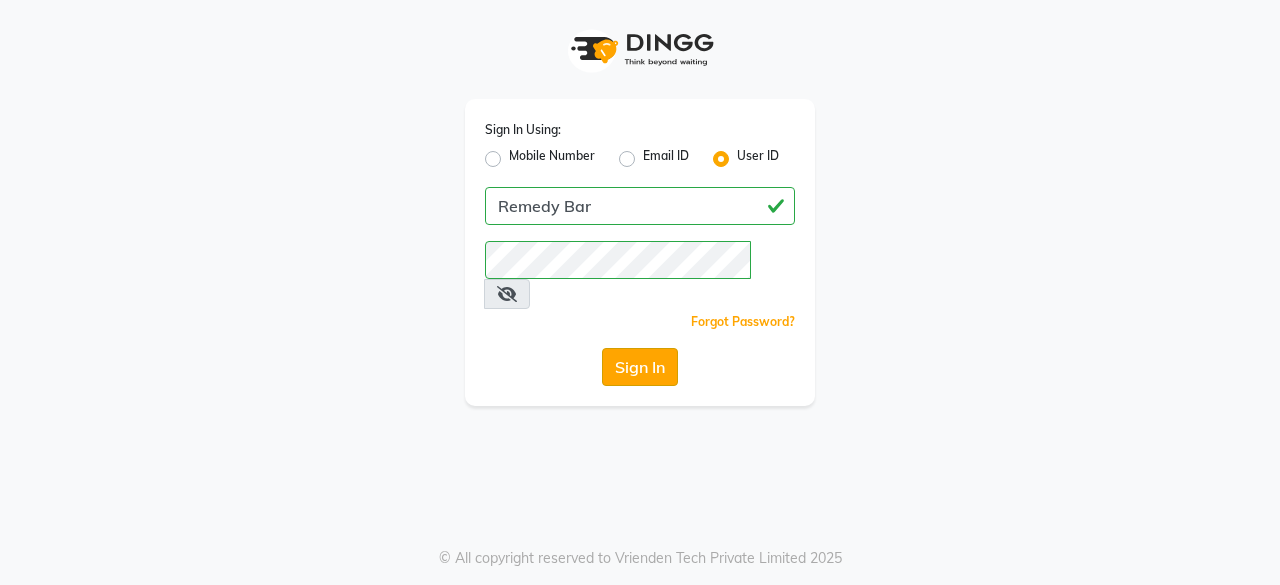 click on "Sign In" 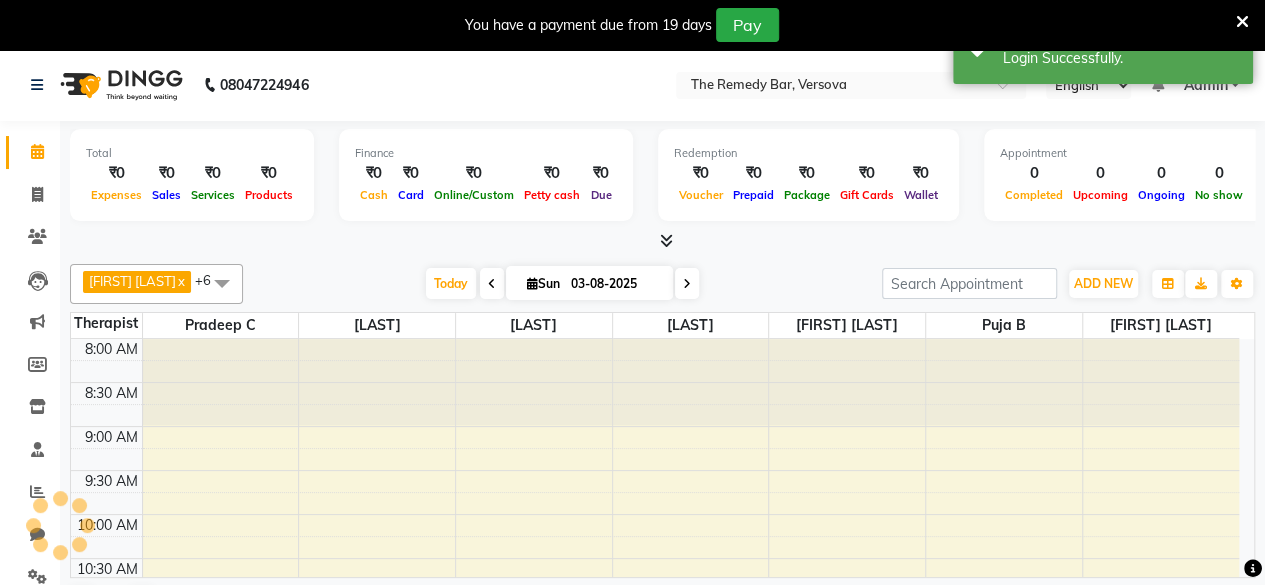 scroll, scrollTop: 0, scrollLeft: 0, axis: both 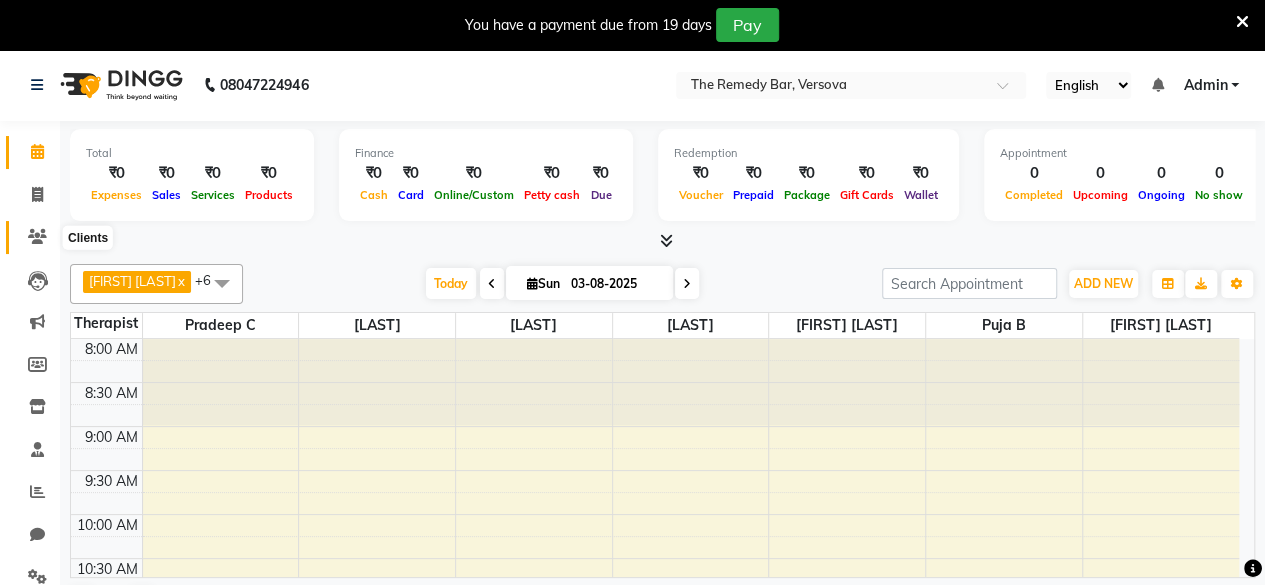 click 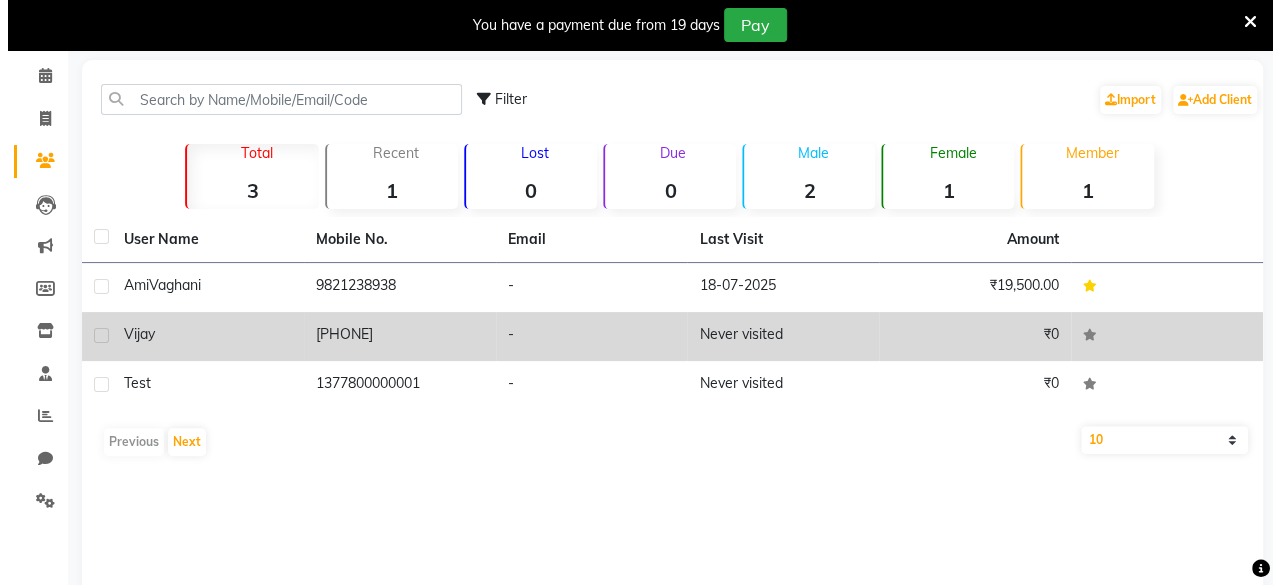 scroll, scrollTop: 0, scrollLeft: 0, axis: both 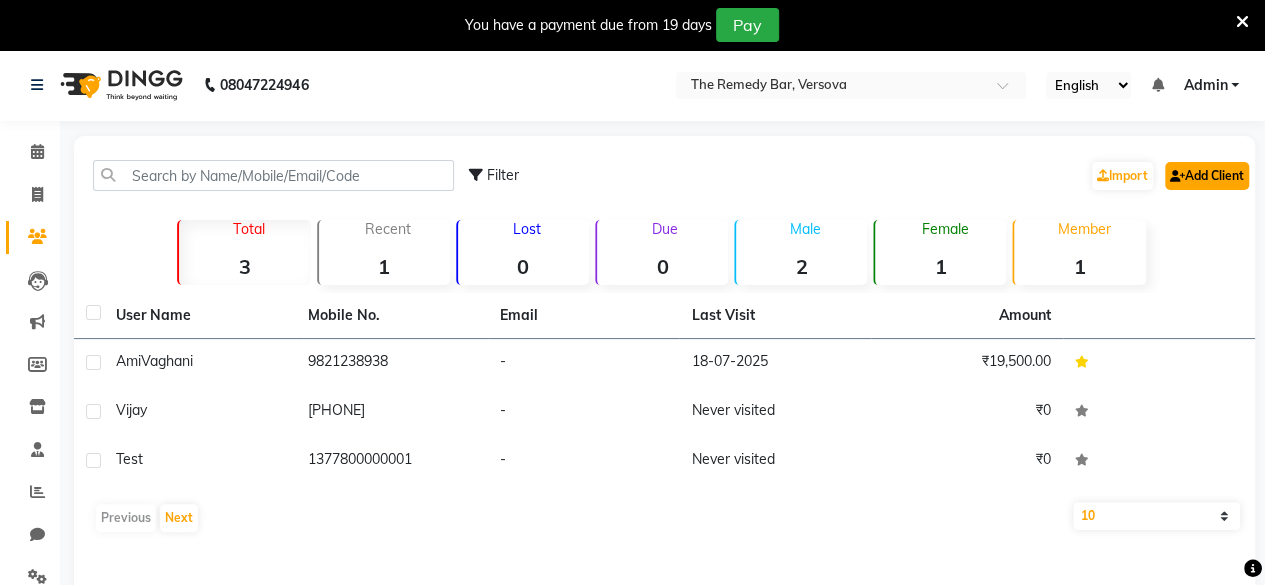 click on "Add Client" 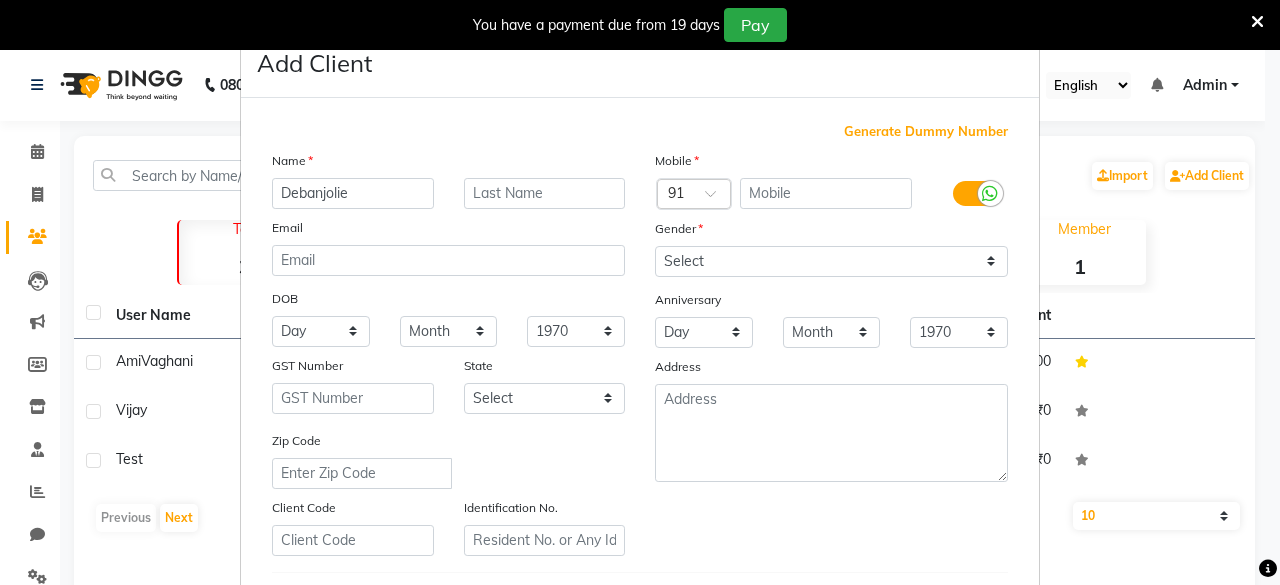 type on "Debanjolie" 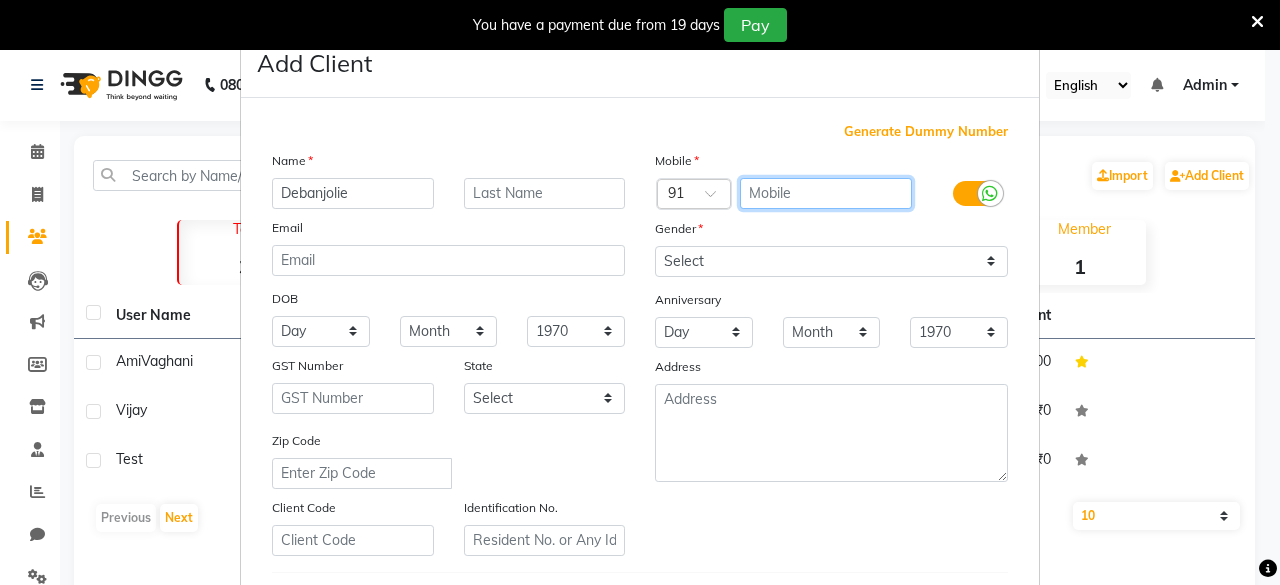 click at bounding box center [826, 193] 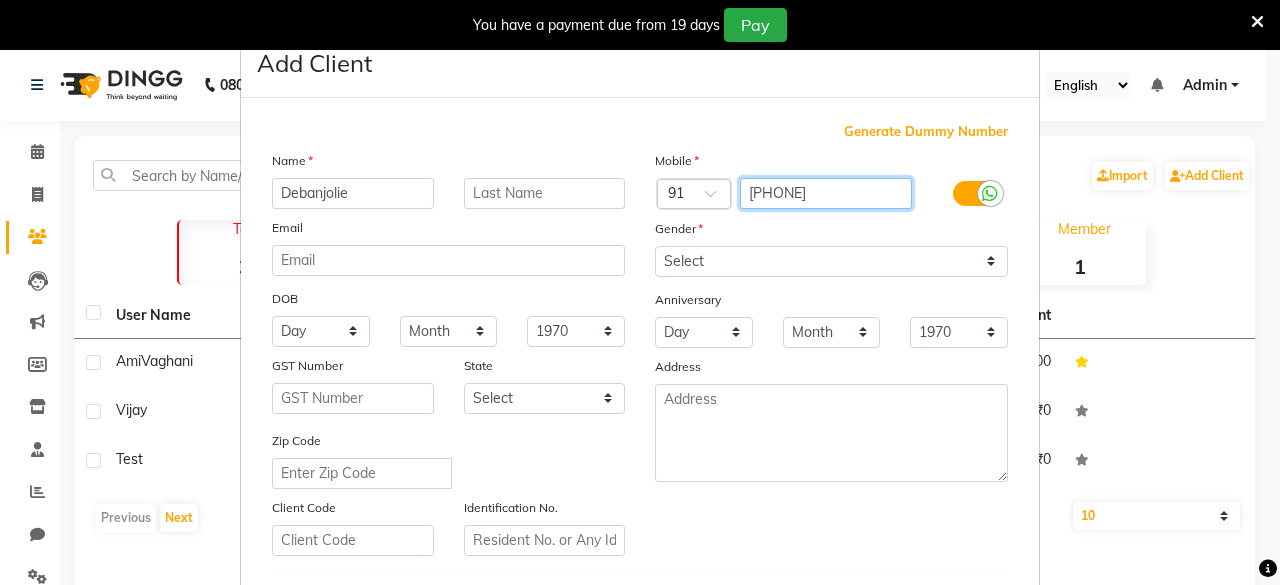type on "[PHONE]" 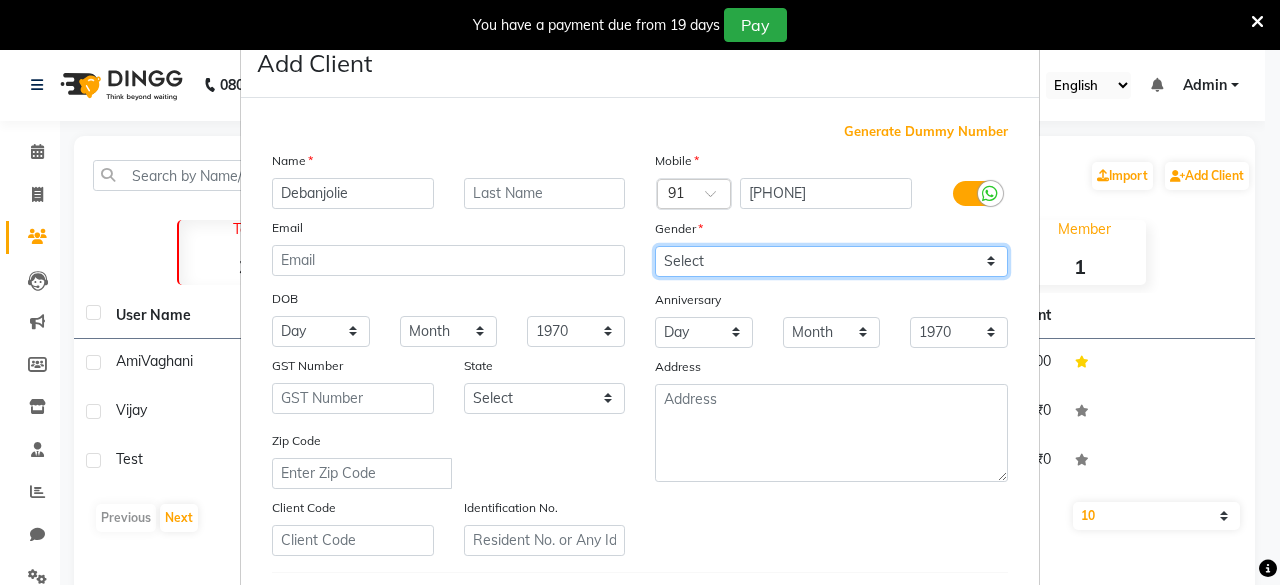 click on "Select Male Female Other Prefer Not To Say" at bounding box center [831, 261] 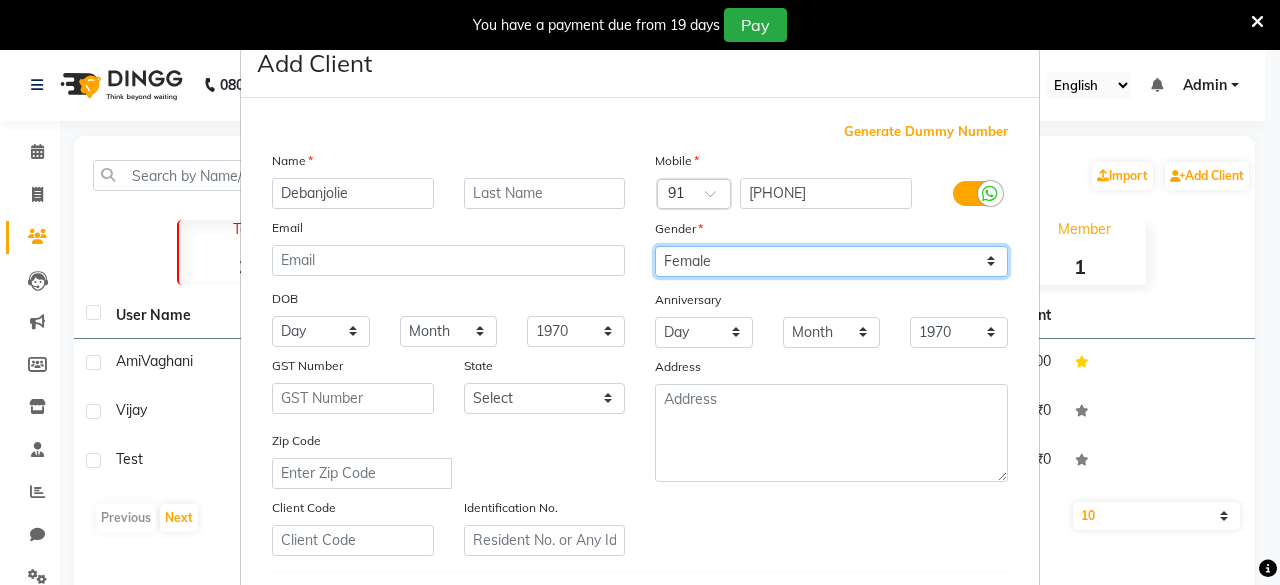click on "Select Male Female Other Prefer Not To Say" at bounding box center (831, 261) 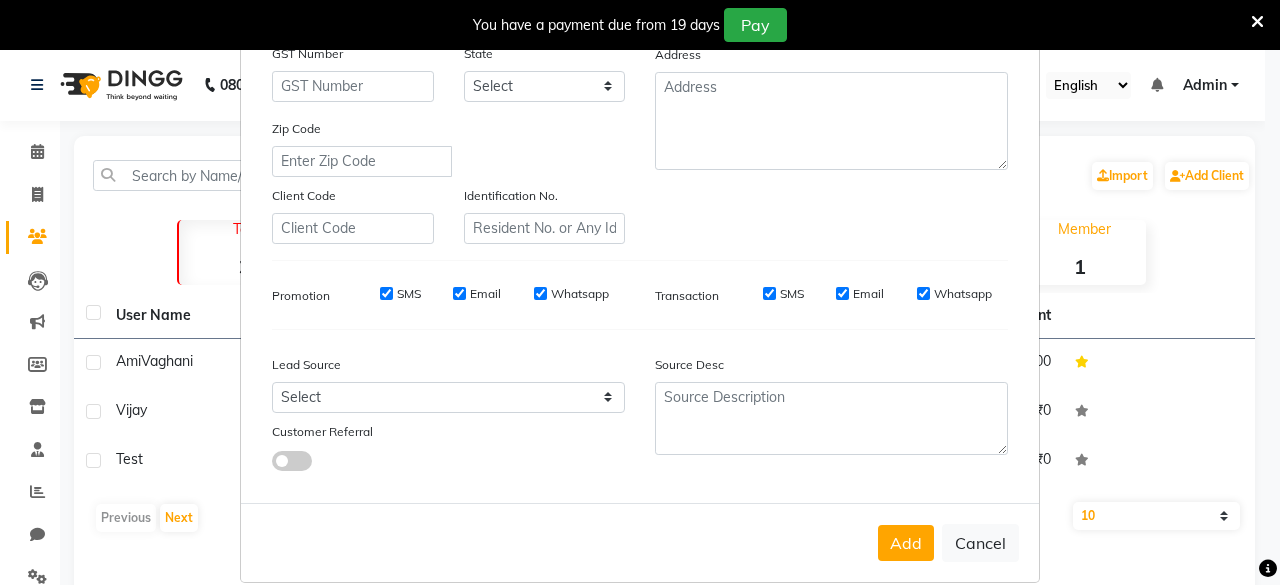 scroll, scrollTop: 334, scrollLeft: 0, axis: vertical 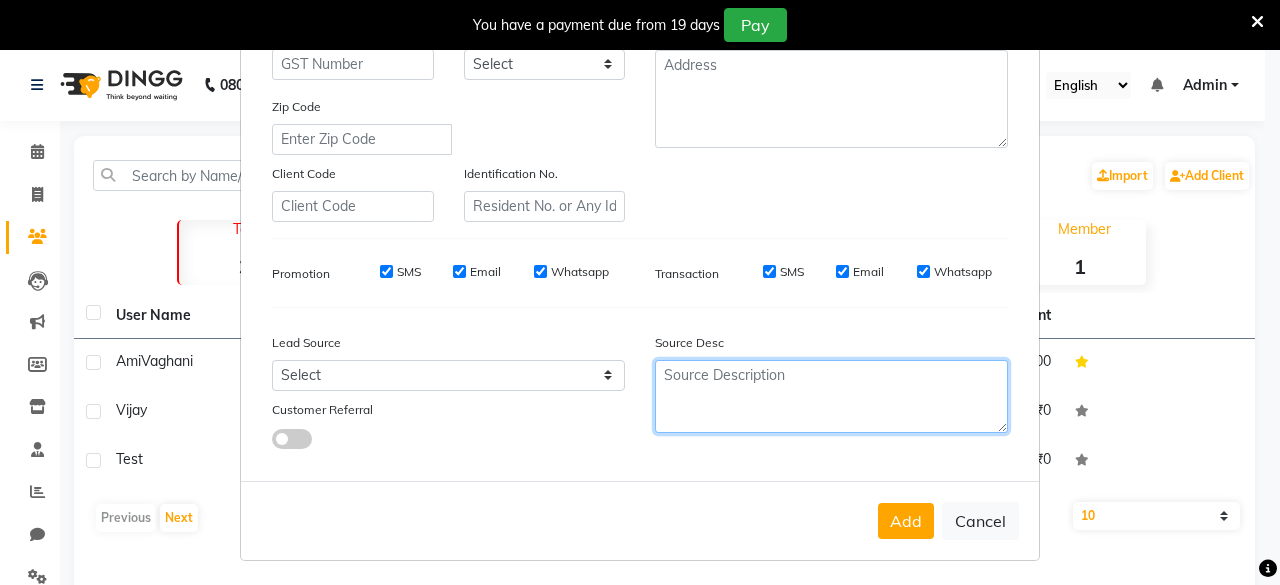 click at bounding box center (831, 396) 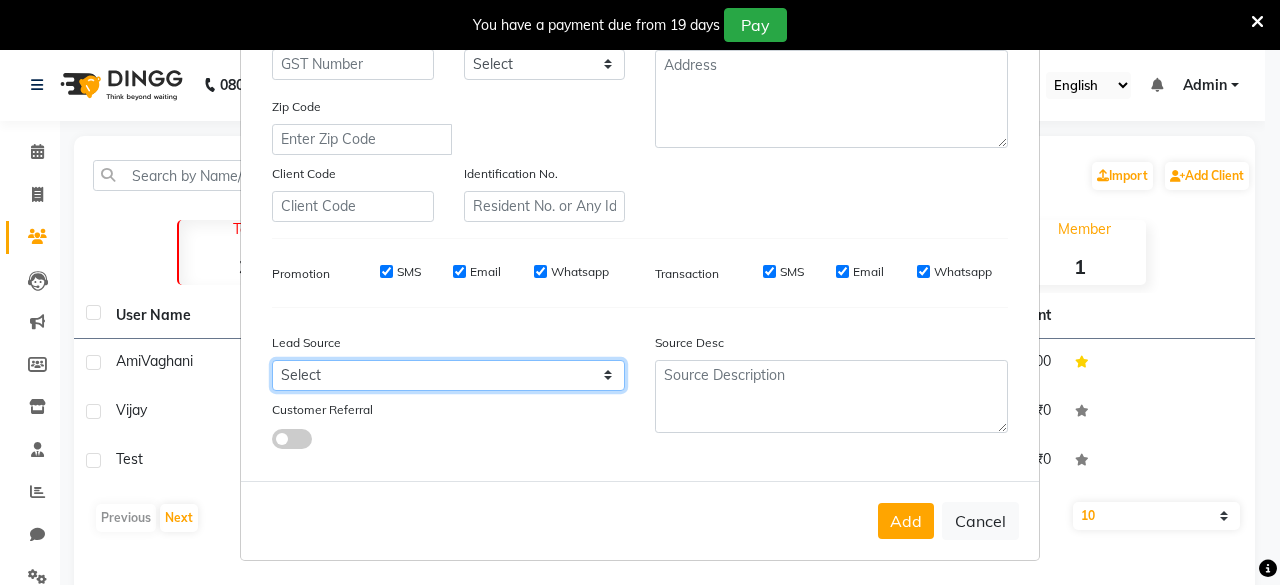 click on "Select Walk-in Referral Internet Friend Word of Mouth Advertisement Facebook JustDial Google Other" at bounding box center (448, 375) 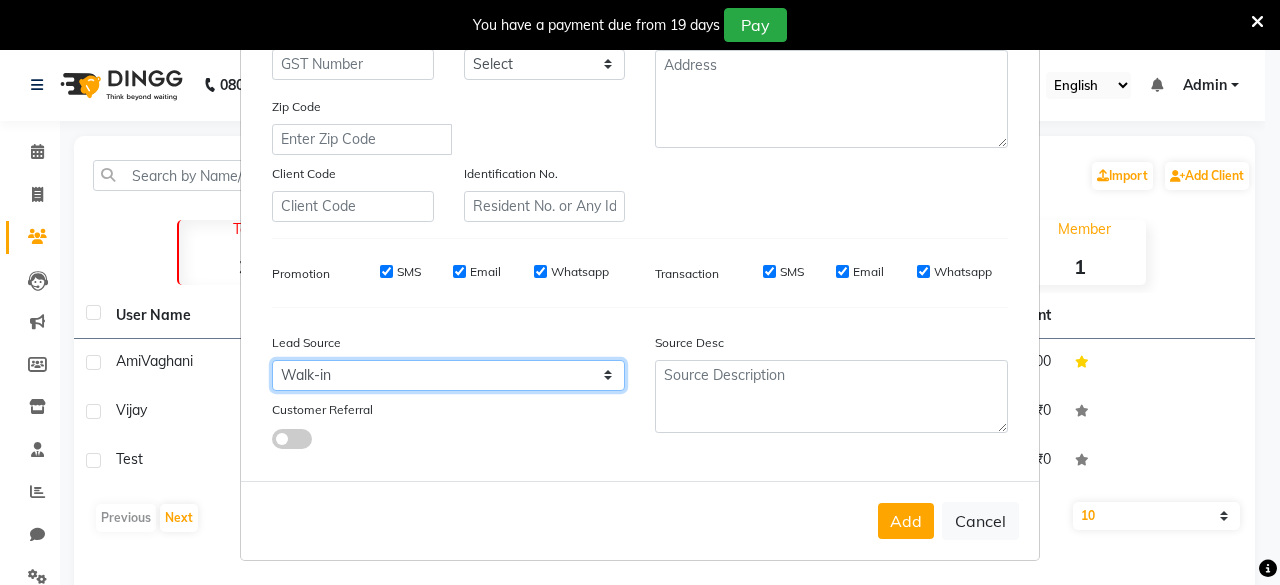 click on "Select Walk-in Referral Internet Friend Word of Mouth Advertisement Facebook JustDial Google Other" at bounding box center (448, 375) 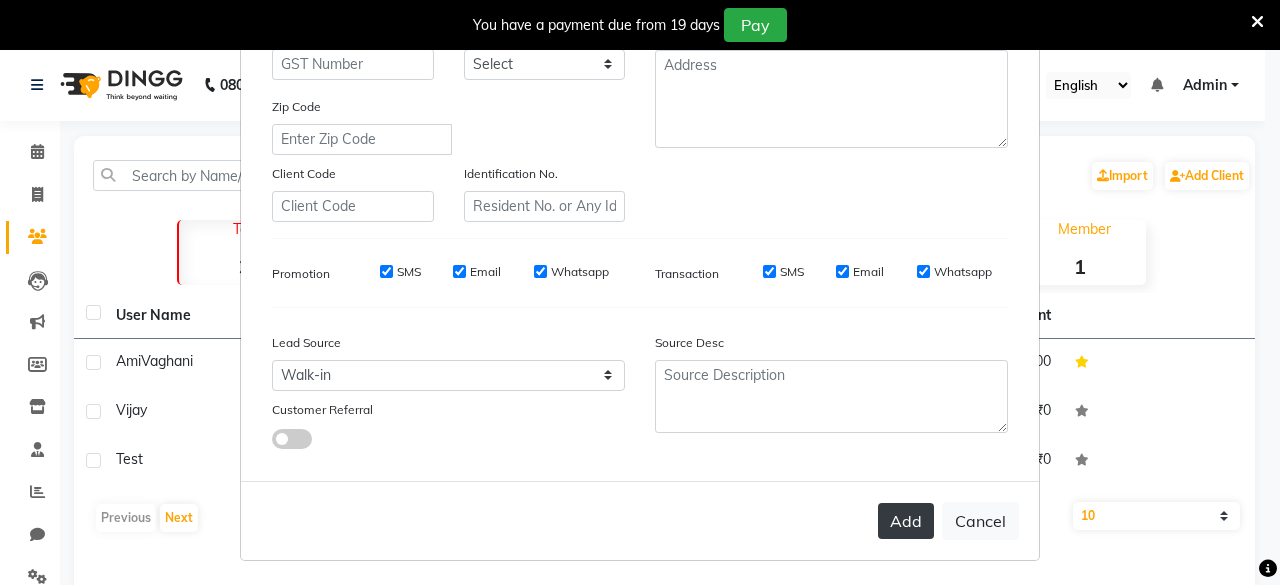click on "Add" at bounding box center (906, 521) 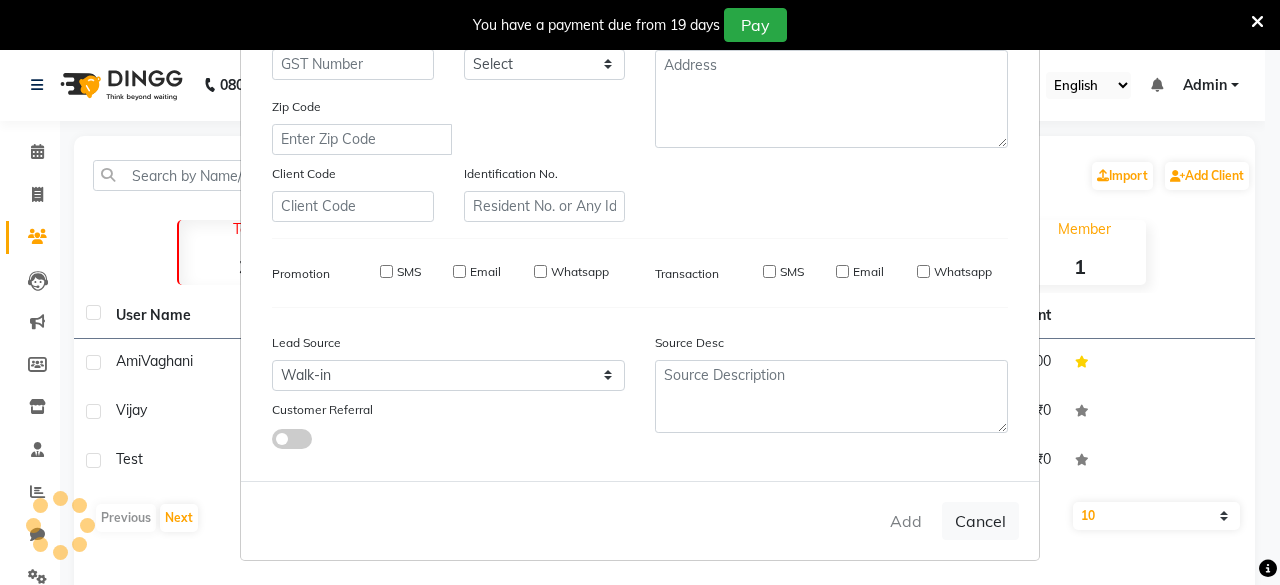 type 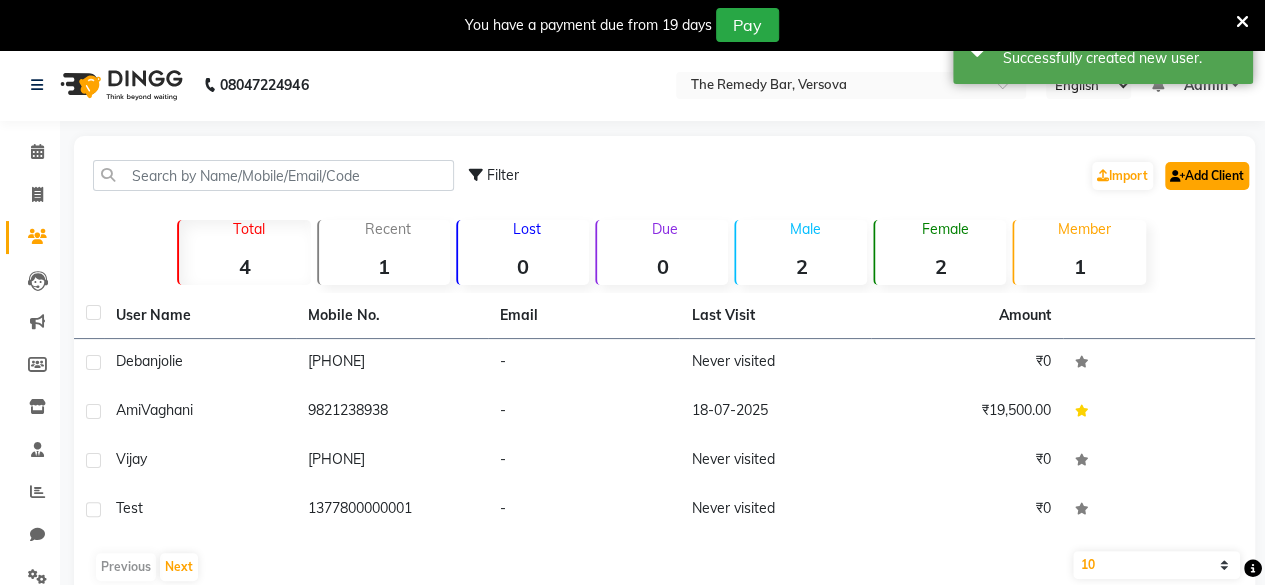 click on "Add Client" 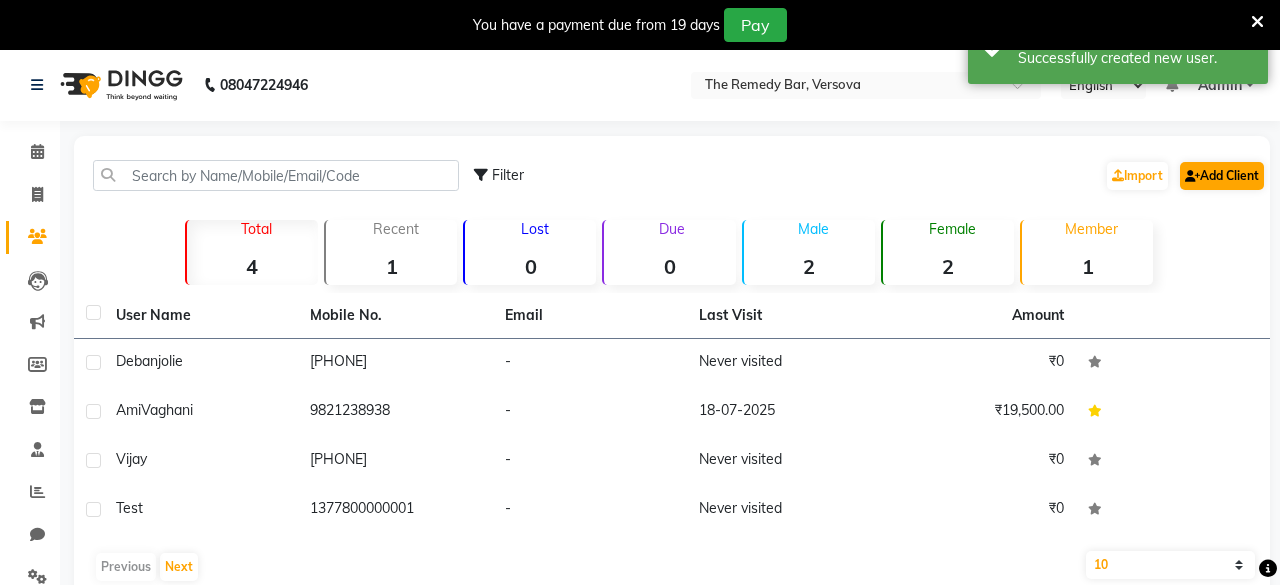 select on "55698" 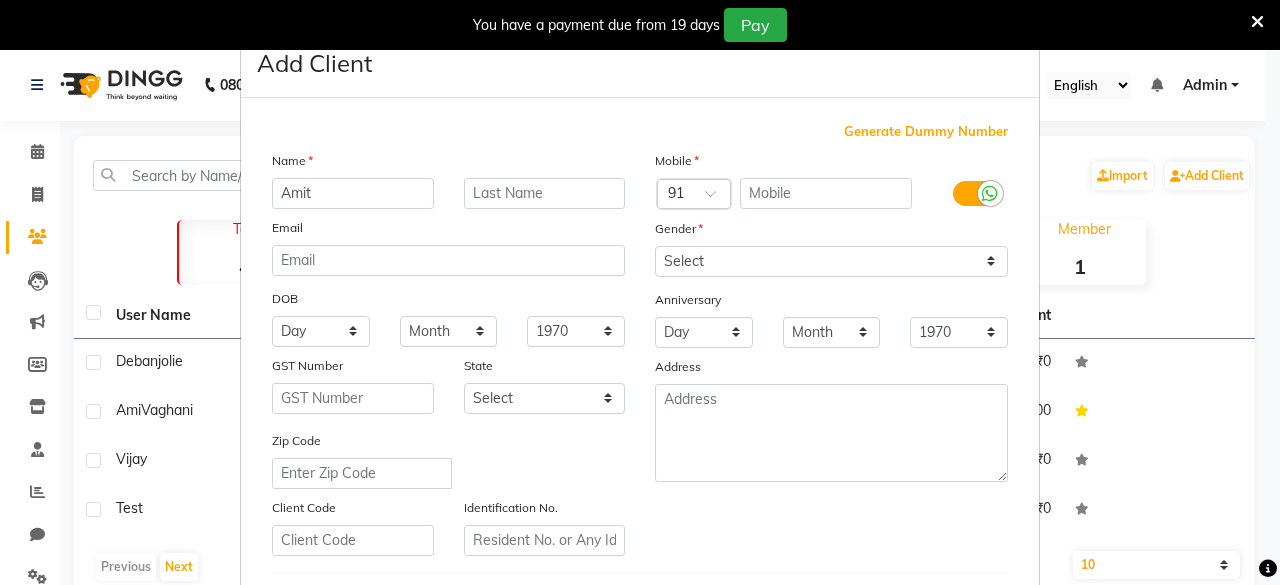 type on "Amit" 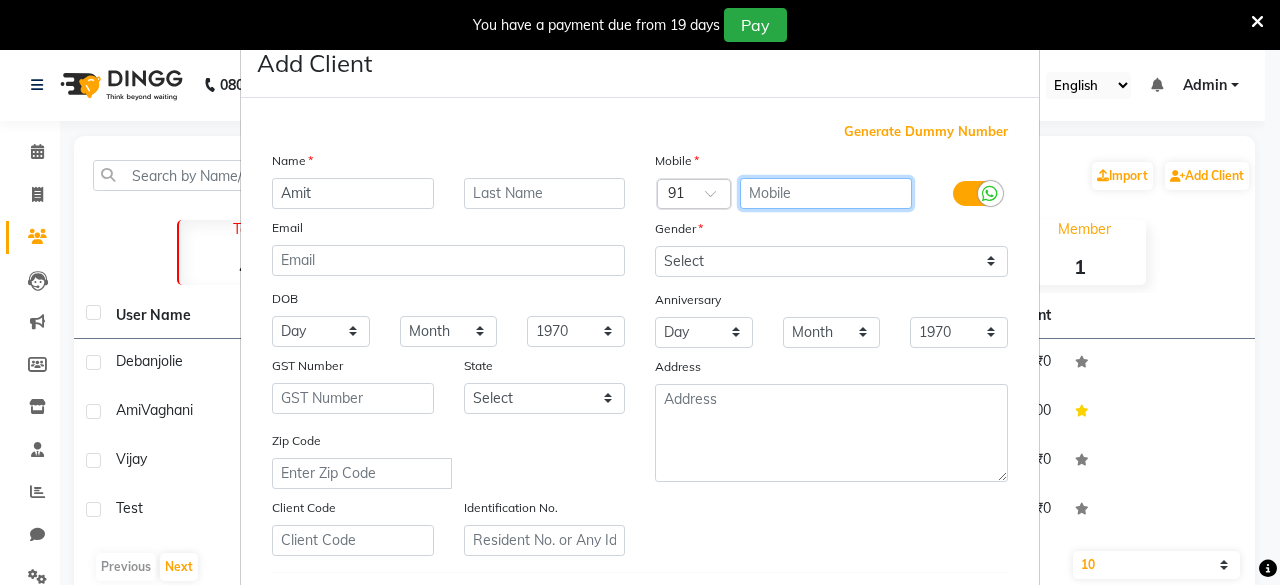 click at bounding box center [826, 193] 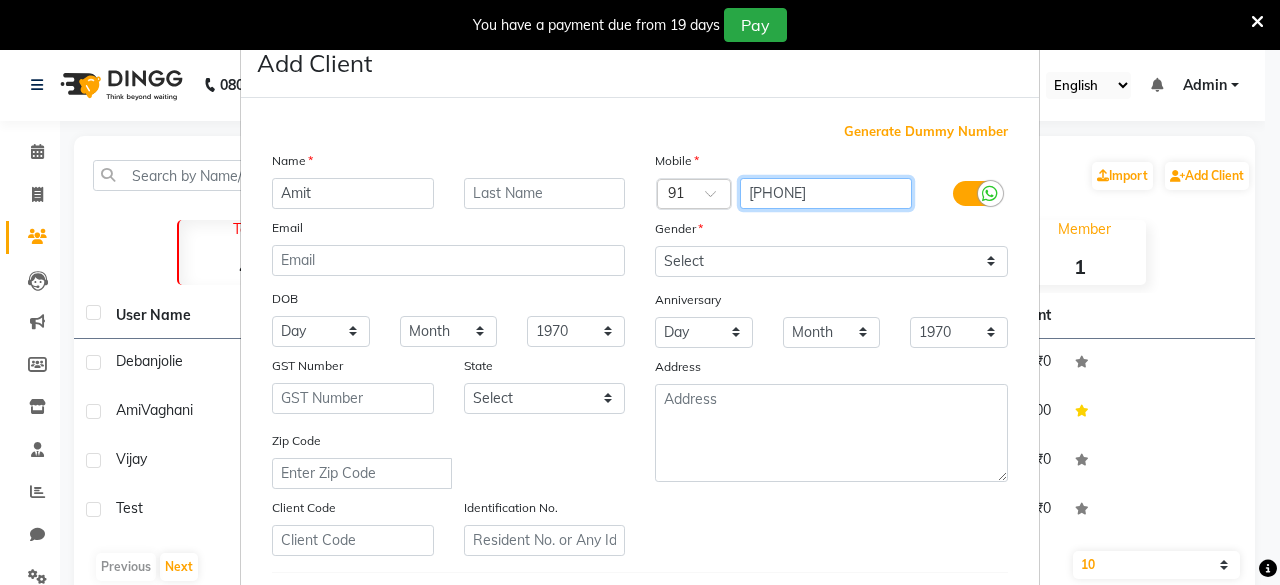 type on "[PHONE]" 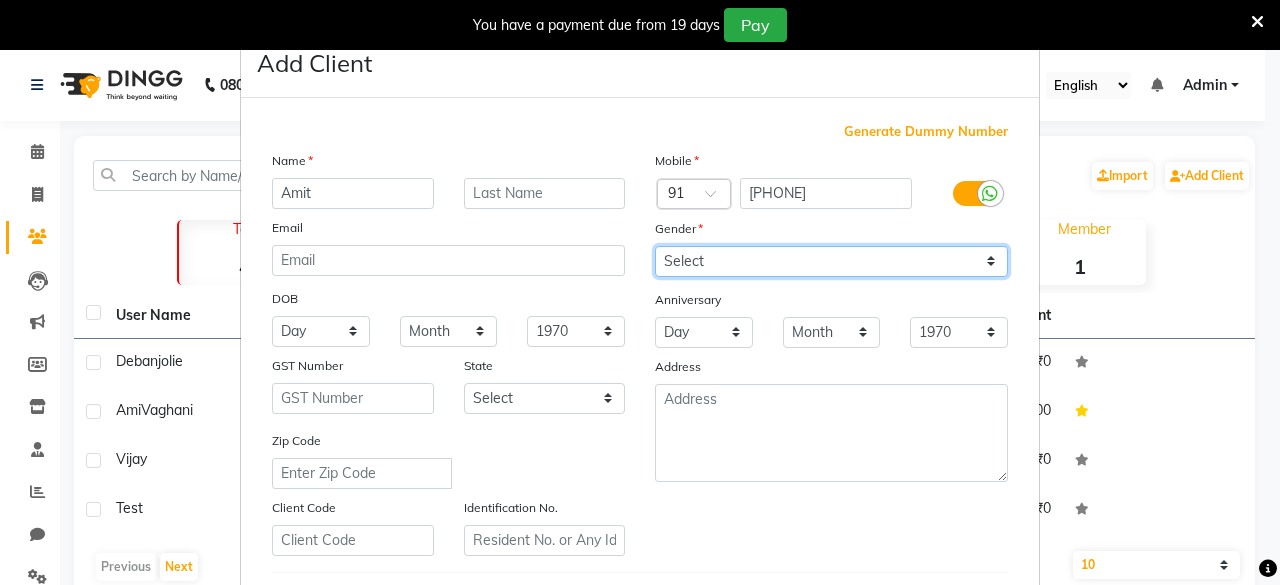 click on "Select Male Female Other Prefer Not To Say" at bounding box center [831, 261] 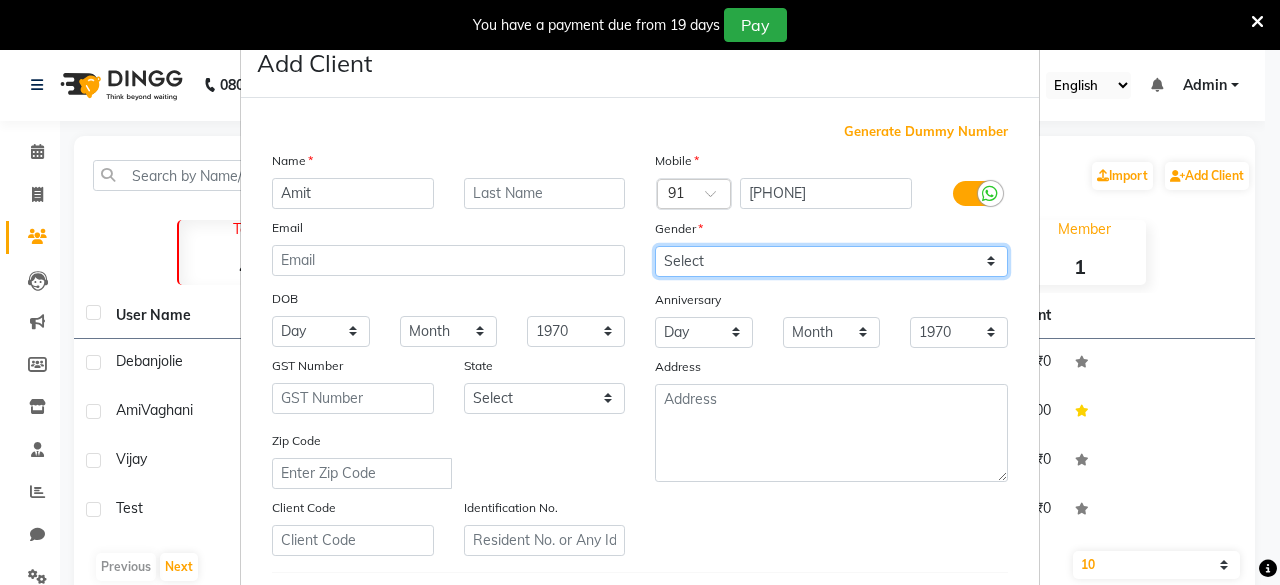 select on "male" 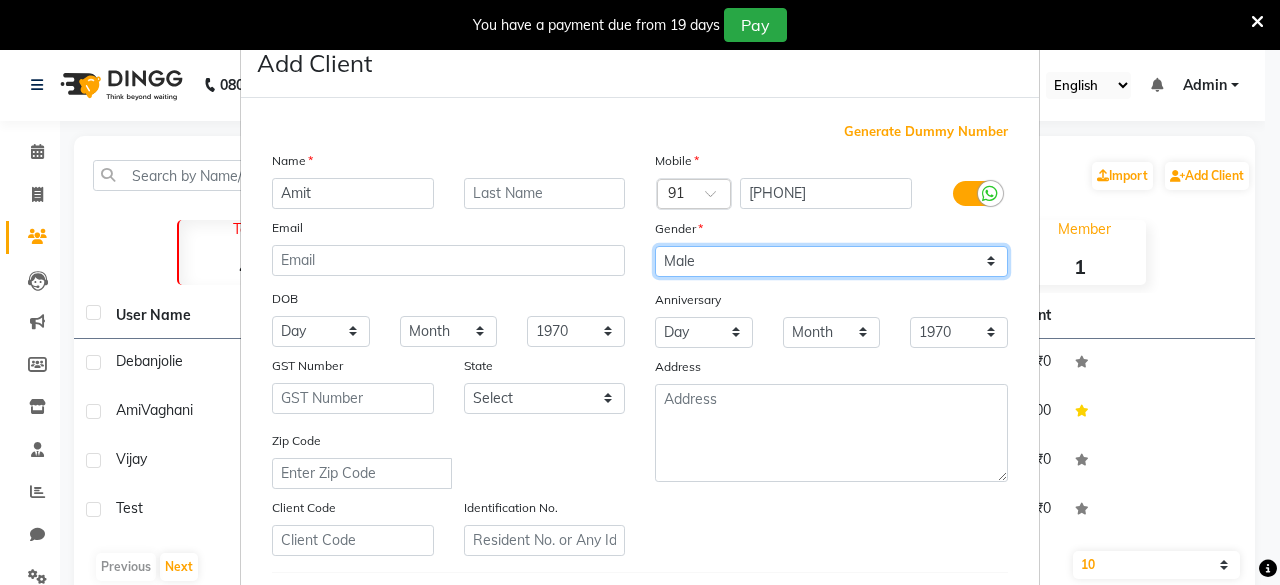 click on "Select Male Female Other Prefer Not To Say" at bounding box center [831, 261] 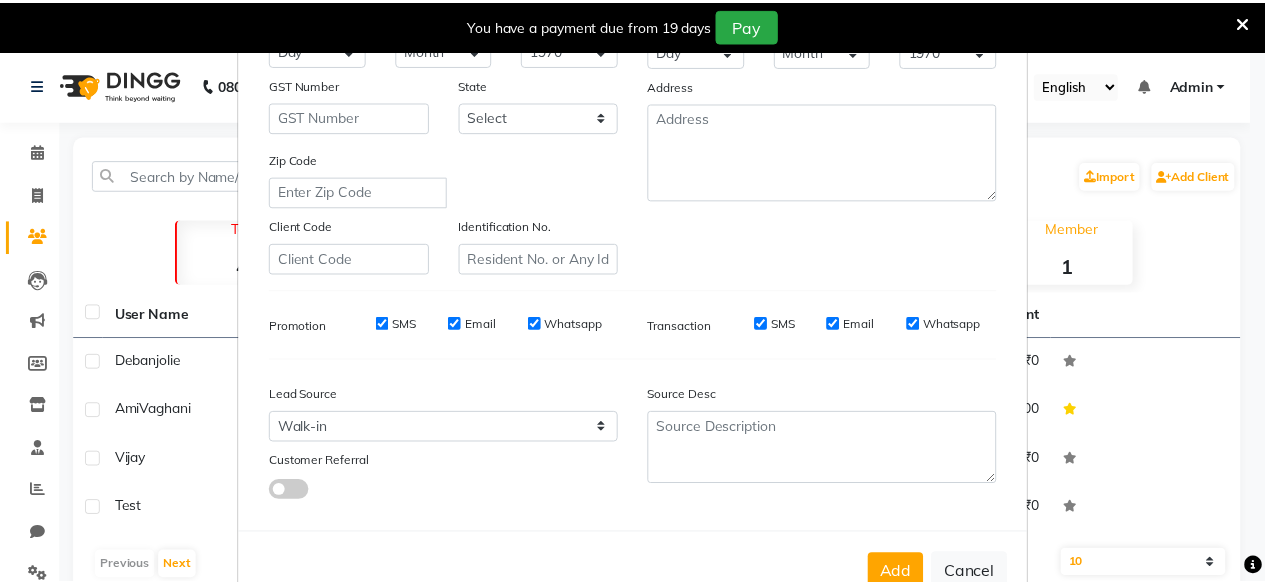 scroll, scrollTop: 300, scrollLeft: 0, axis: vertical 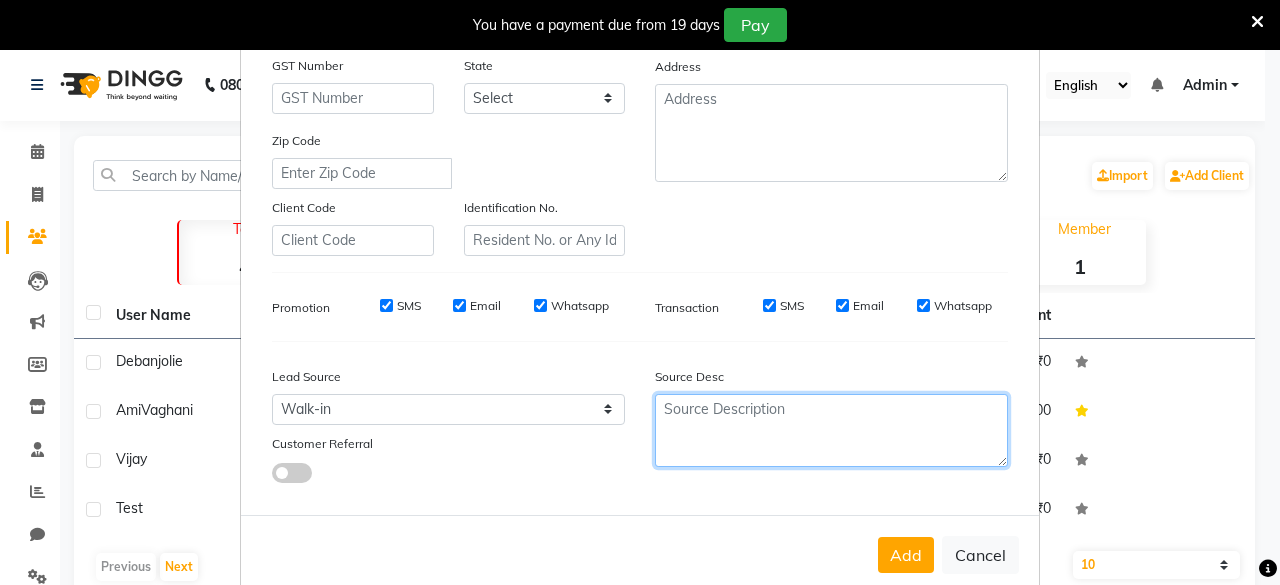 click at bounding box center (831, 430) 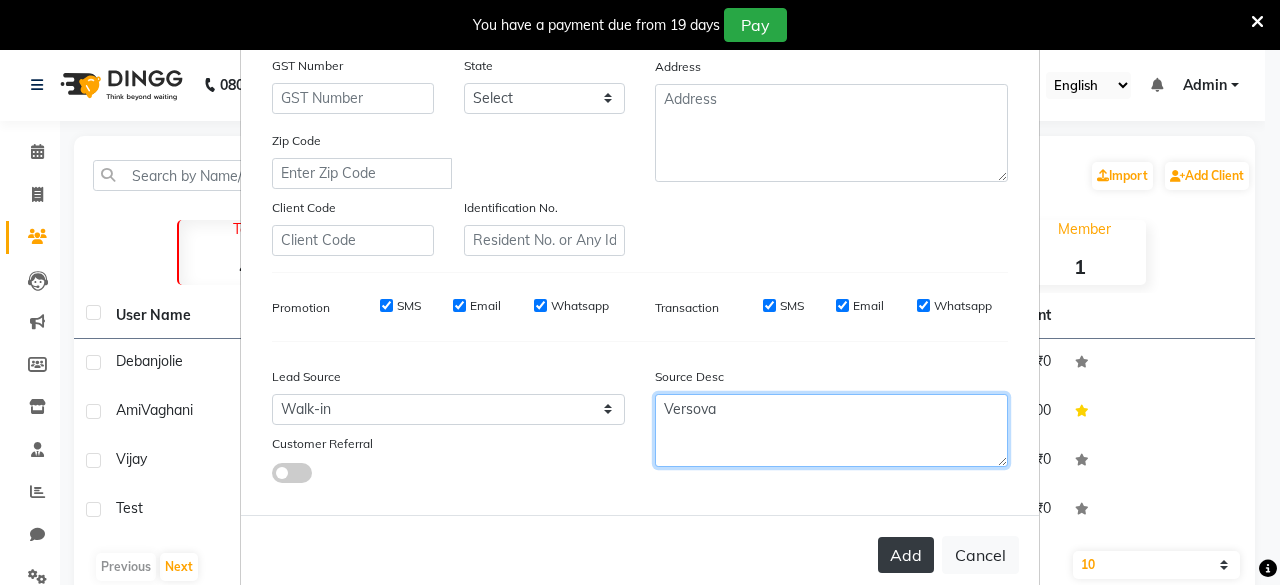 type on "Versova" 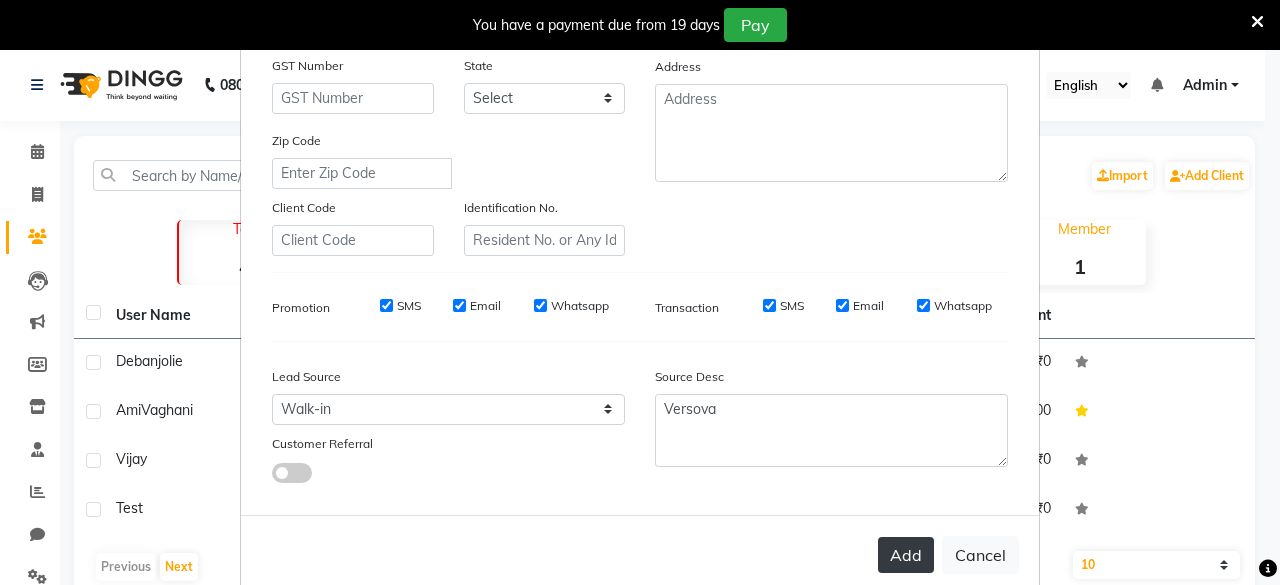 click on "Add" at bounding box center (906, 555) 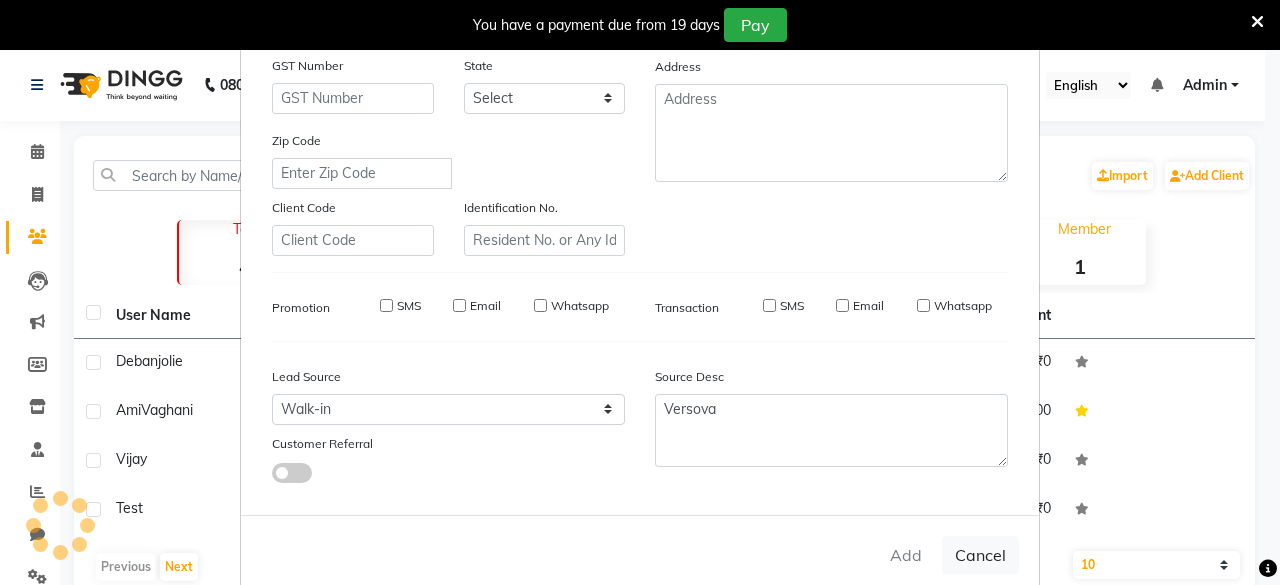 type 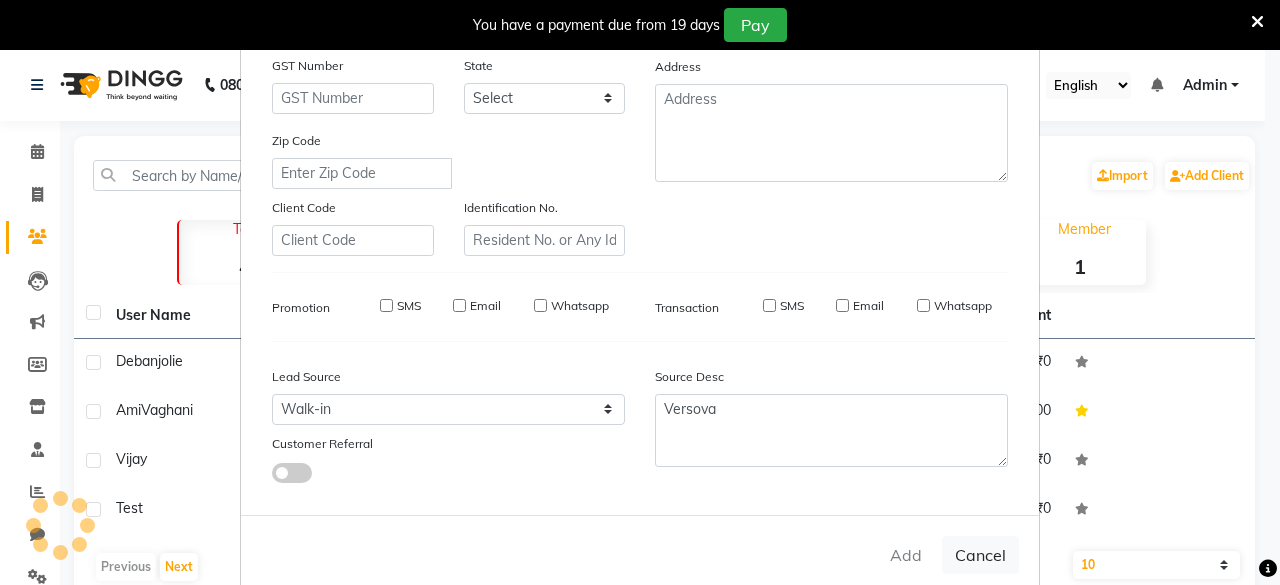 select 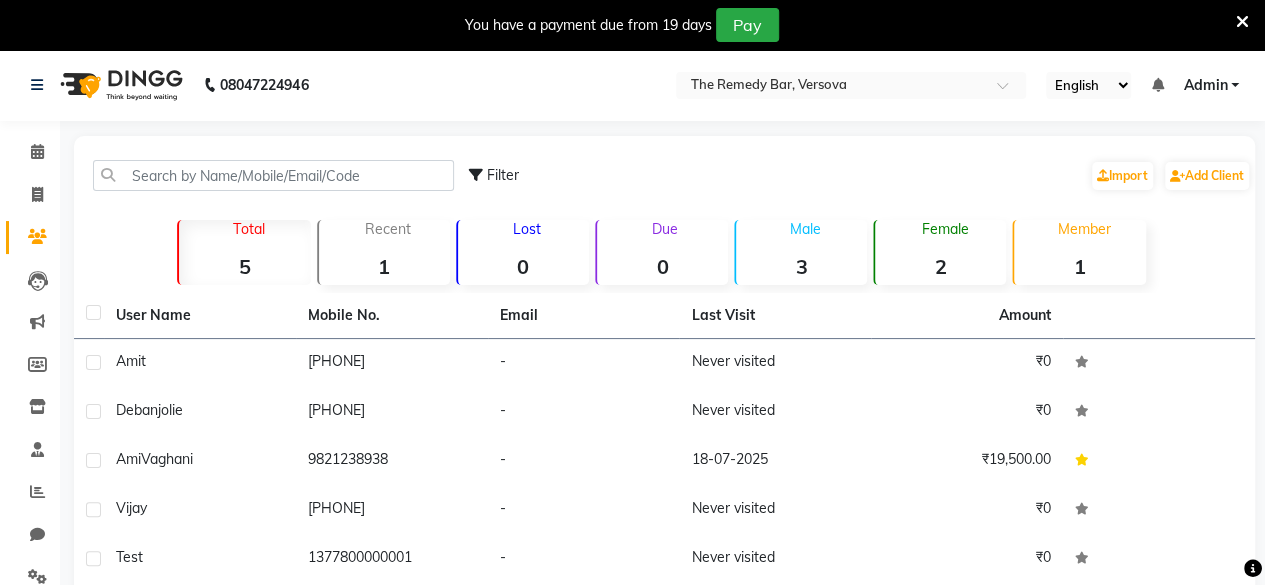 click at bounding box center [1242, 22] 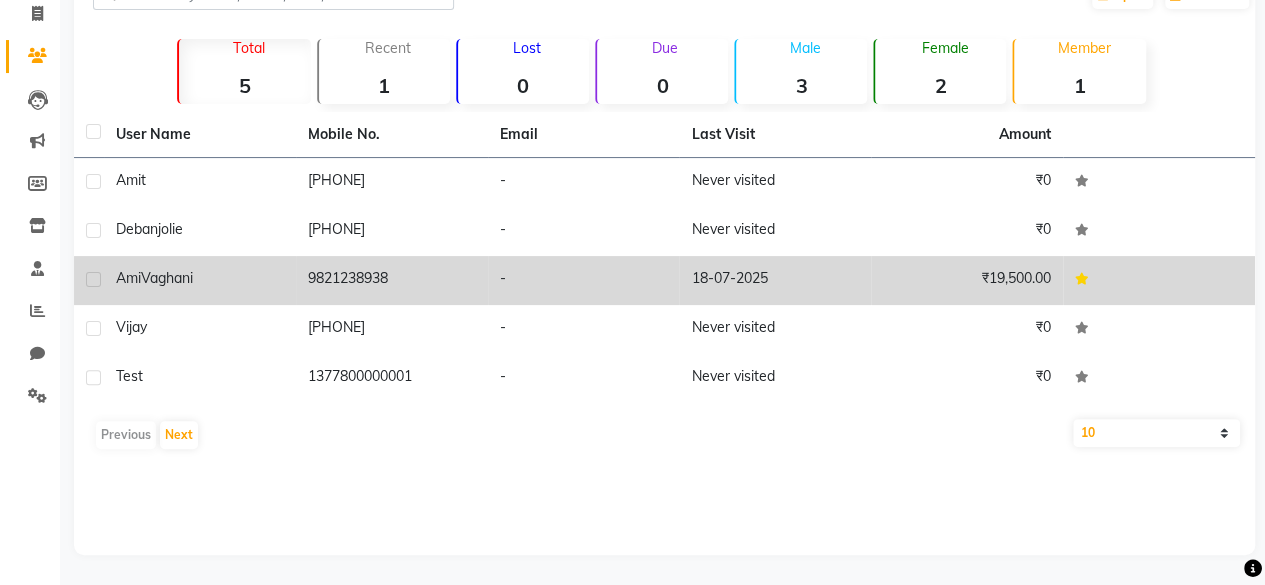 scroll, scrollTop: 0, scrollLeft: 0, axis: both 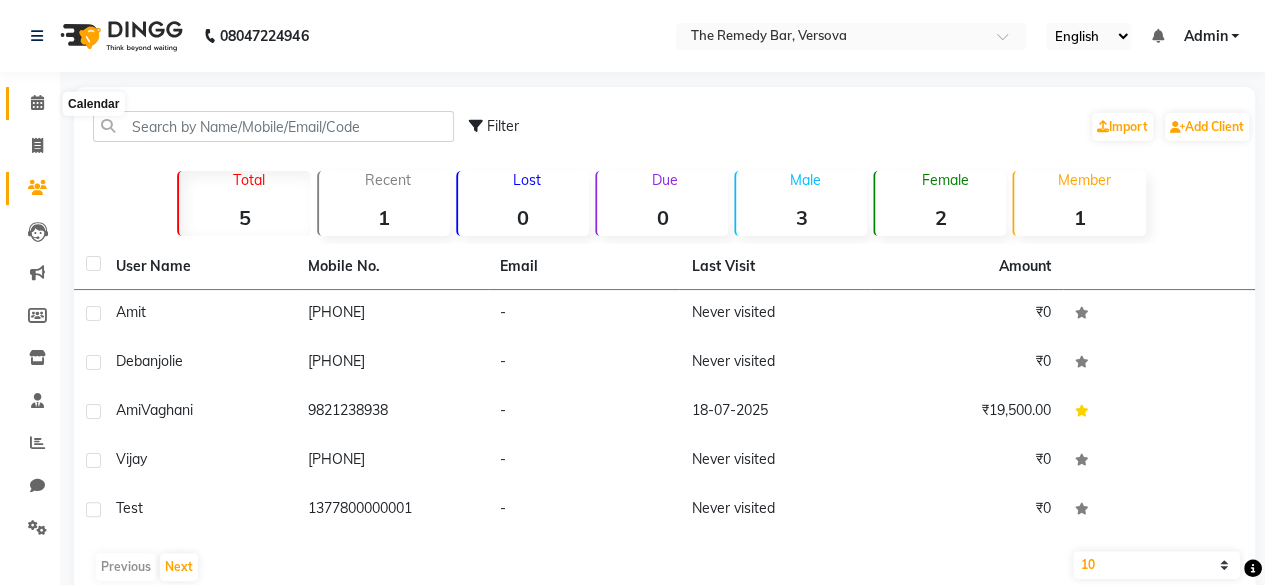 click 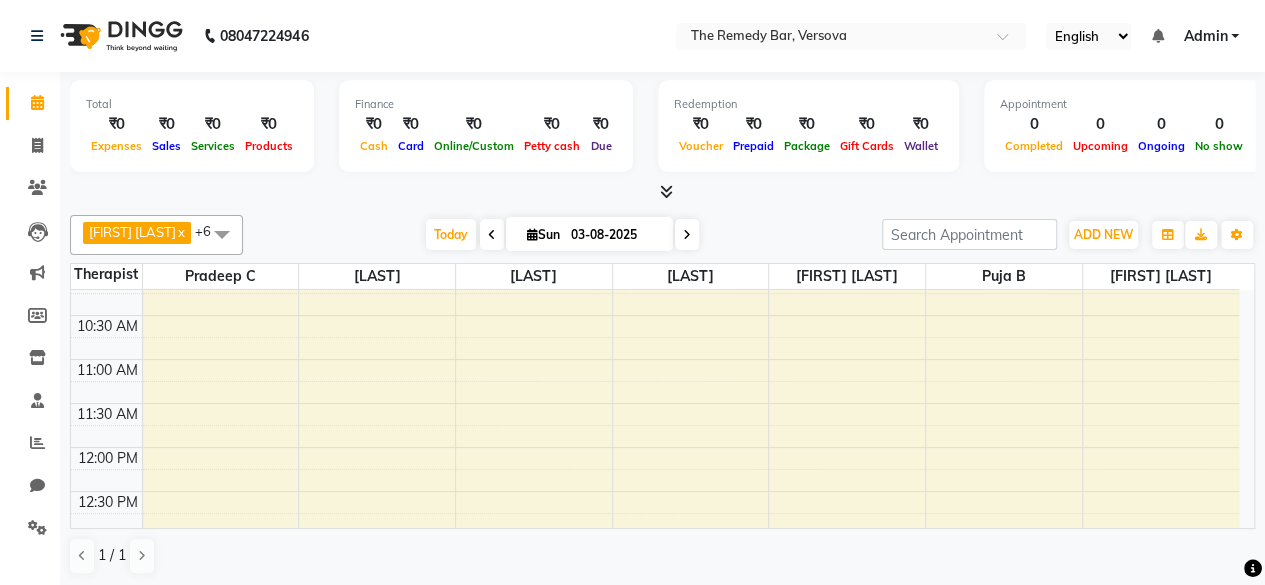 scroll, scrollTop: 294, scrollLeft: 0, axis: vertical 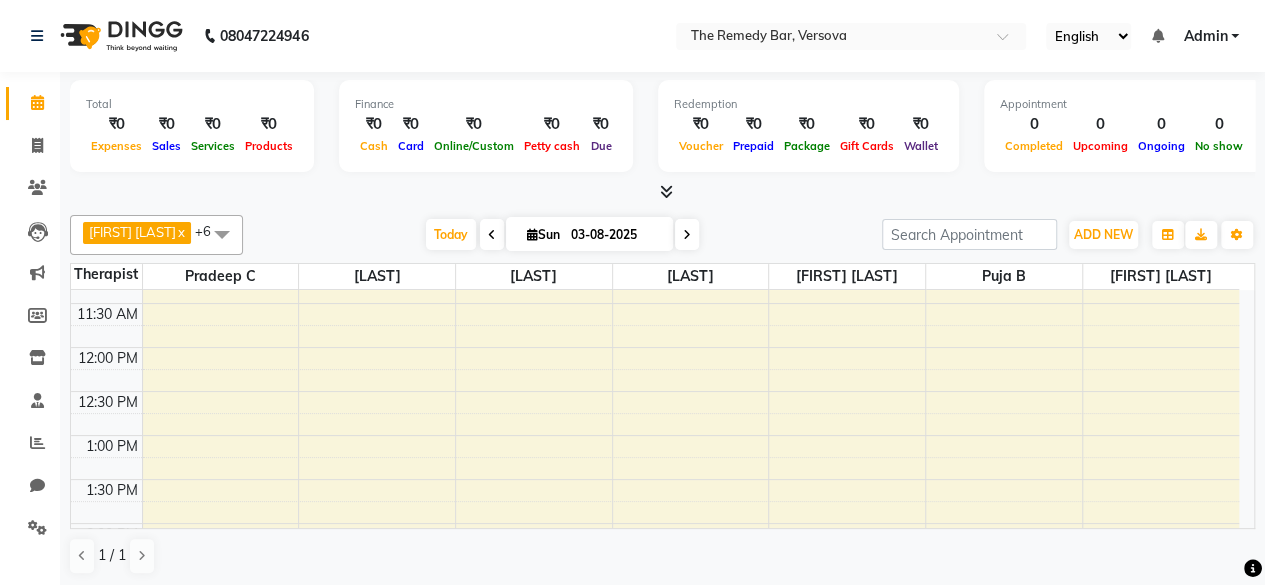 click on "8:00 AM 8:30 AM 9:00 AM 9:30 AM 10:00 AM 10:30 AM 11:00 AM 11:30 AM 12:00 PM 12:30 PM 1:00 PM 1:30 PM 2:00 PM 2:30 PM 3:00 PM 3:30 PM 4:00 PM 4:30 PM 5:00 PM 5:30 PM 6:00 PM 6:30 PM 7:00 PM 7:30 PM 8:00 PM 8:30 PM" at bounding box center [655, 567] 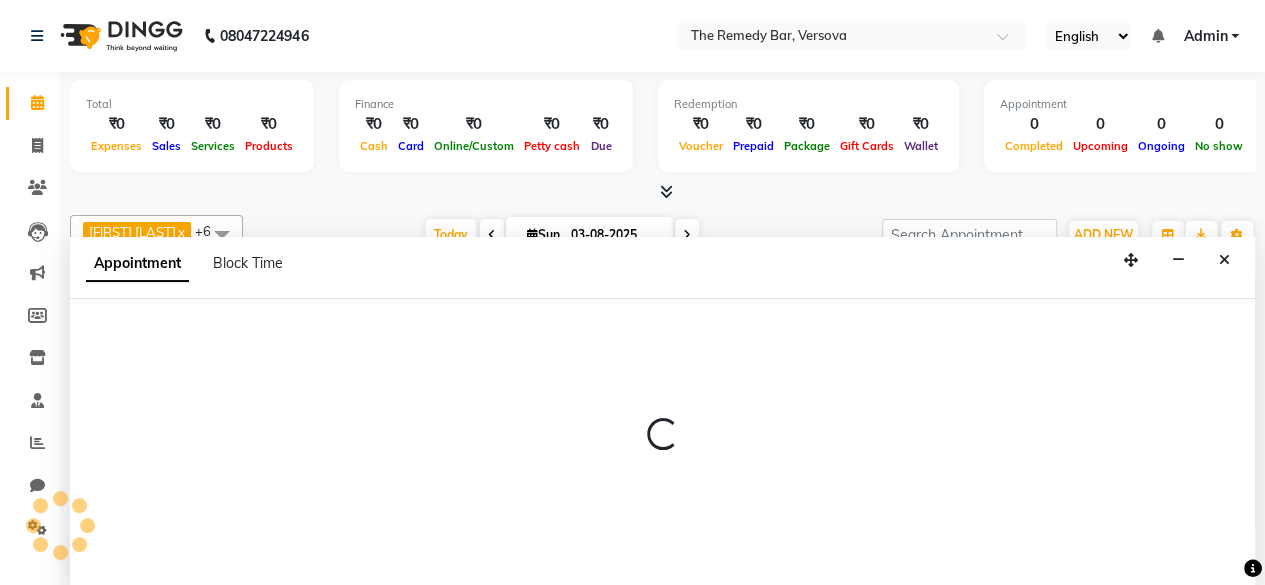 scroll, scrollTop: 0, scrollLeft: 0, axis: both 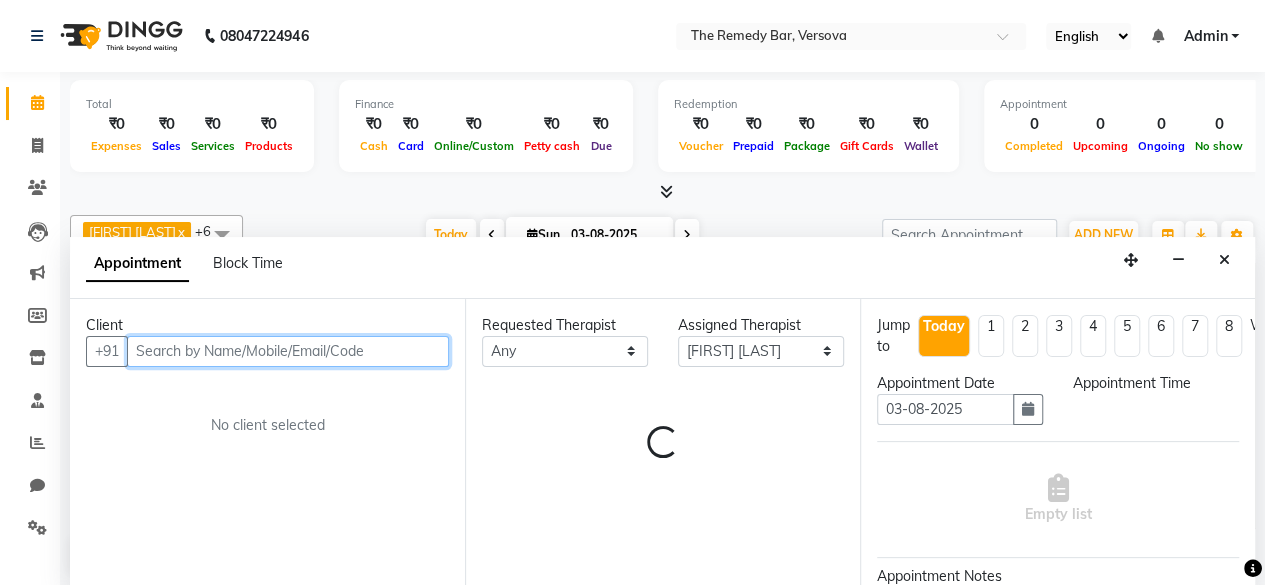 select on "840" 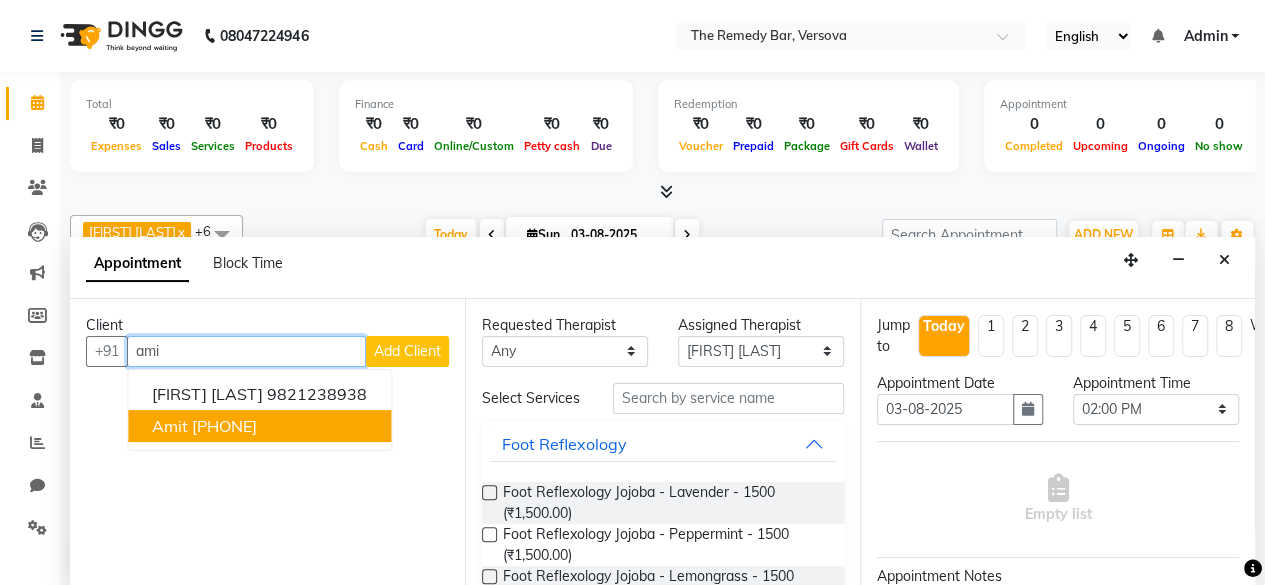 click on "[PHONE]" at bounding box center [224, 426] 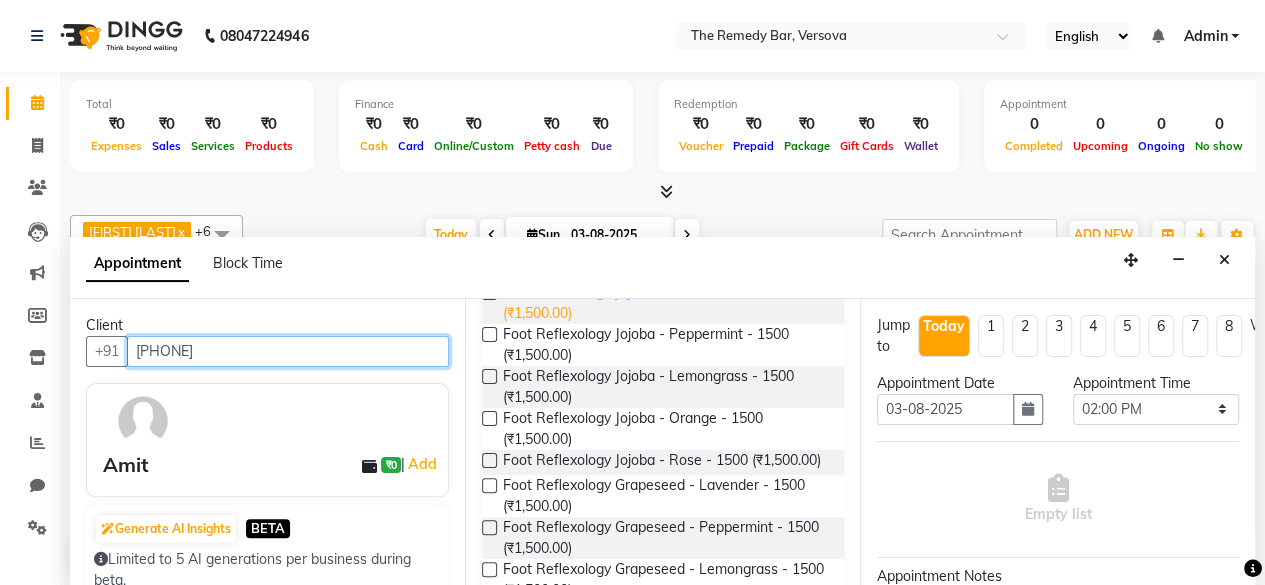 scroll, scrollTop: 0, scrollLeft: 0, axis: both 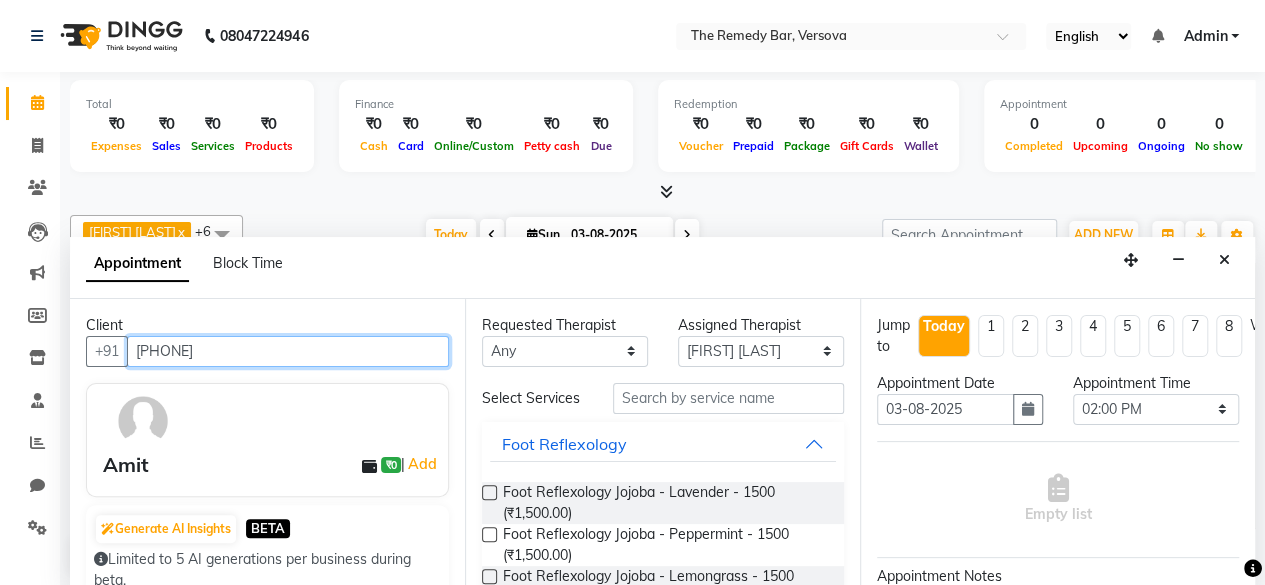 type on "[PHONE]" 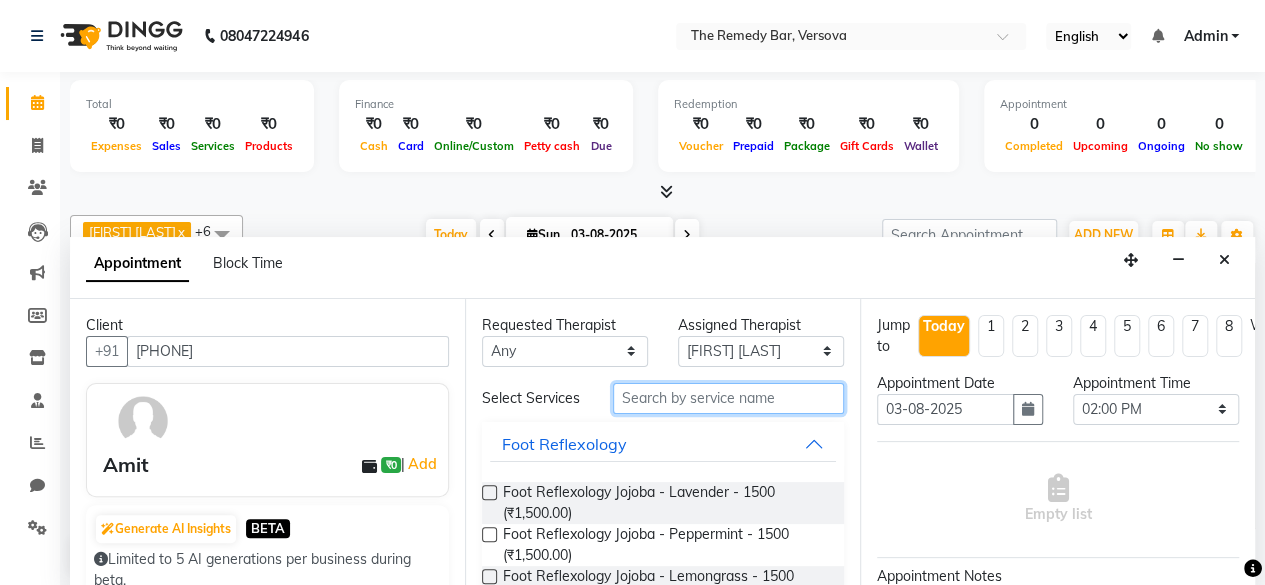 click at bounding box center [728, 398] 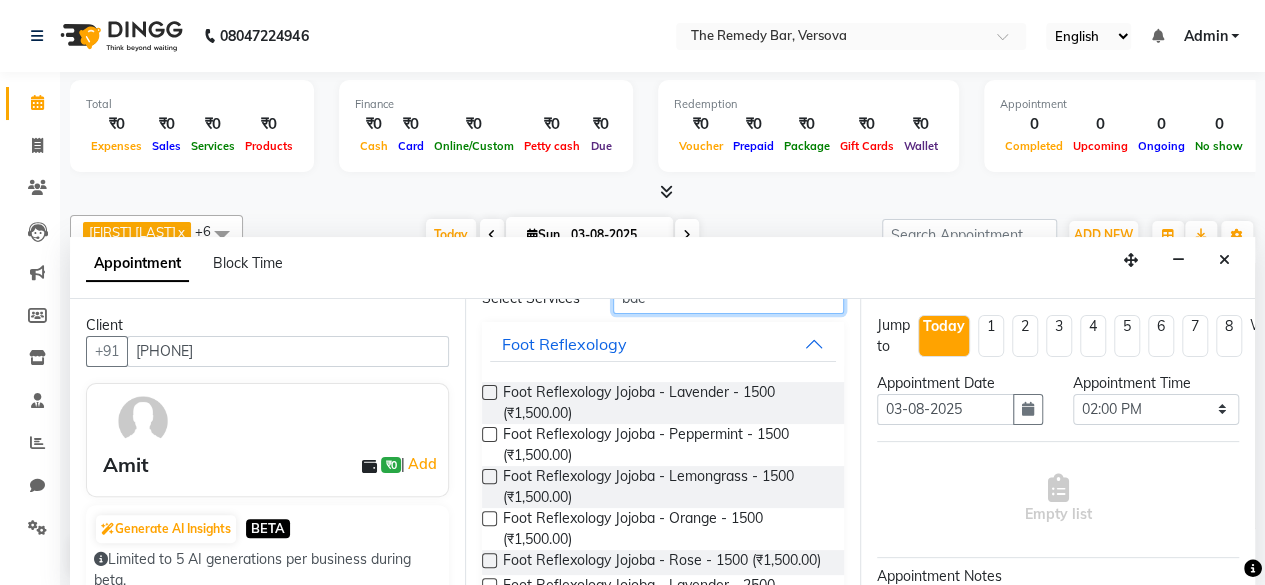 scroll, scrollTop: 96, scrollLeft: 0, axis: vertical 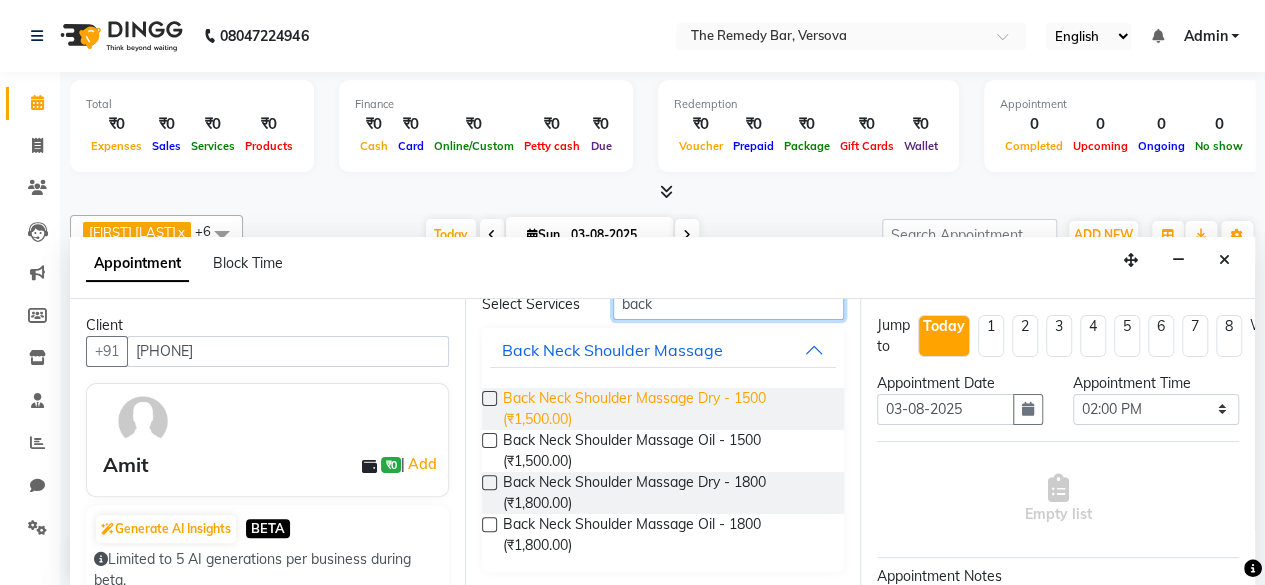 type on "back" 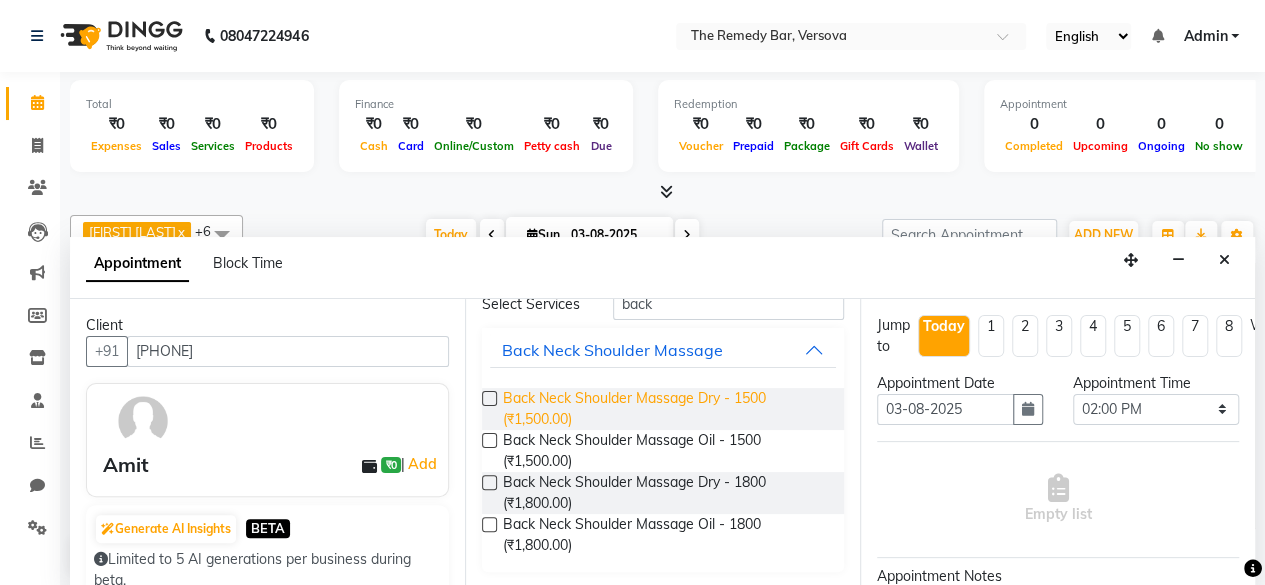 click on "Back Neck Shoulder Massage Dry - 1500 (₹1,500.00)" at bounding box center [665, 409] 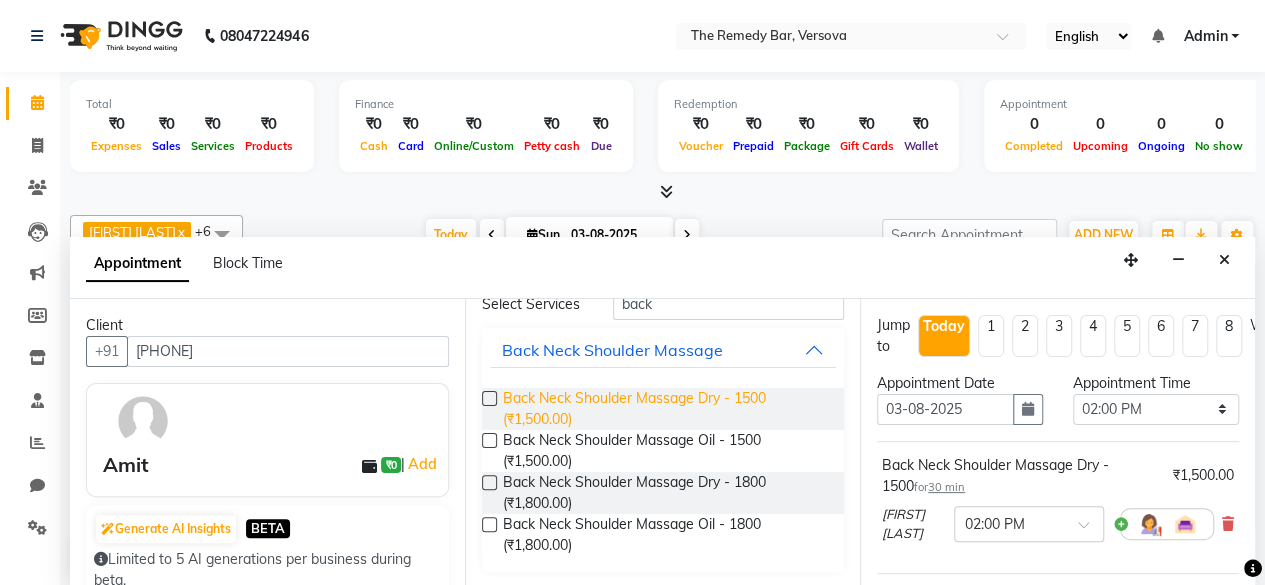 click on "Back Neck Shoulder Massage Dry - 1500 (₹1,500.00)" at bounding box center [665, 409] 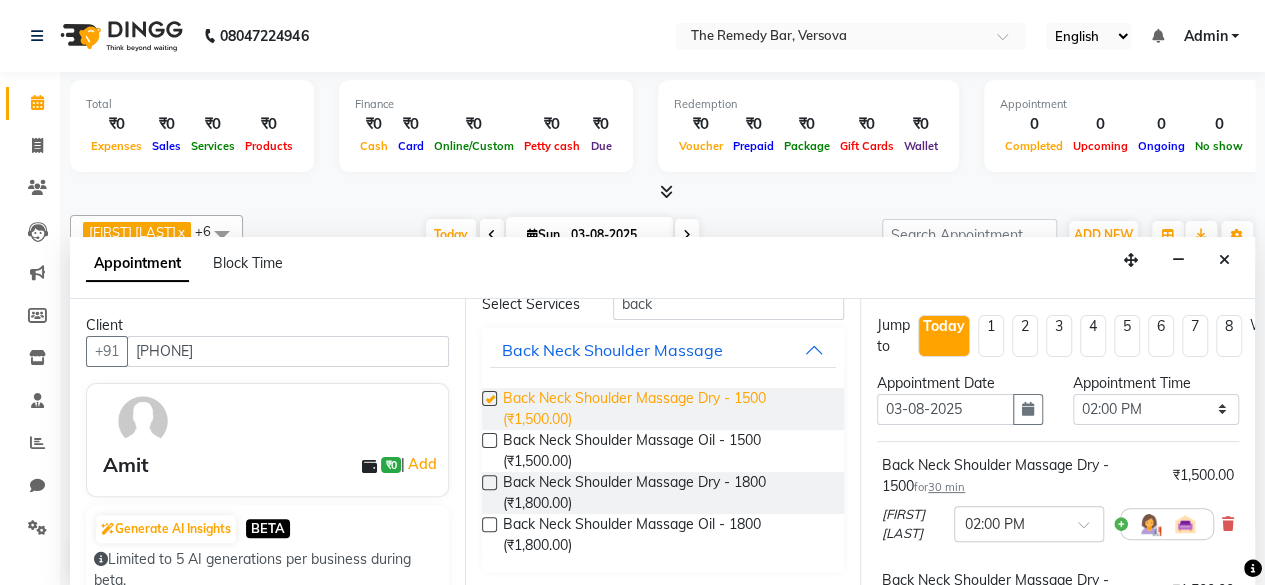 checkbox on "false" 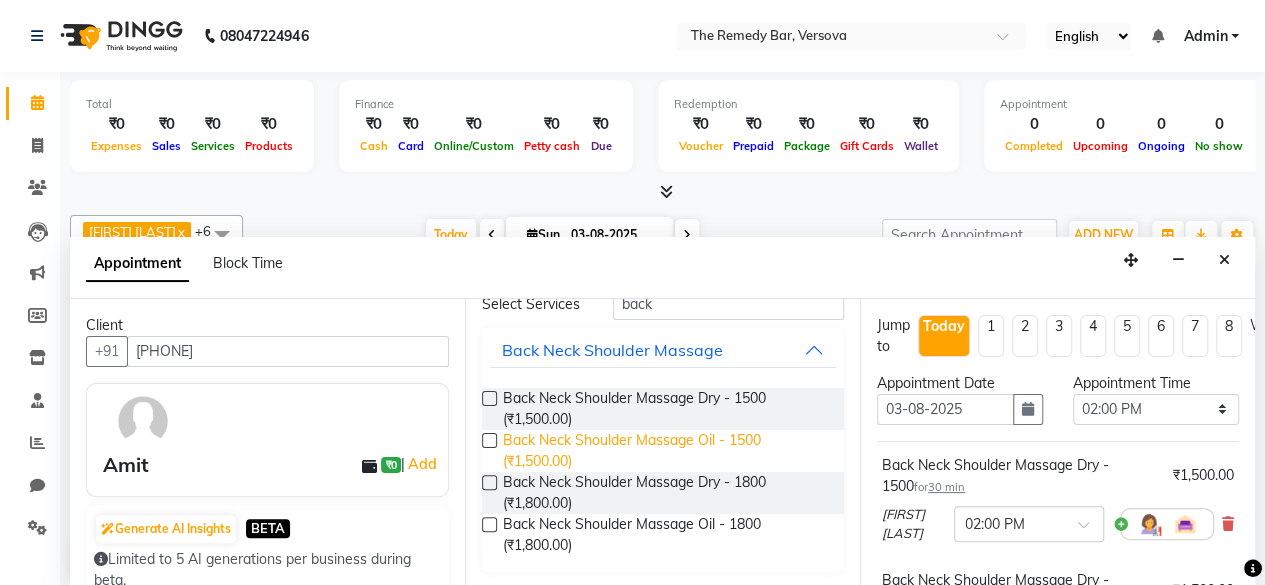 click on "Back Neck Shoulder Massage Oil - 1500 (₹1,500.00)" at bounding box center [665, 451] 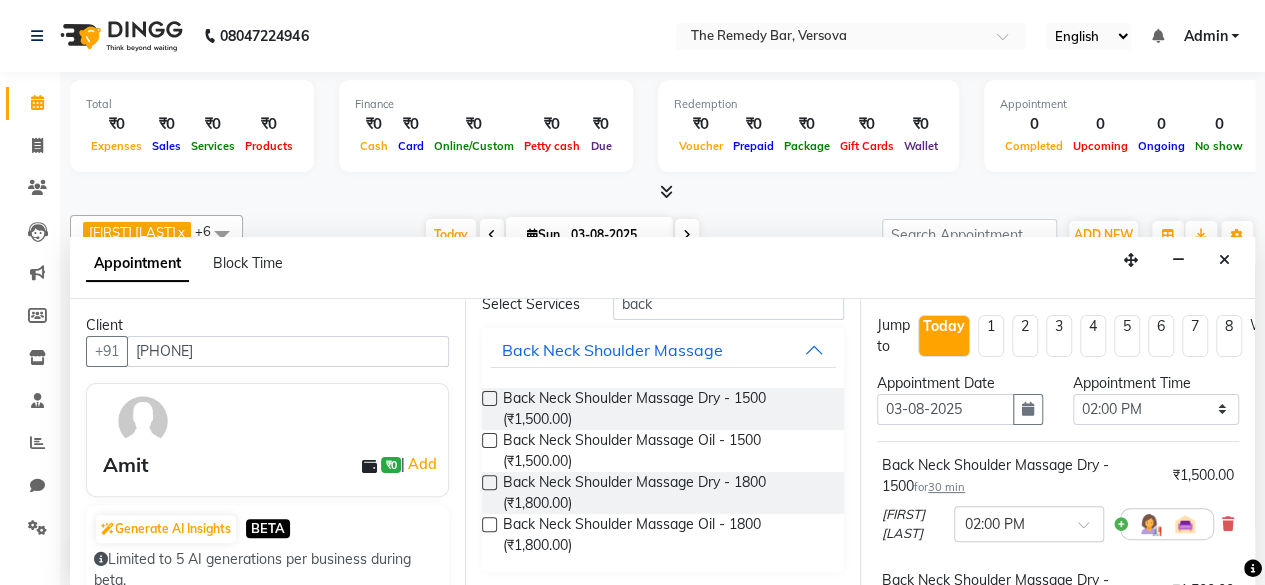click at bounding box center [489, 440] 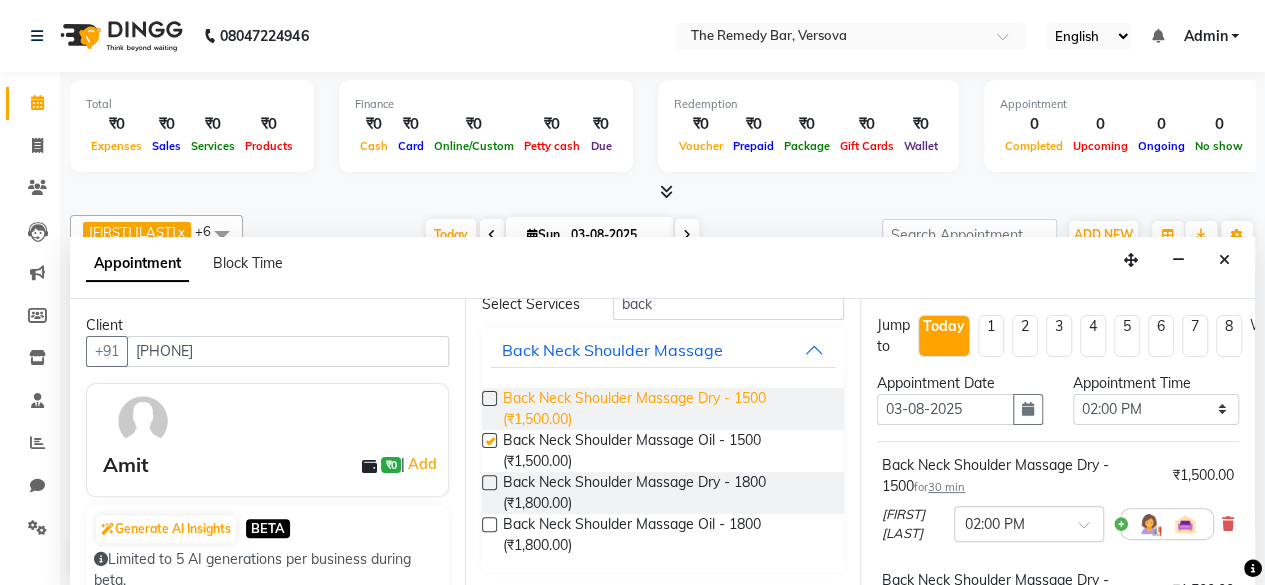 checkbox on "false" 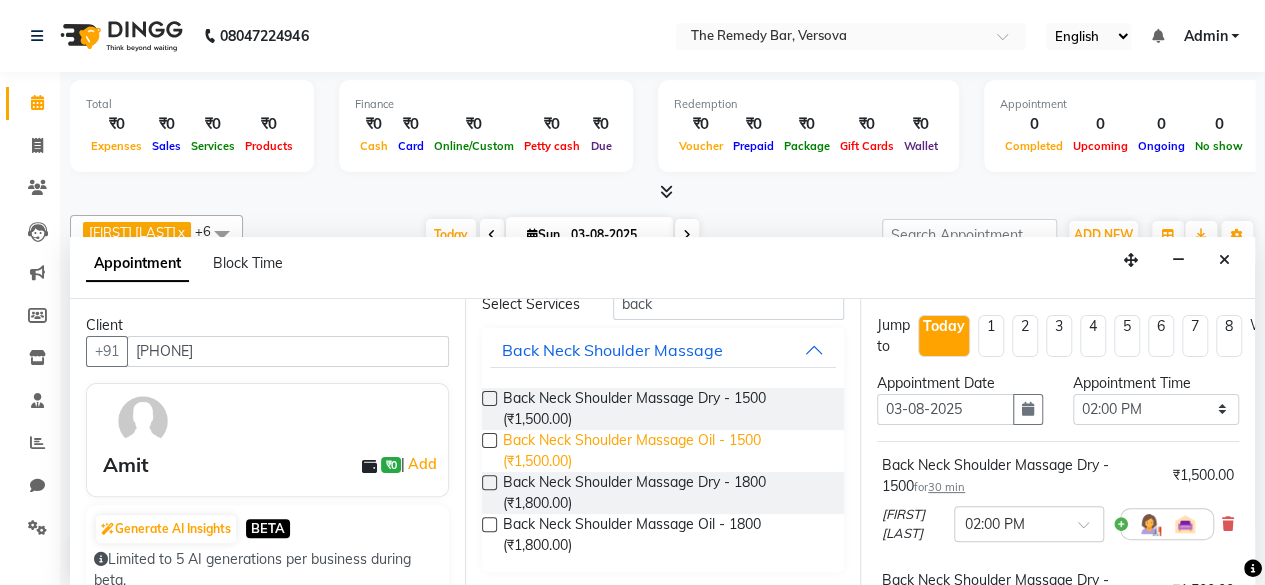 scroll, scrollTop: 104, scrollLeft: 0, axis: vertical 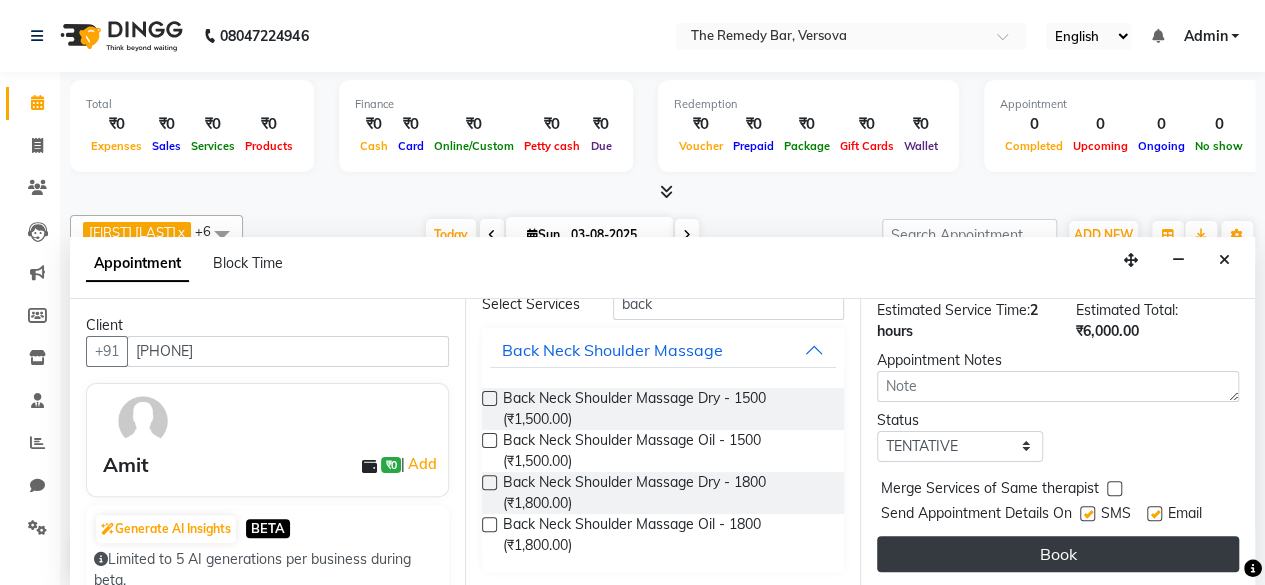 click on "Book" at bounding box center (1058, 554) 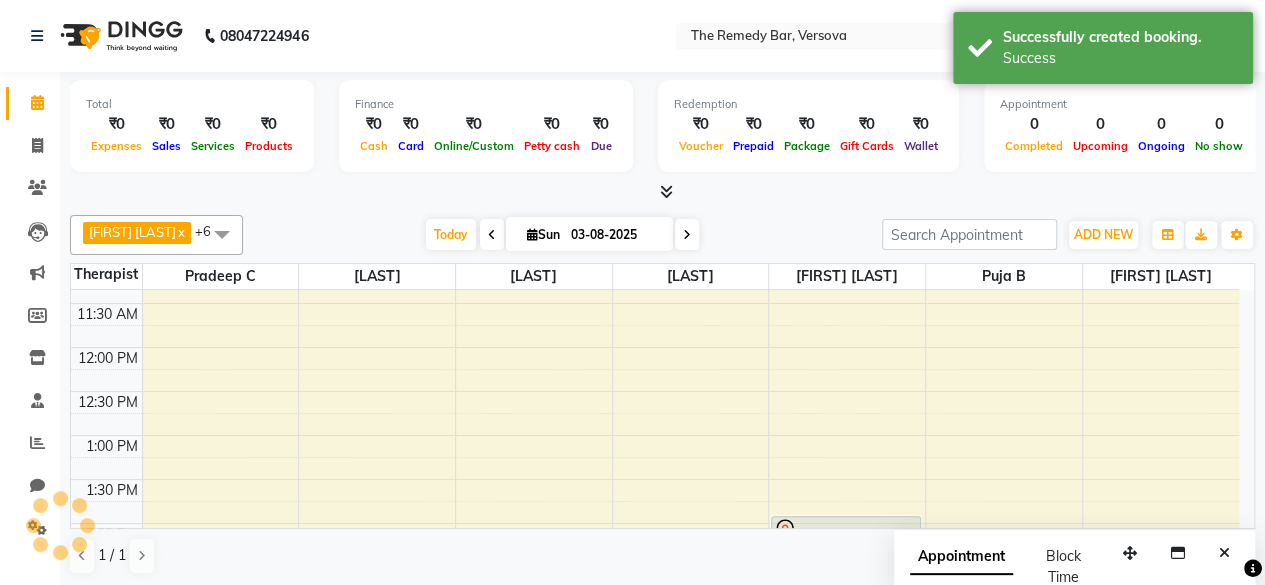 scroll, scrollTop: 0, scrollLeft: 0, axis: both 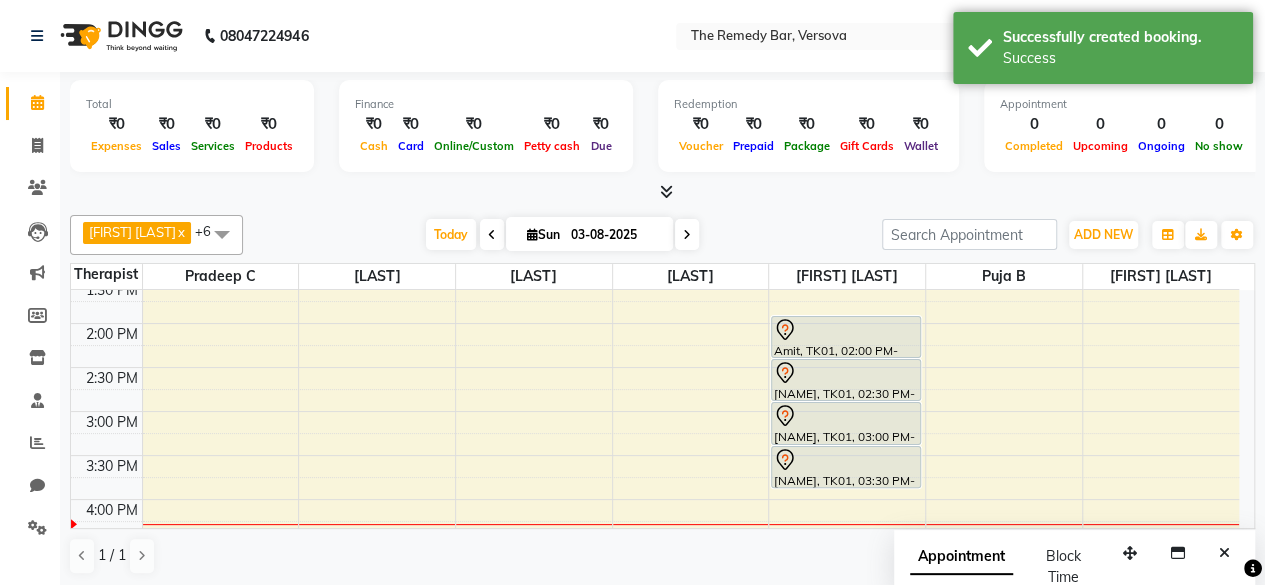 click on "Amit, TK01, 02:00 PM-02:30 PM, Back Neck Shoulder Massage Dry - 1500" at bounding box center (846, 337) 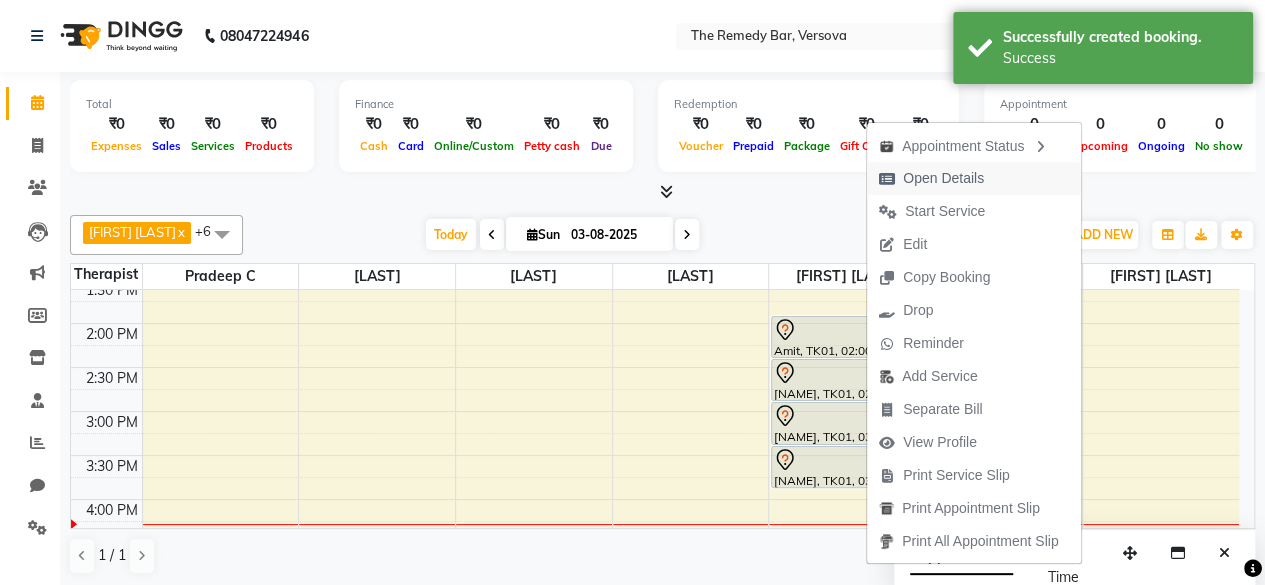 click on "Open Details" at bounding box center [943, 178] 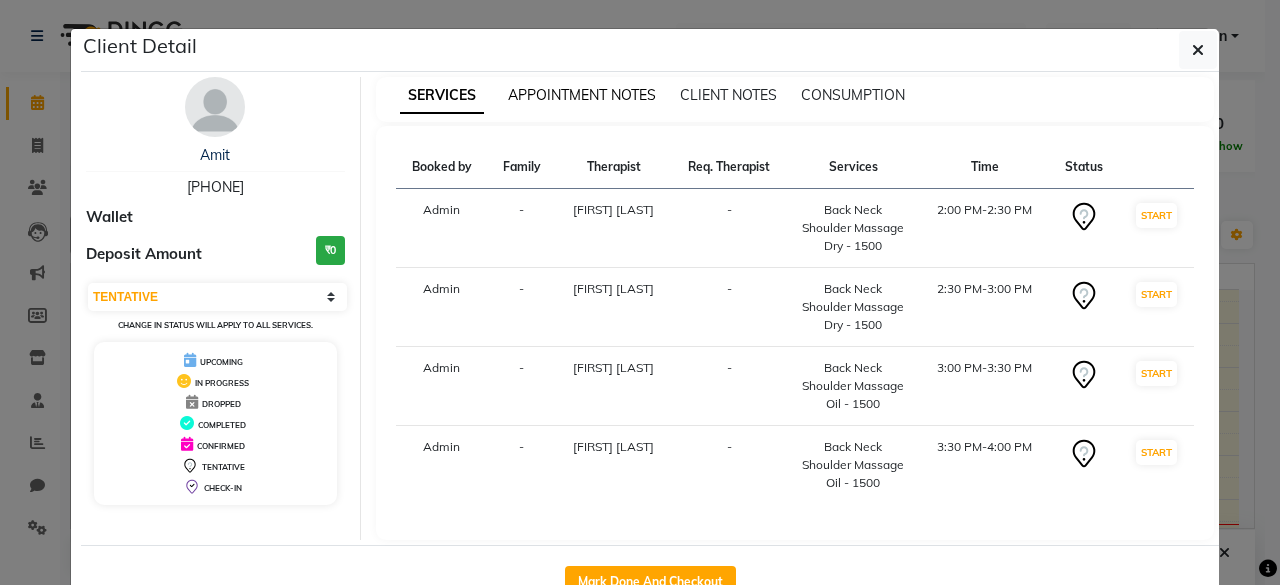 click on "APPOINTMENT NOTES" at bounding box center (582, 95) 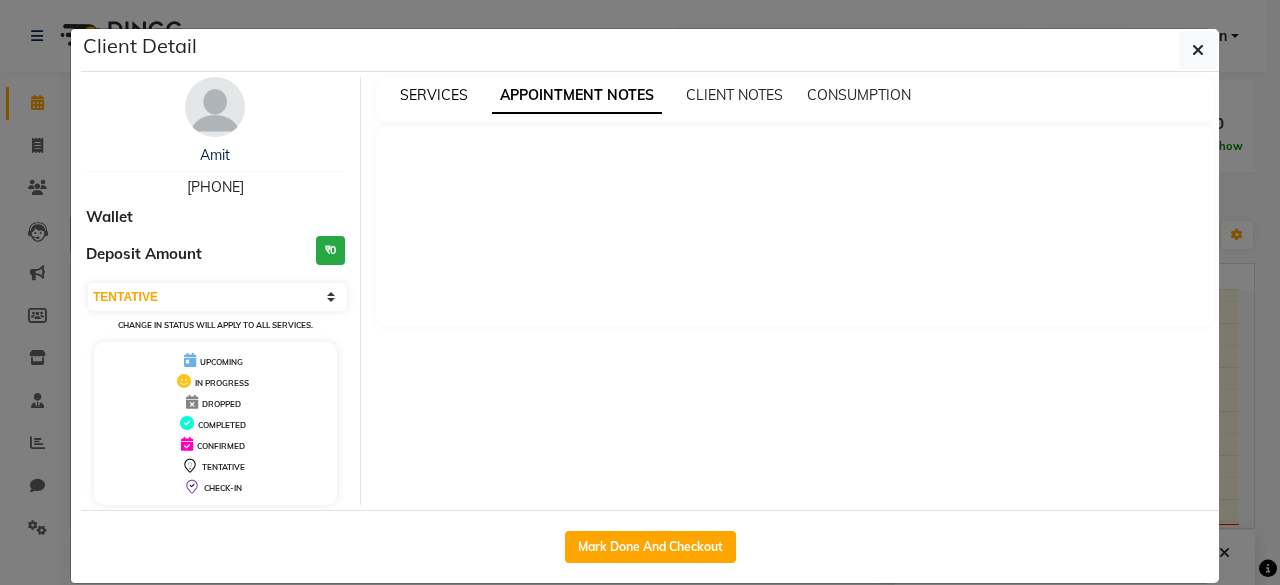 click on "SERVICES" at bounding box center [434, 95] 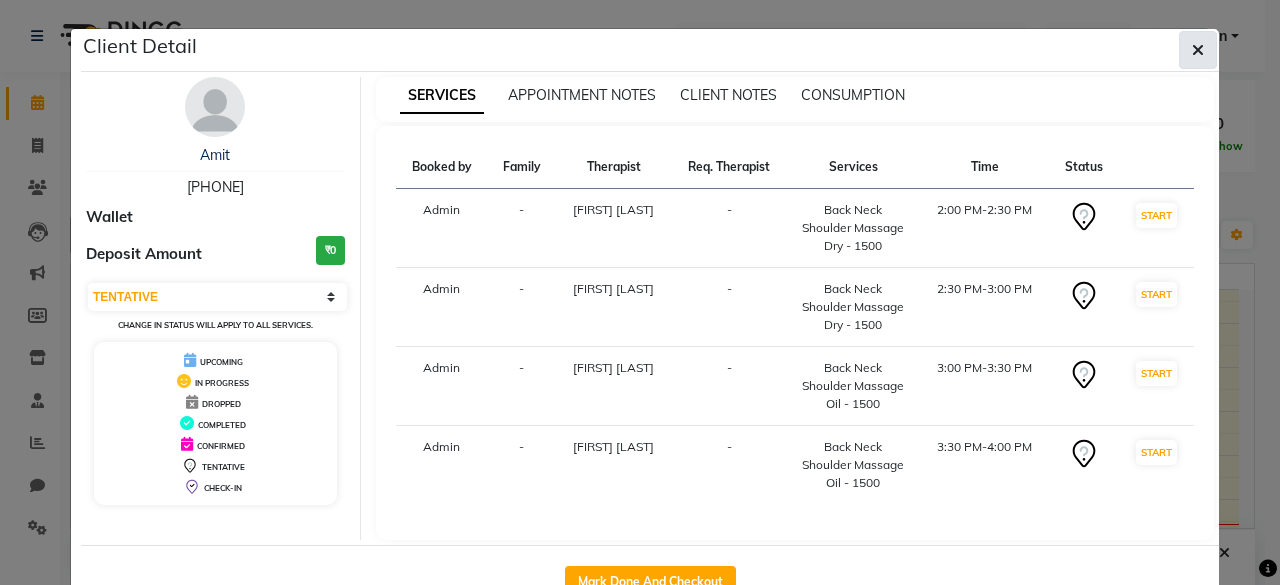 click 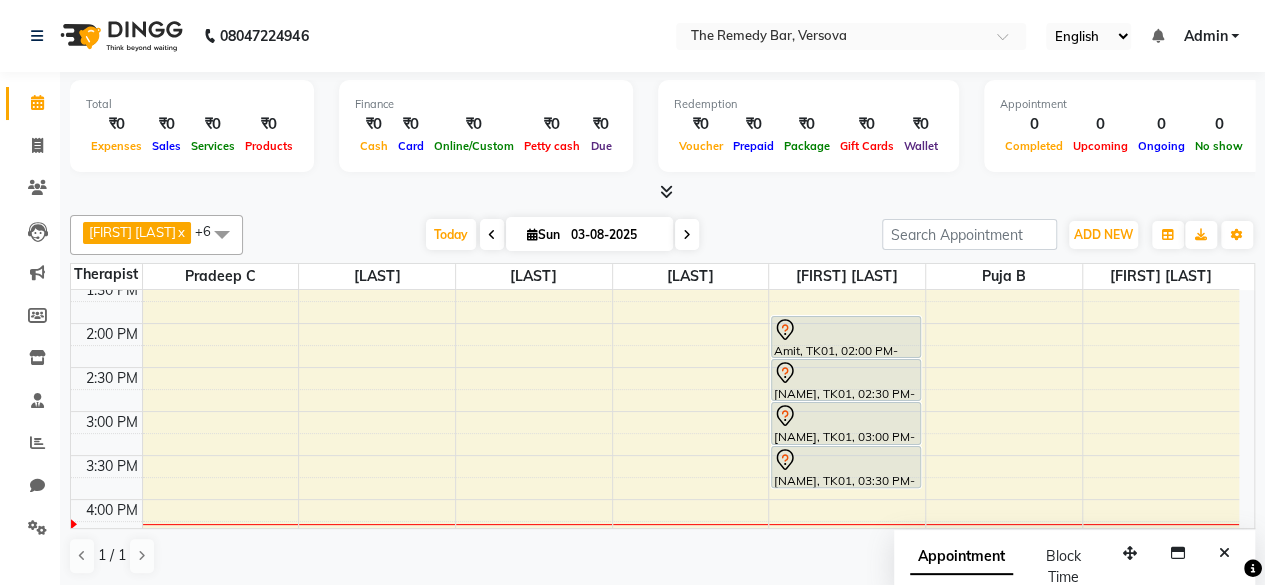 drag, startPoint x: 897, startPoint y: 380, endPoint x: 853, endPoint y: 389, distance: 44.911022 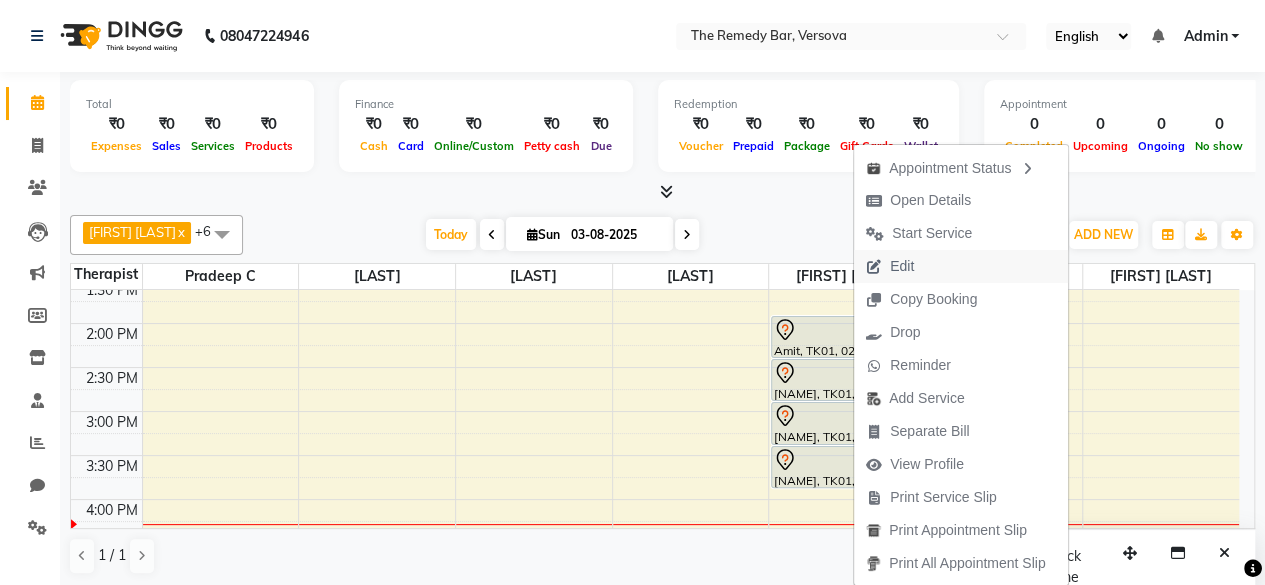 click on "Edit" at bounding box center (902, 266) 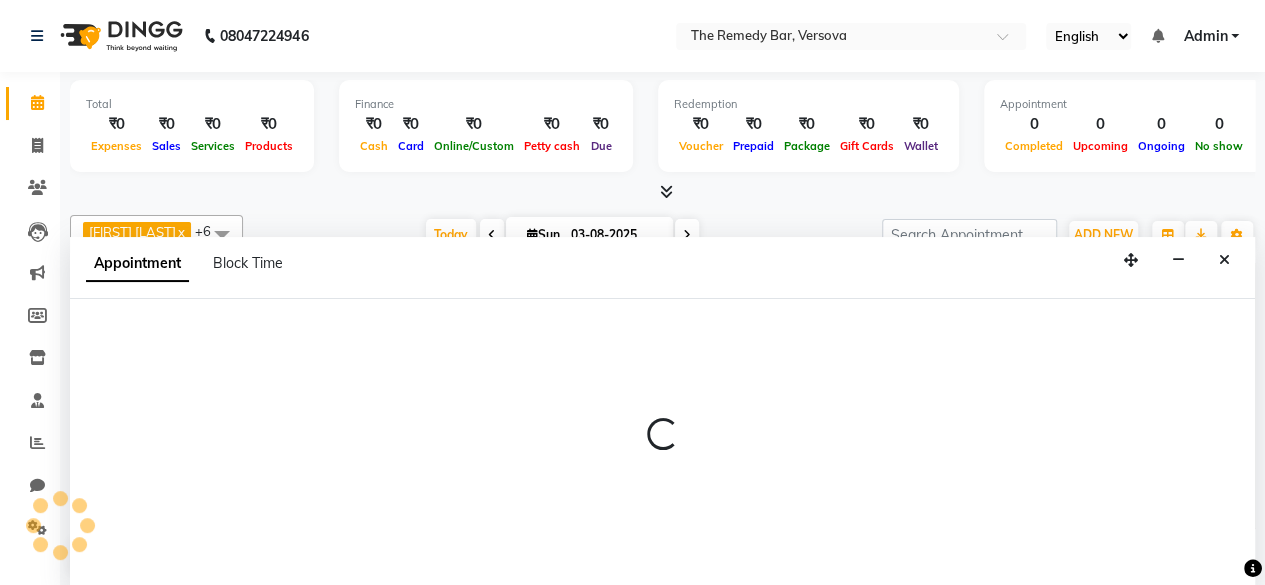 scroll, scrollTop: 0, scrollLeft: 0, axis: both 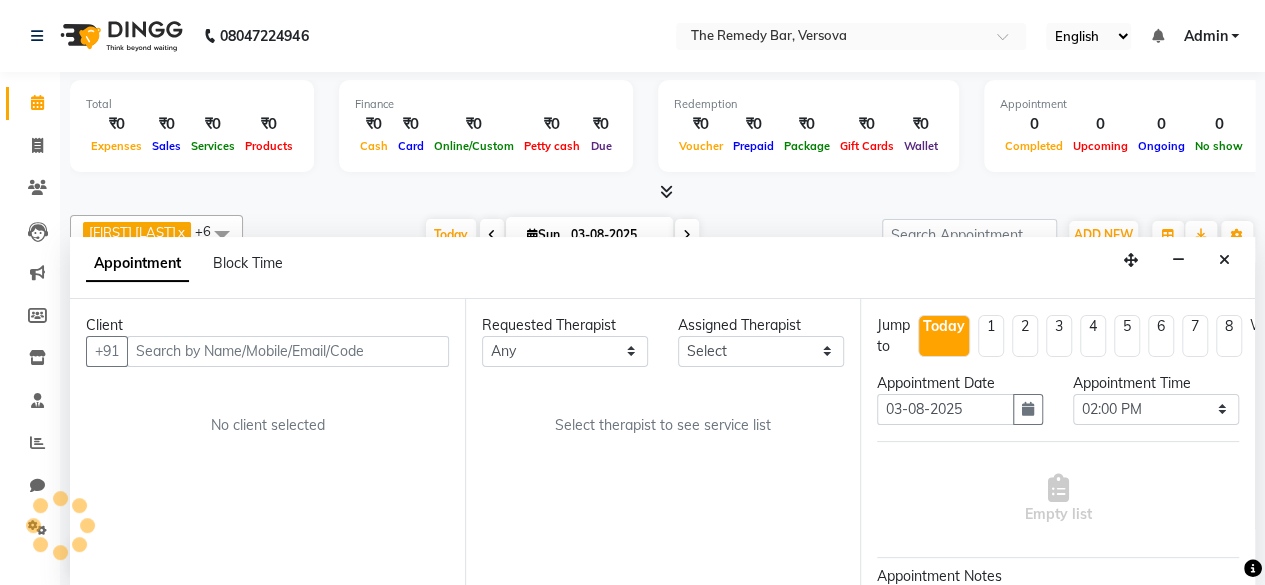 select on "84613" 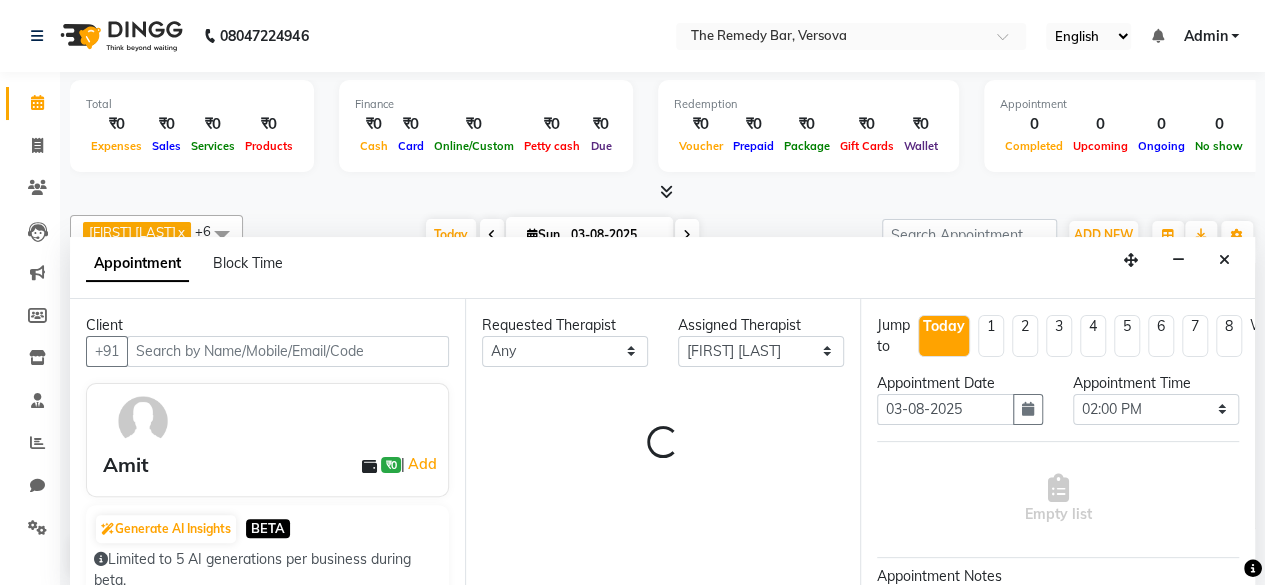 select on "4300" 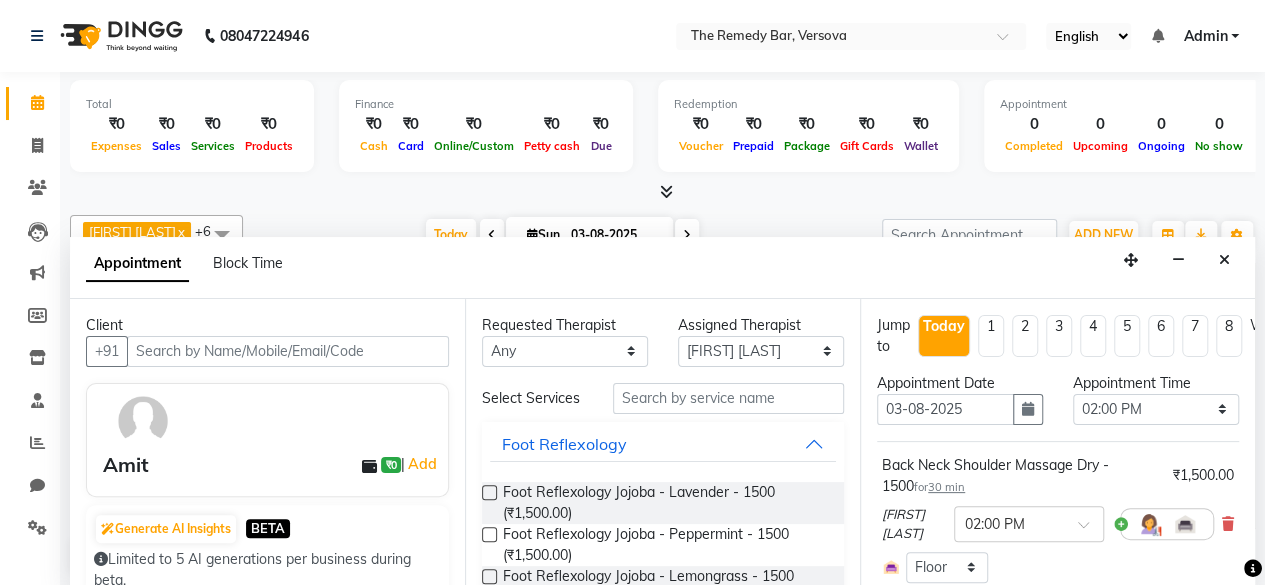 scroll, scrollTop: 695, scrollLeft: 0, axis: vertical 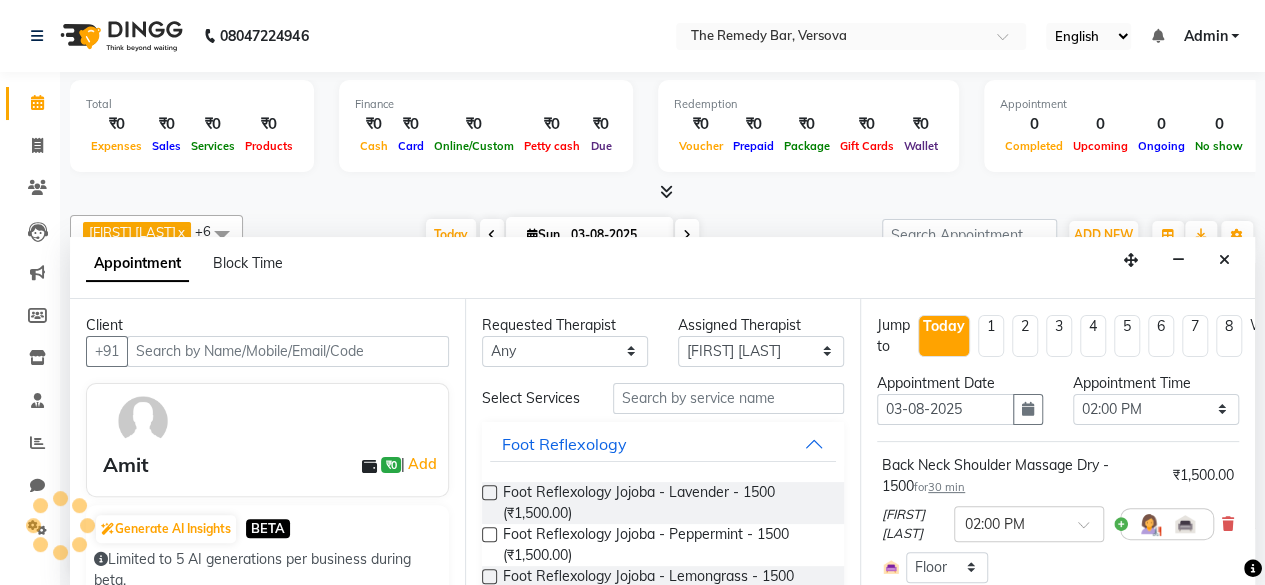 select on "4300" 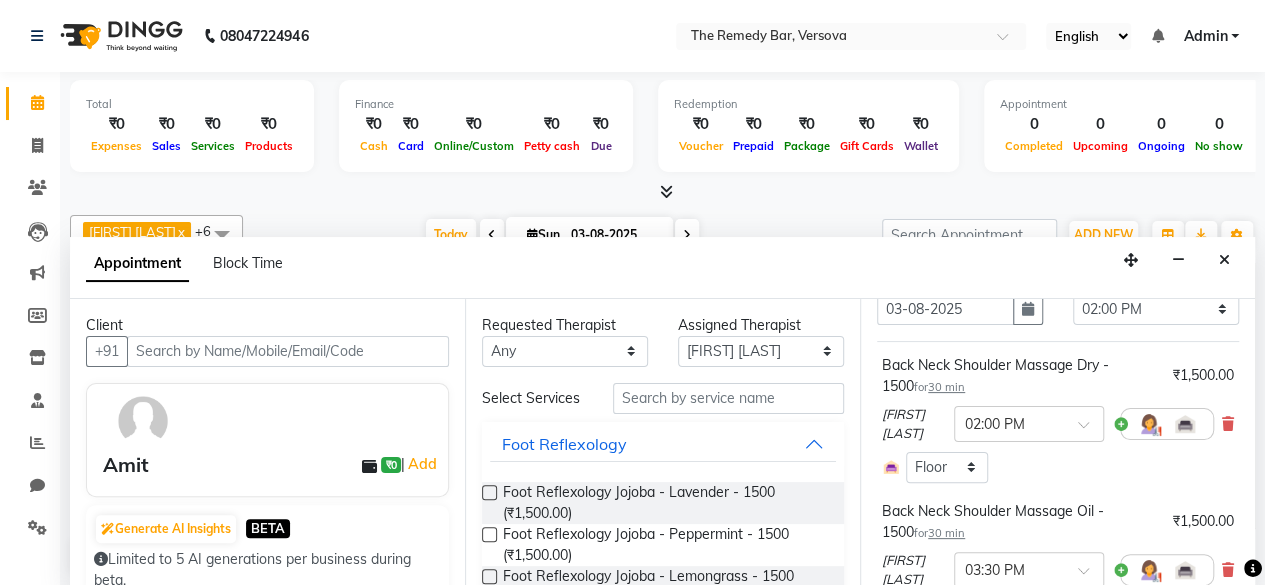 scroll, scrollTop: 200, scrollLeft: 0, axis: vertical 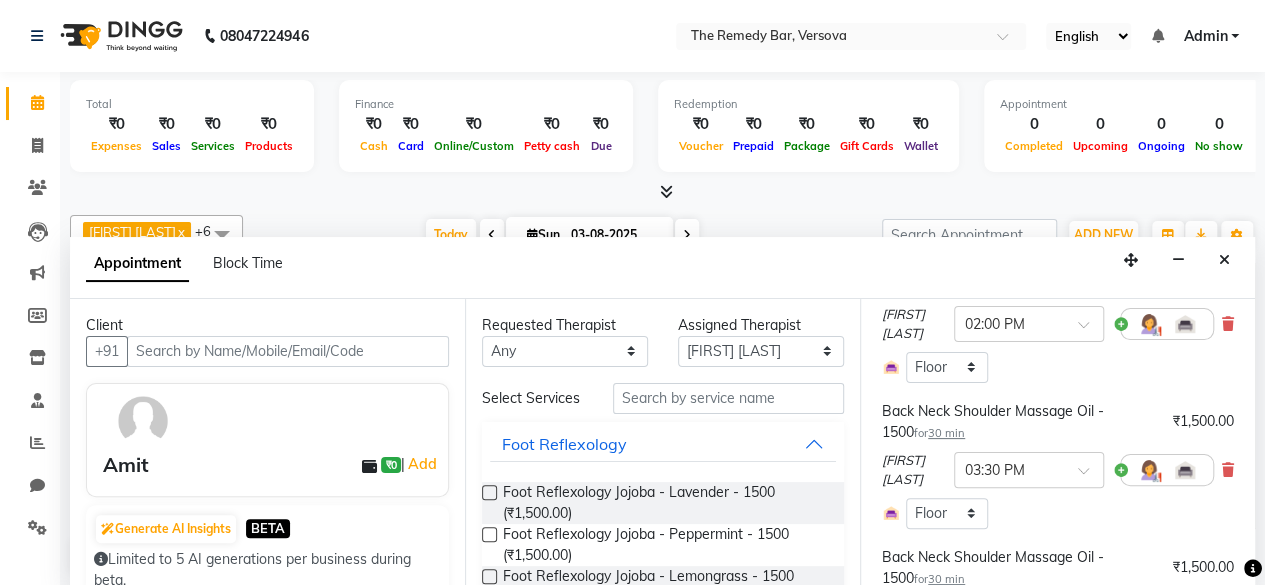 click on "Back Neck Shoulder Massage Oil - 1500   for  30 min ₹1,500.00 [LAST] × 03:30 PM Select Room Floor" at bounding box center (1058, 465) 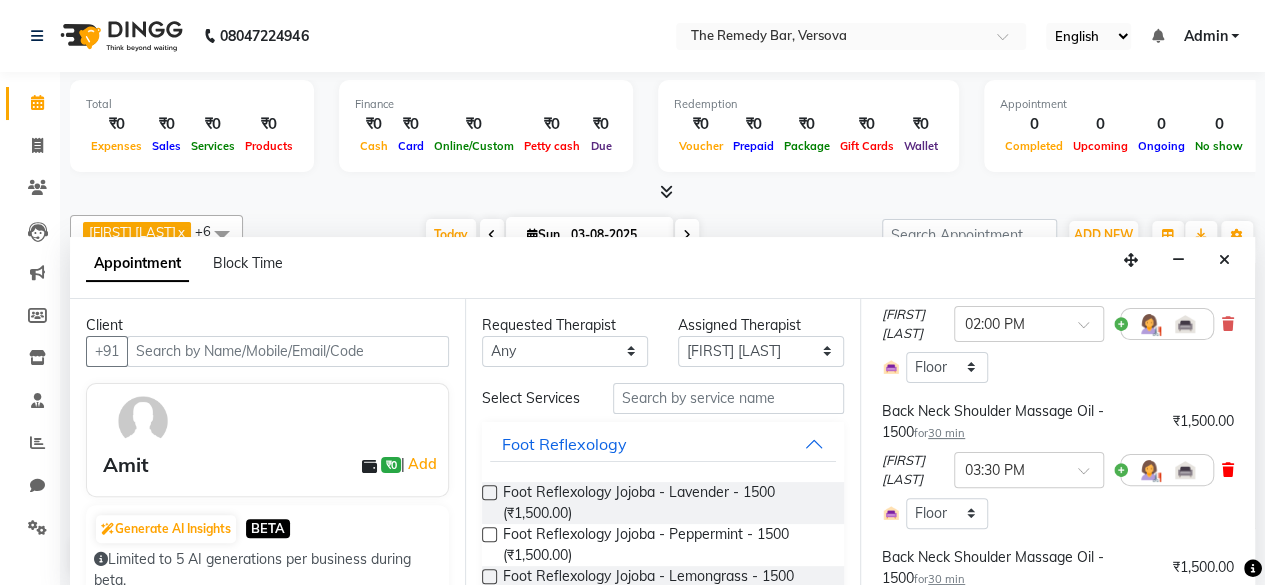 click at bounding box center [1228, 470] 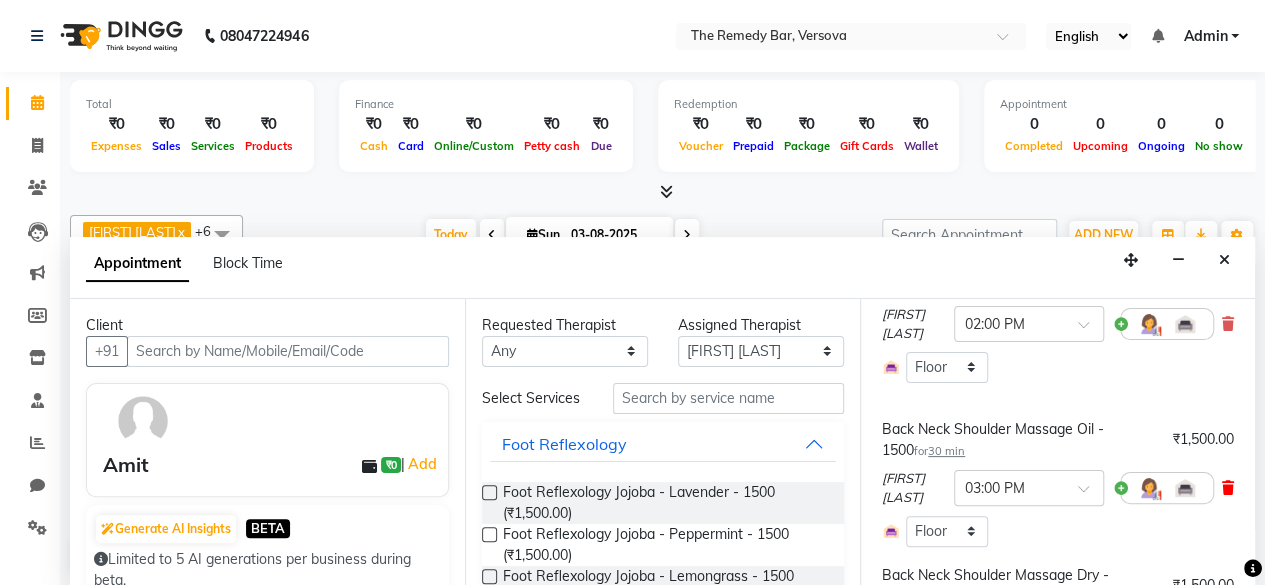 click at bounding box center [1228, 488] 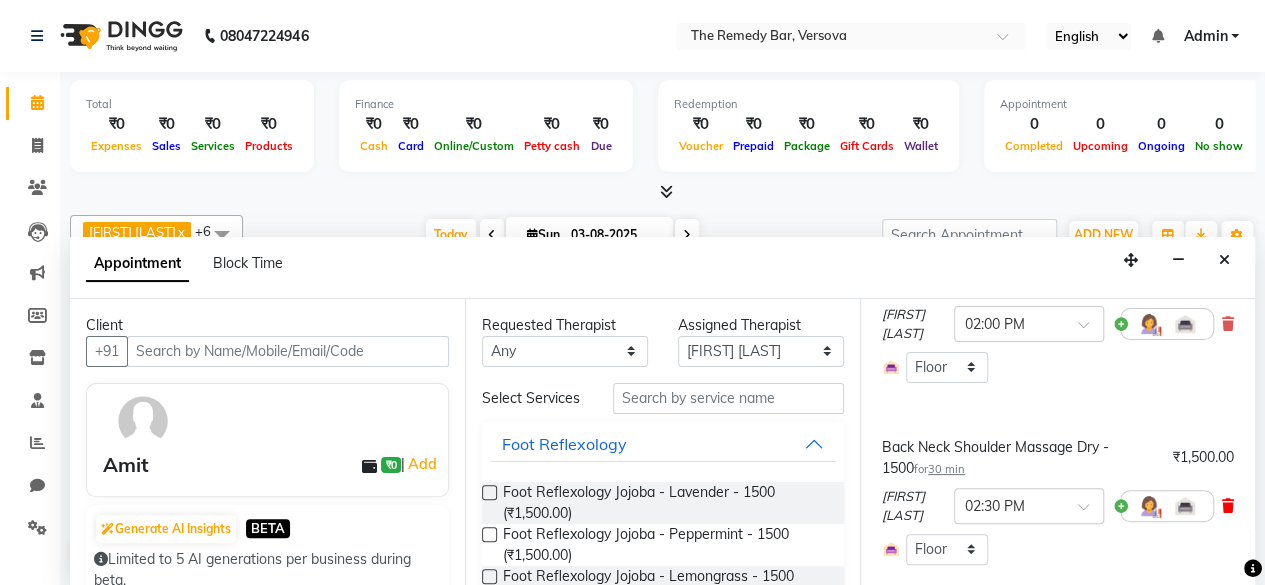 click at bounding box center [1228, 506] 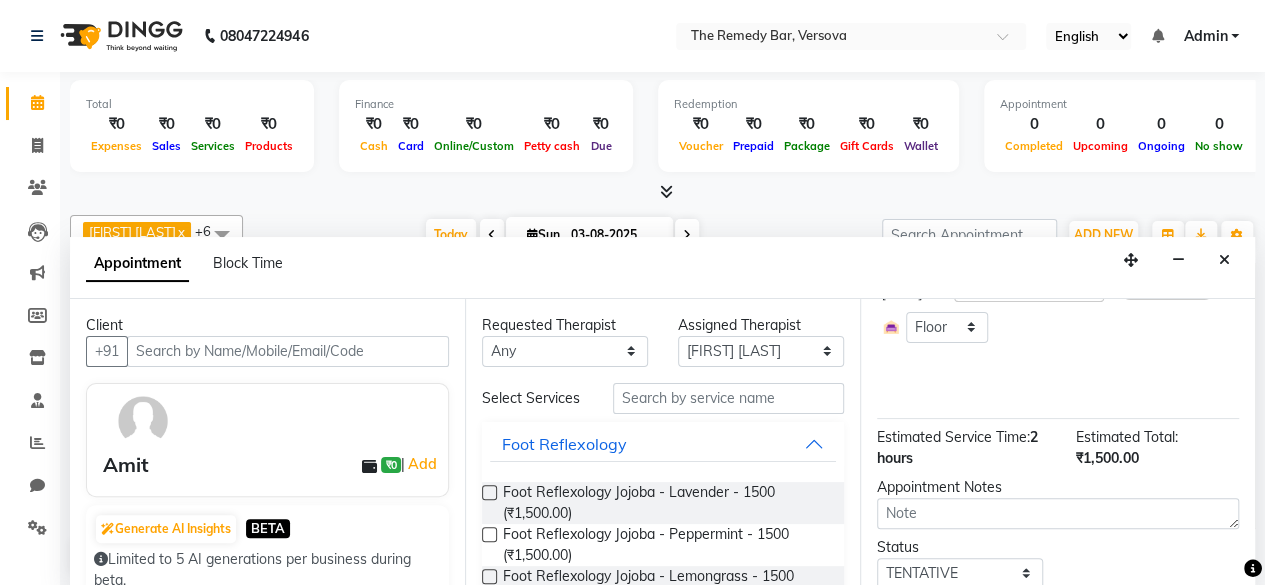 scroll, scrollTop: 123, scrollLeft: 0, axis: vertical 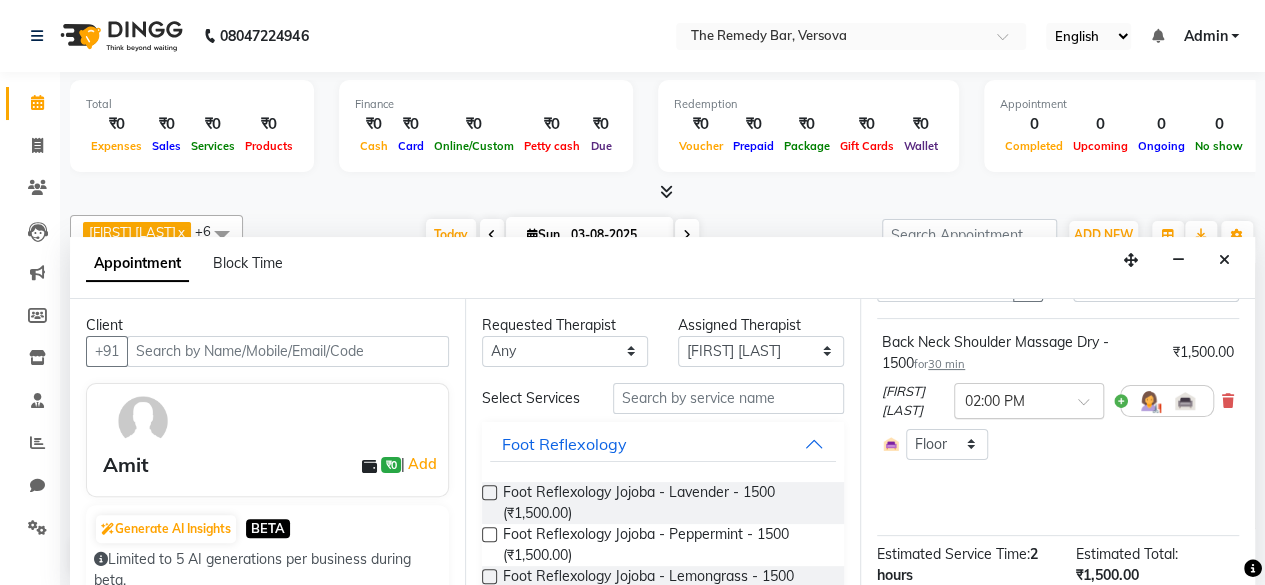 click at bounding box center (1009, 399) 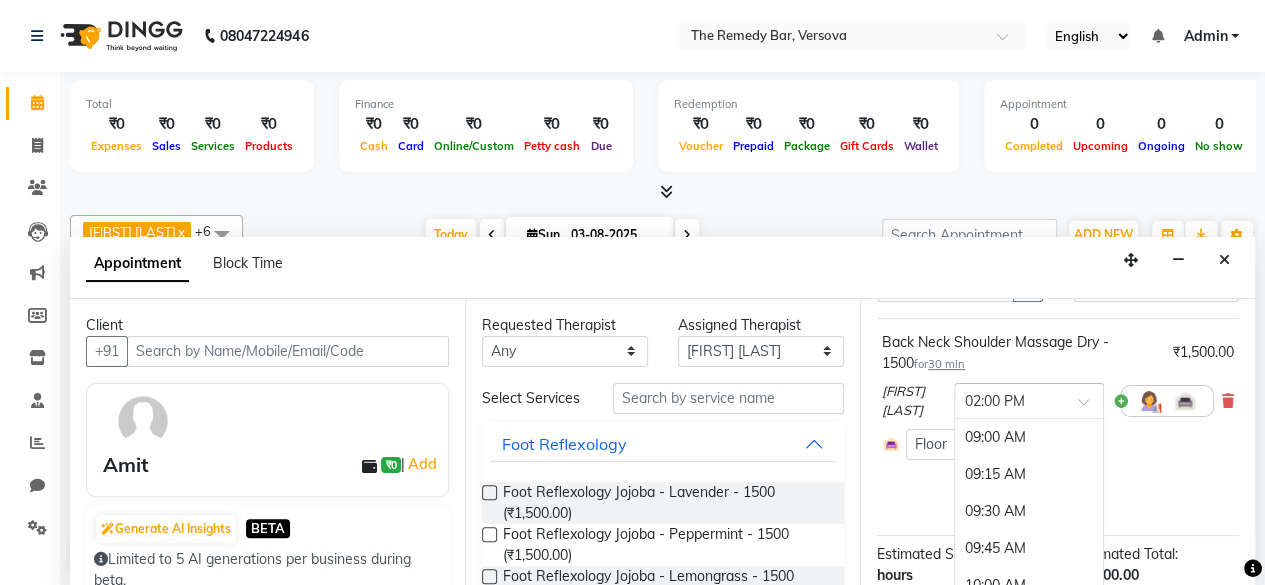 scroll, scrollTop: 740, scrollLeft: 0, axis: vertical 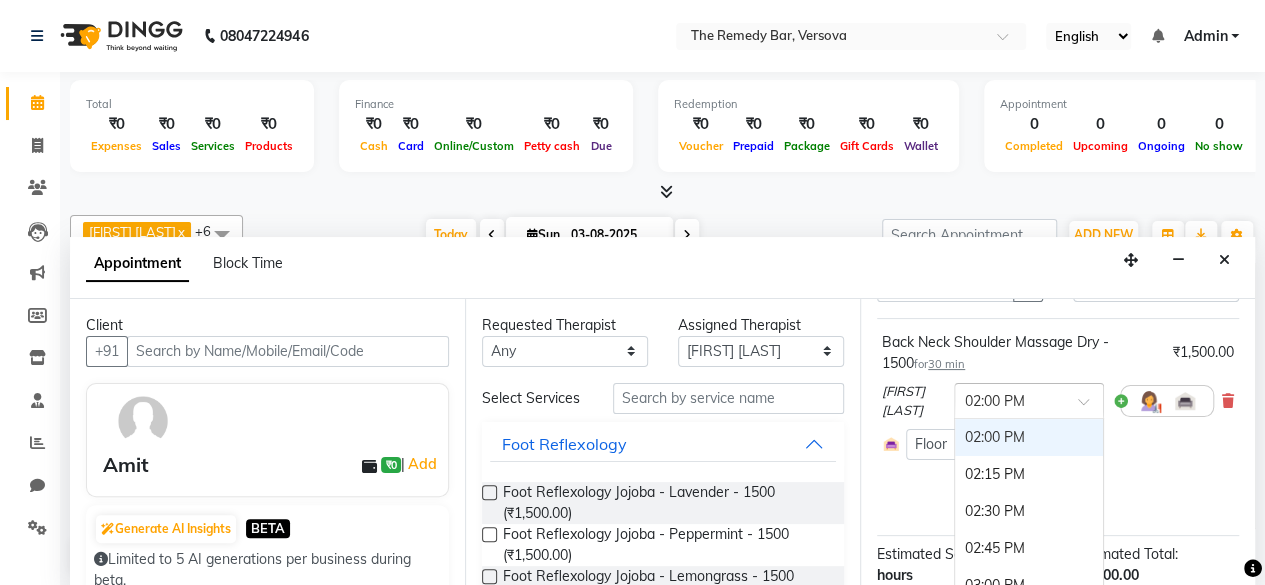 click at bounding box center (1009, 399) 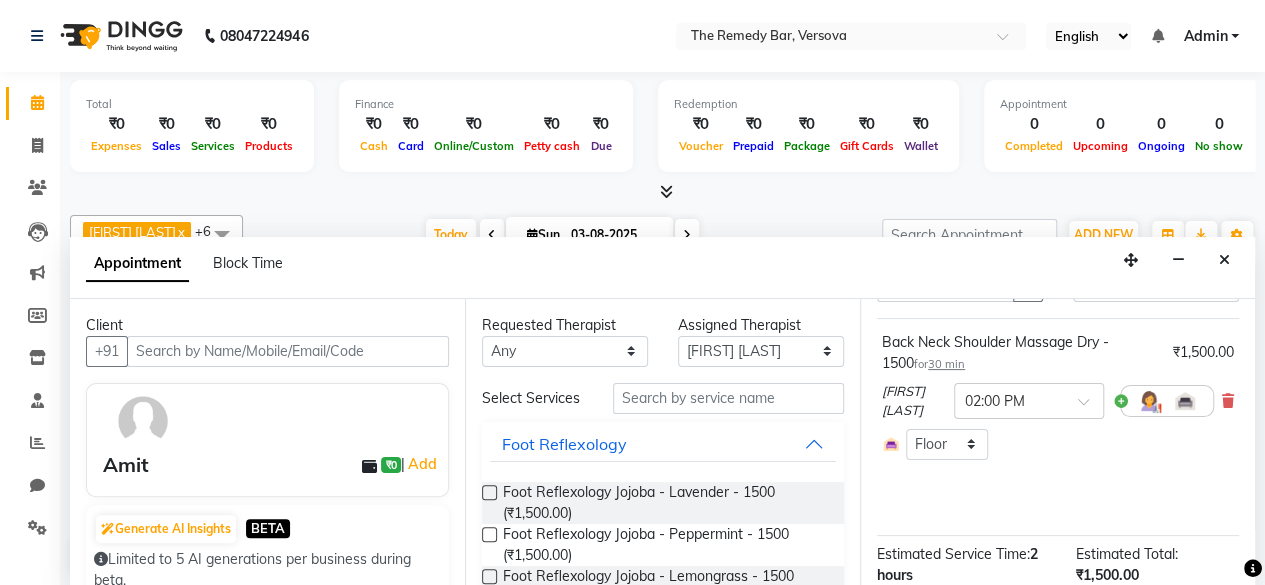 click on "Select Room Floor" at bounding box center (1058, 444) 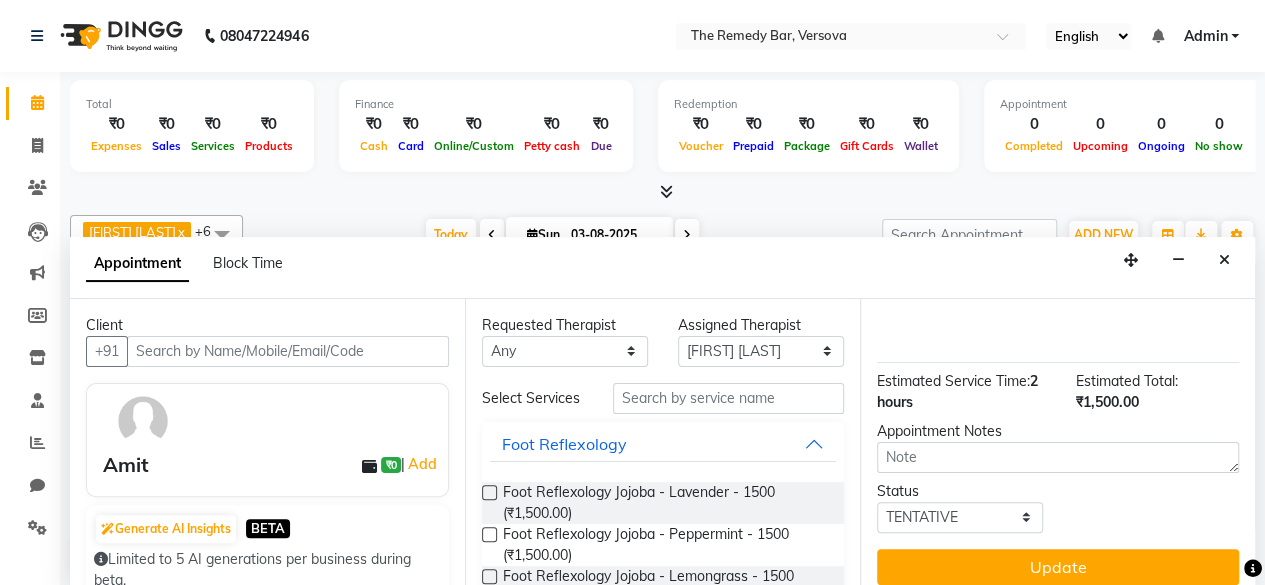 scroll, scrollTop: 323, scrollLeft: 0, axis: vertical 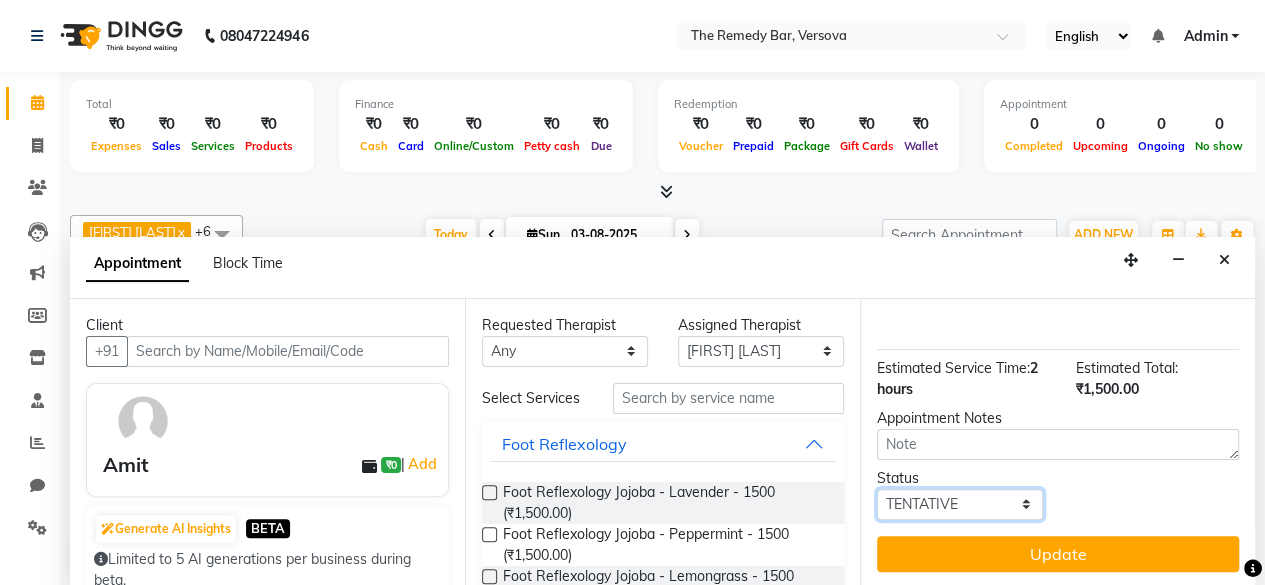 click on "Select TENTATIVE CONFIRM CHECK-IN UPCOMING" at bounding box center [960, 504] 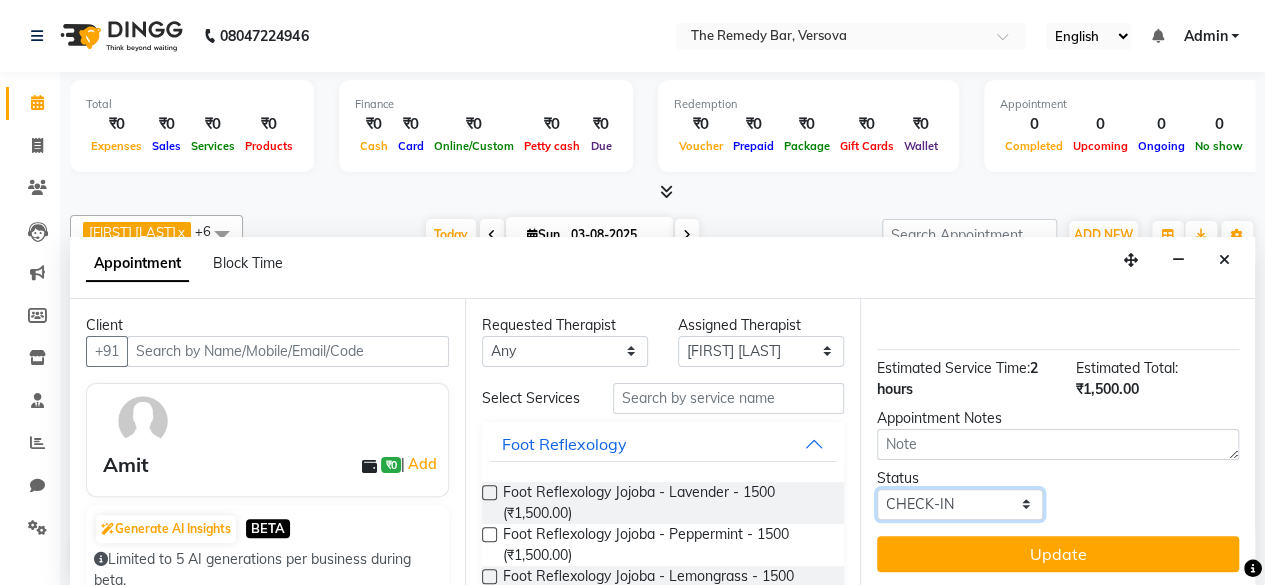 click on "Select TENTATIVE CONFIRM CHECK-IN UPCOMING" at bounding box center (960, 504) 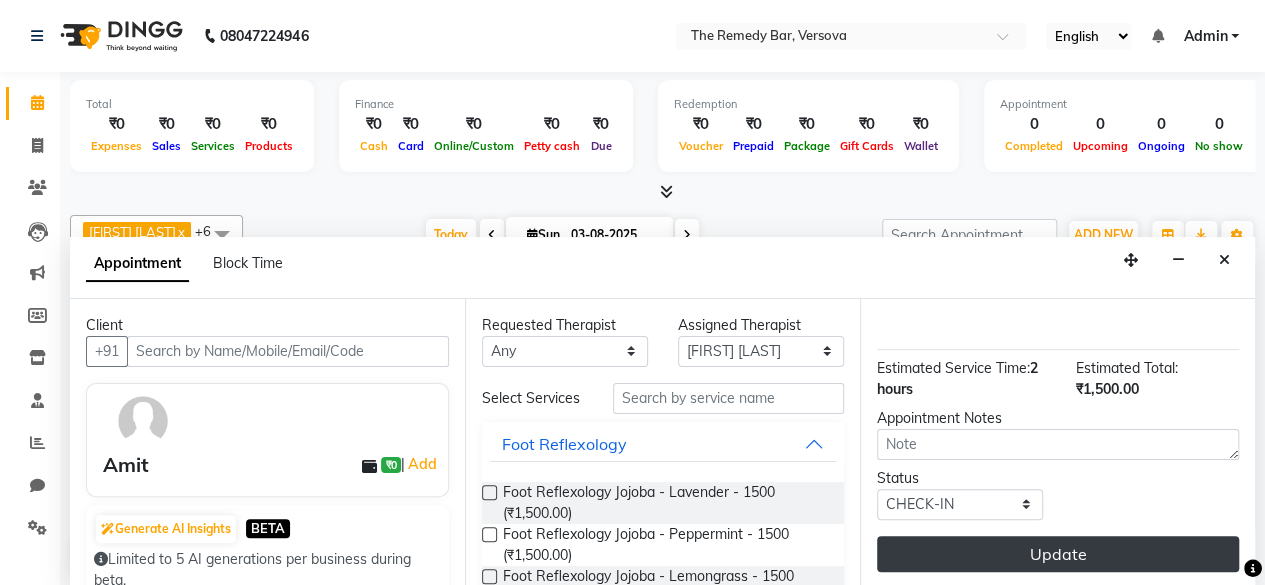 click on "Update" at bounding box center [1058, 554] 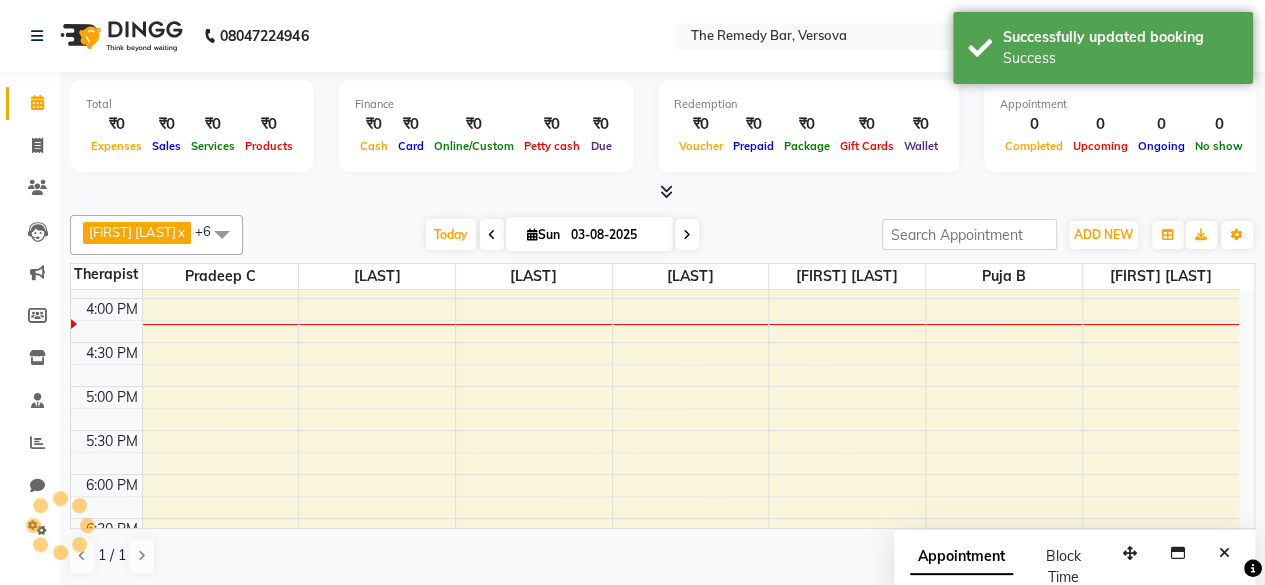 scroll, scrollTop: 0, scrollLeft: 0, axis: both 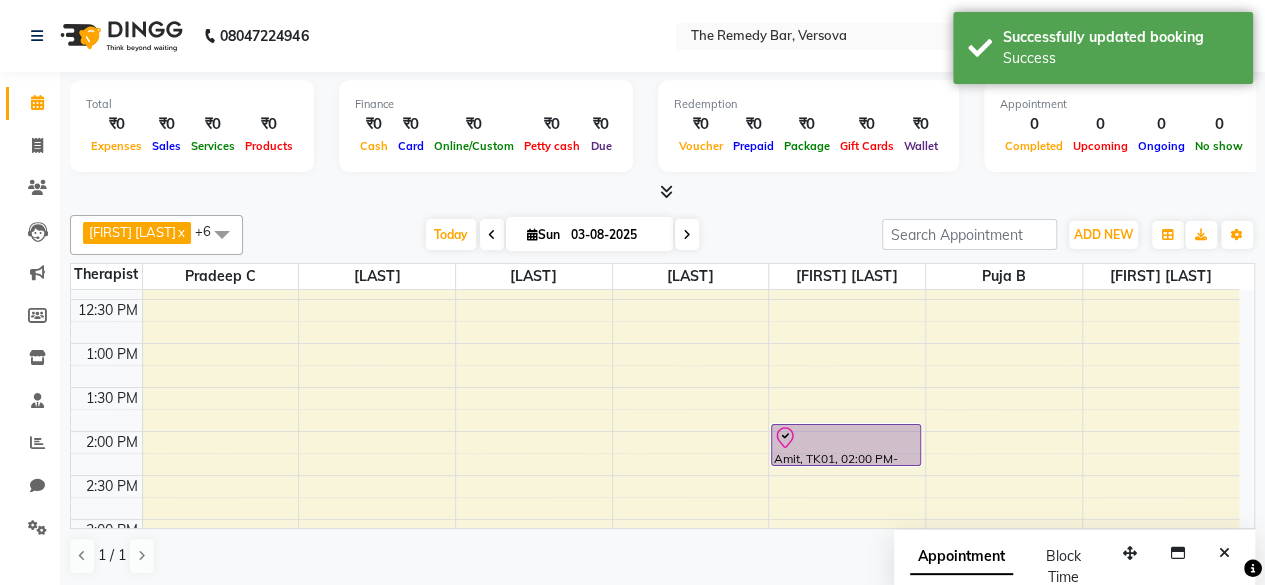 click at bounding box center [846, 438] 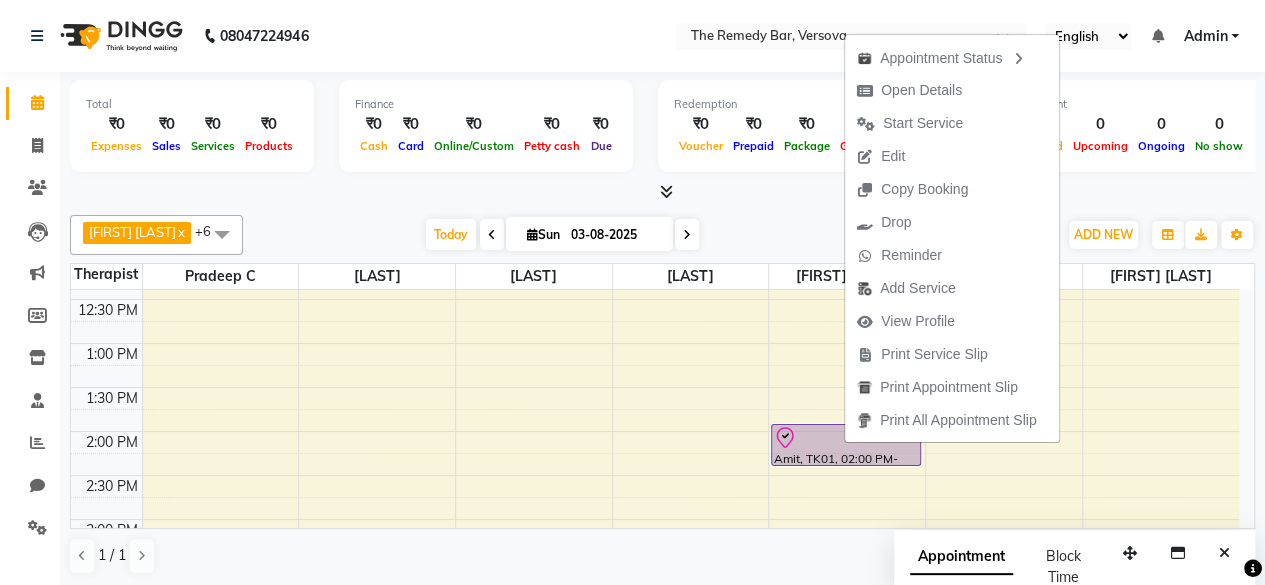 click on "8:00 AM 8:30 AM 9:00 AM 9:30 AM 10:00 AM 10:30 AM 11:00 AM 11:30 AM 12:00 PM 12:30 PM 1:00 PM 1:30 PM 2:00 PM 2:30 PM 3:00 PM 3:30 PM 4:00 PM 4:30 PM 5:00 PM 5:30 PM 6:00 PM 6:30 PM 7:00 PM 7:30 PM 8:00 PM 8:30 PM
[FIRST], TK01, 02:00 PM-02:30 PM, Back Neck Shoulder Massage Dry - 1500" at bounding box center [655, 475] 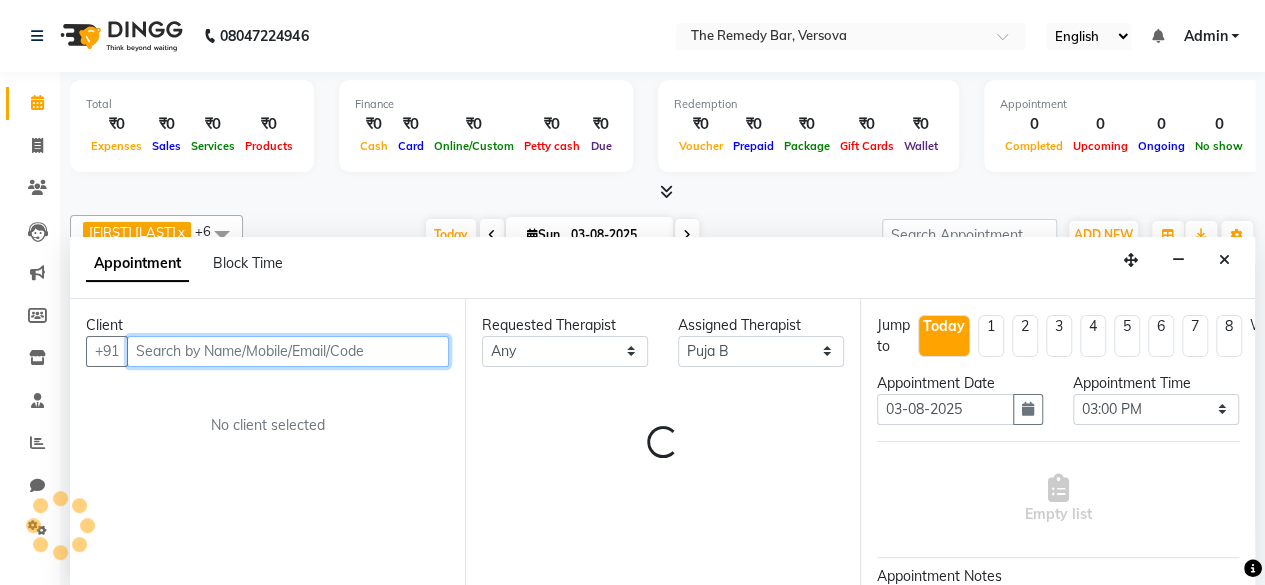 scroll, scrollTop: 0, scrollLeft: 0, axis: both 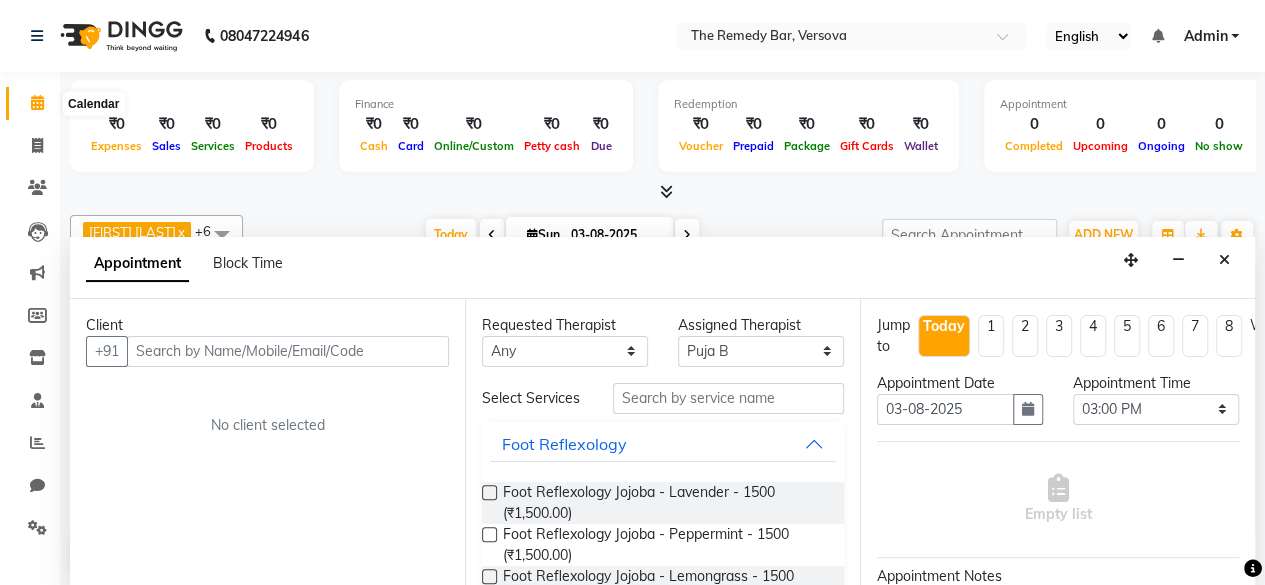 click 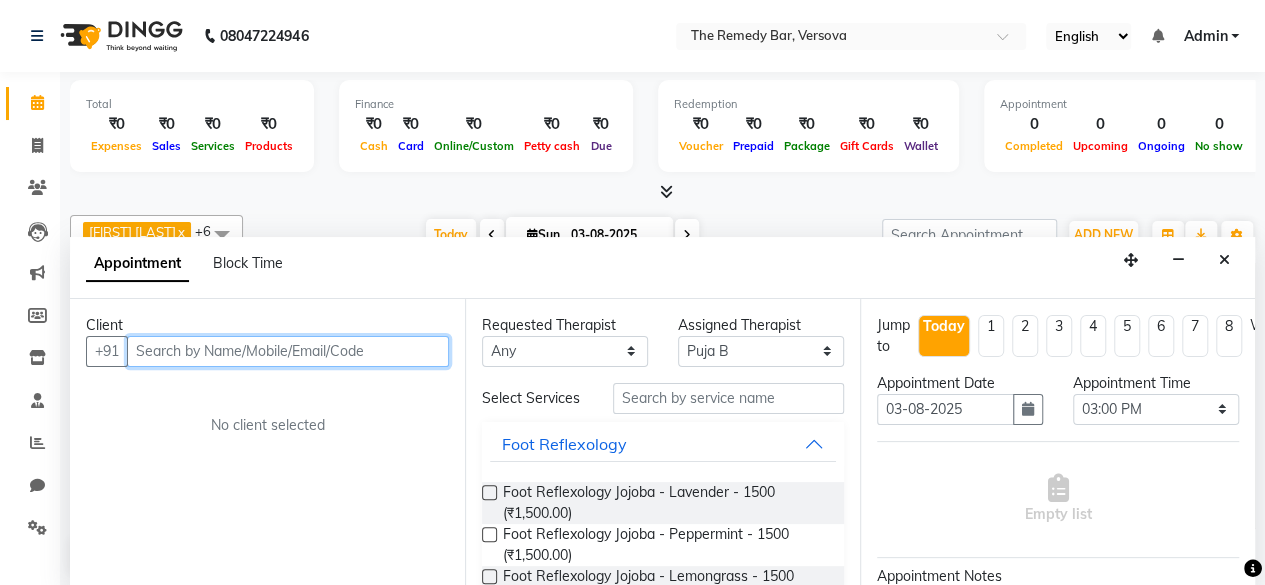 click at bounding box center [288, 351] 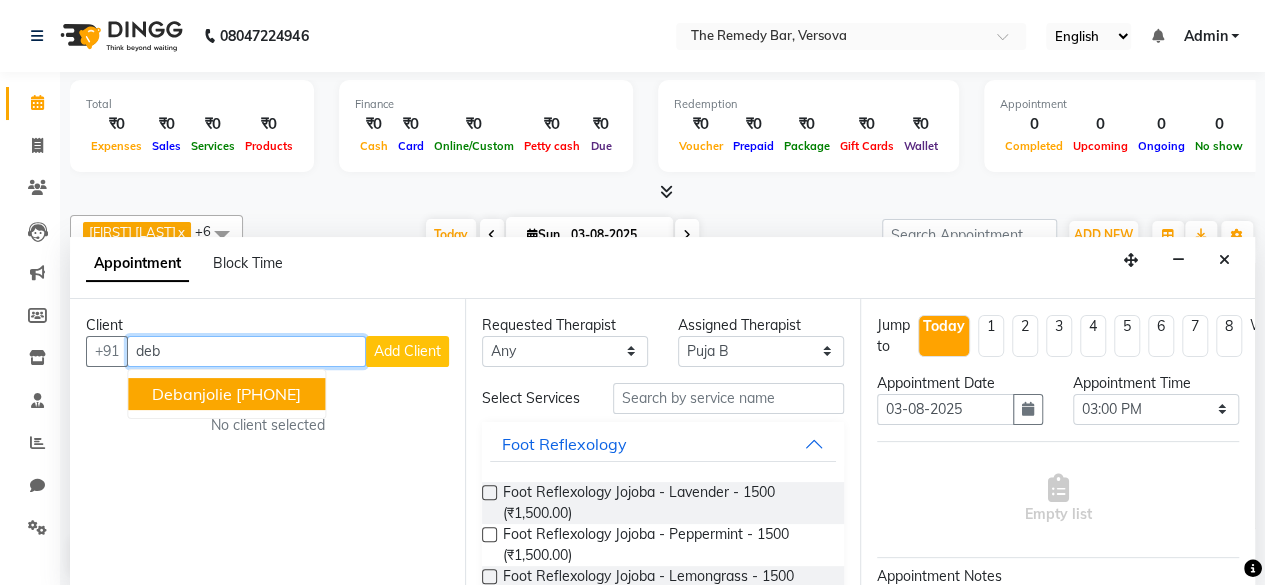 click on "[PHONE]" at bounding box center (268, 394) 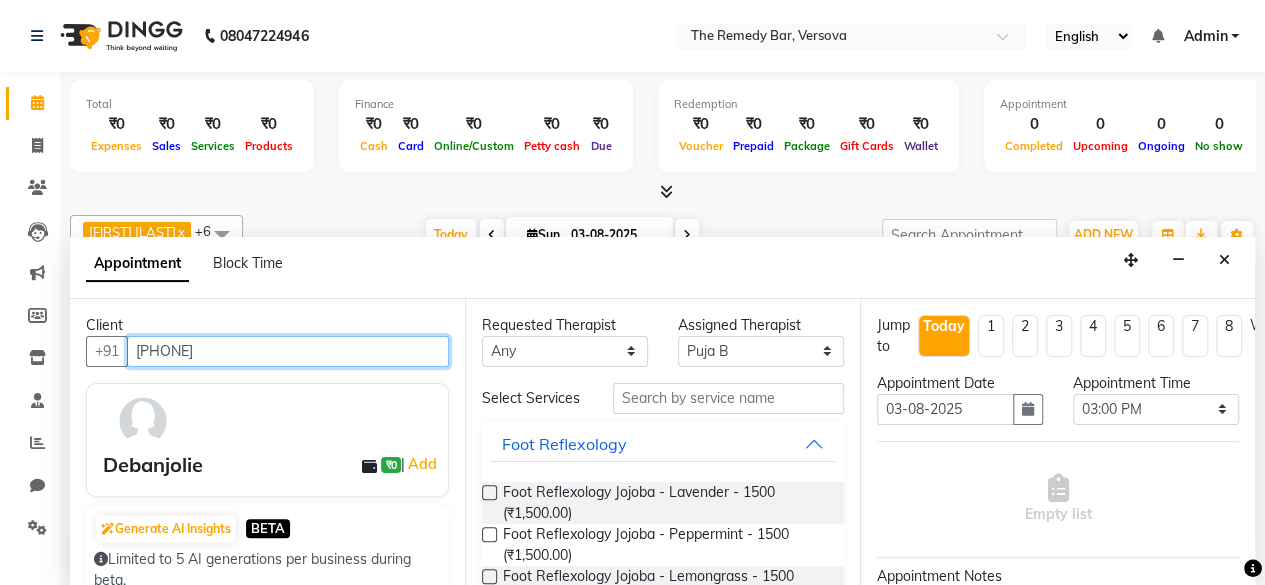 type on "[PHONE]" 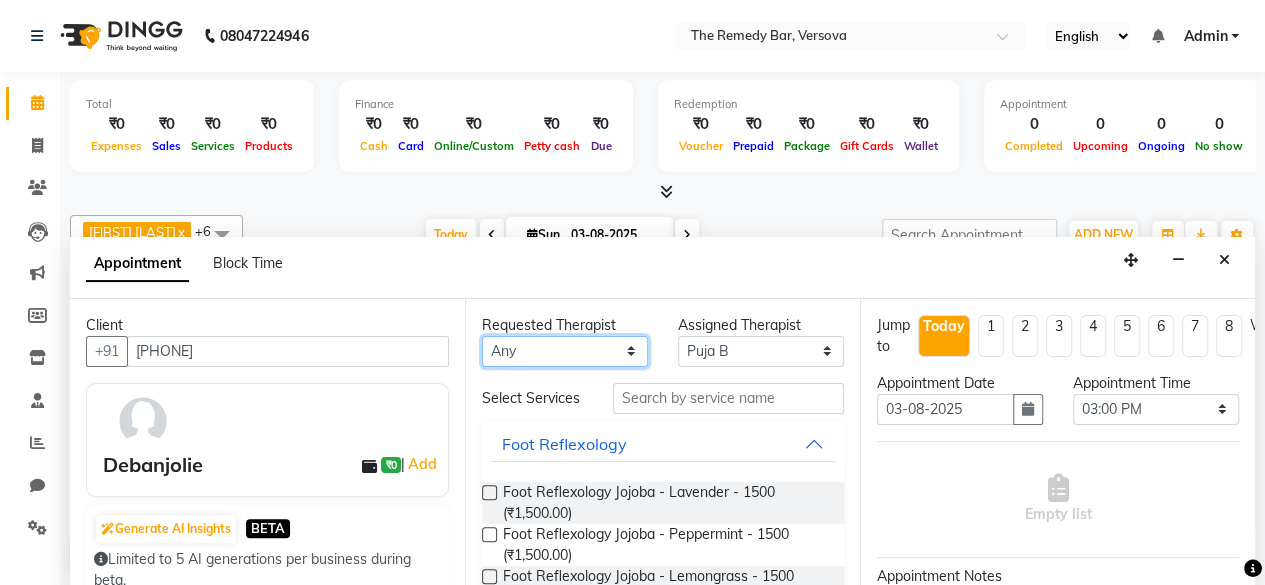 click on "Any [LAST] [LAST] [LAST] [LAST] [LAST] [LAST] [LAST]" at bounding box center [565, 351] 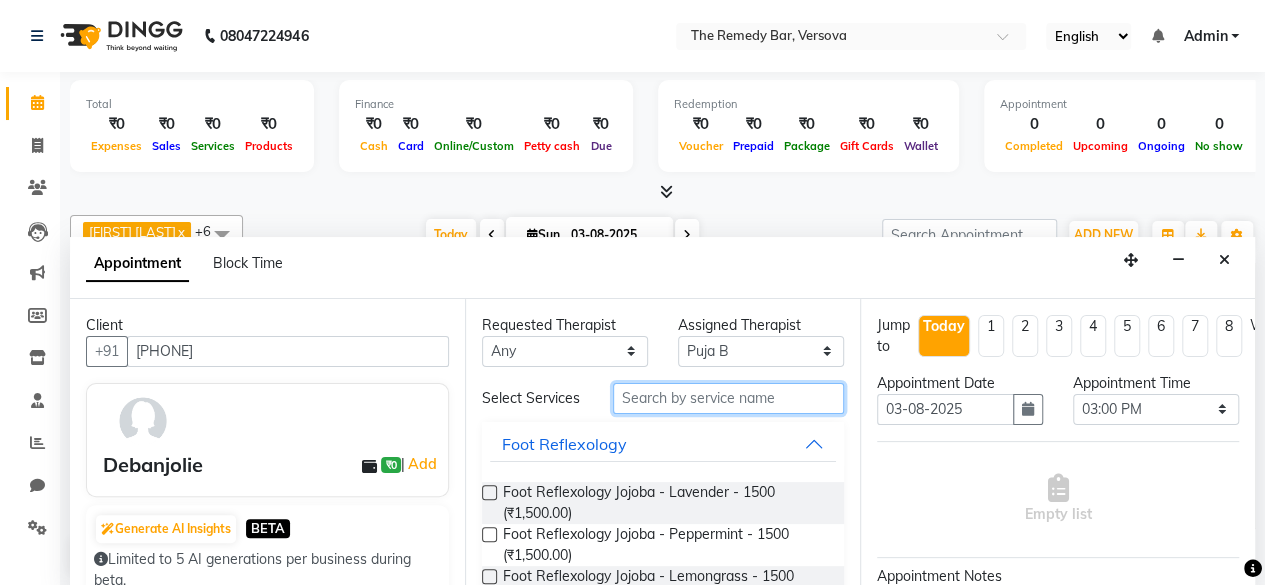 click at bounding box center [728, 398] 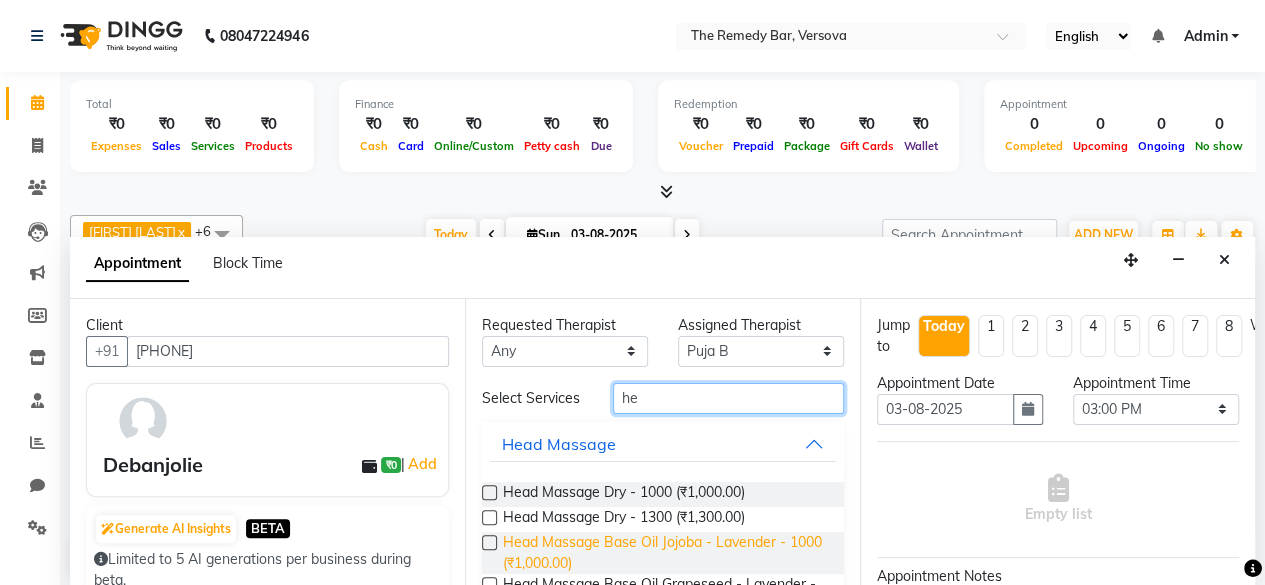 type on "he" 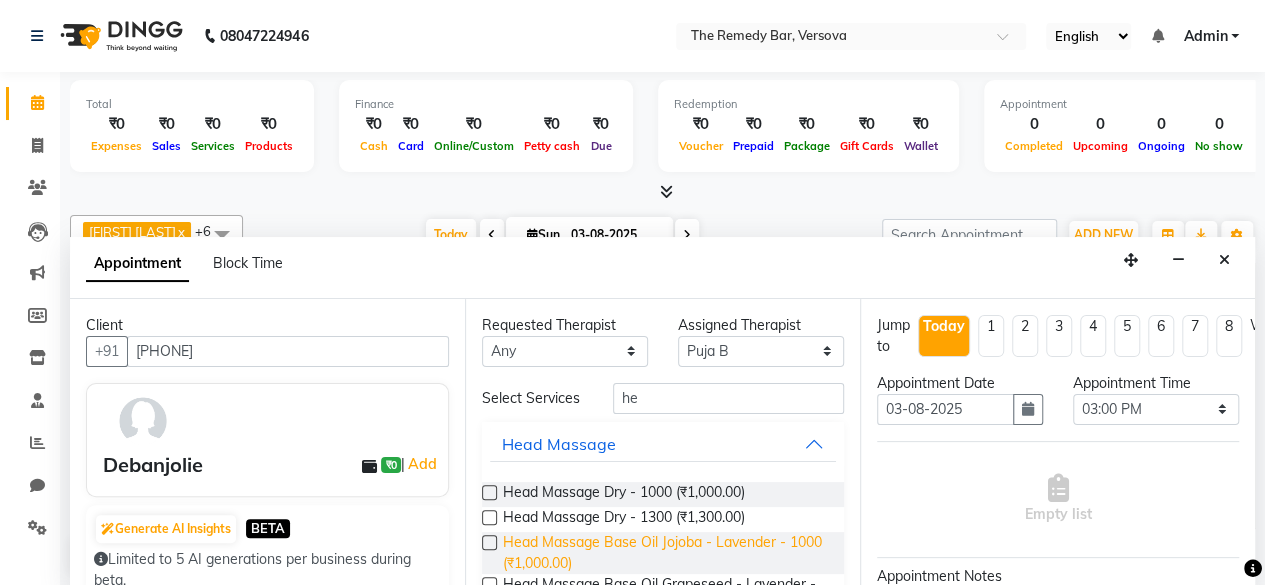 click on "Head Massage Base Oil Jojoba - Lavender - 1000 (₹1,000.00)" at bounding box center (665, 553) 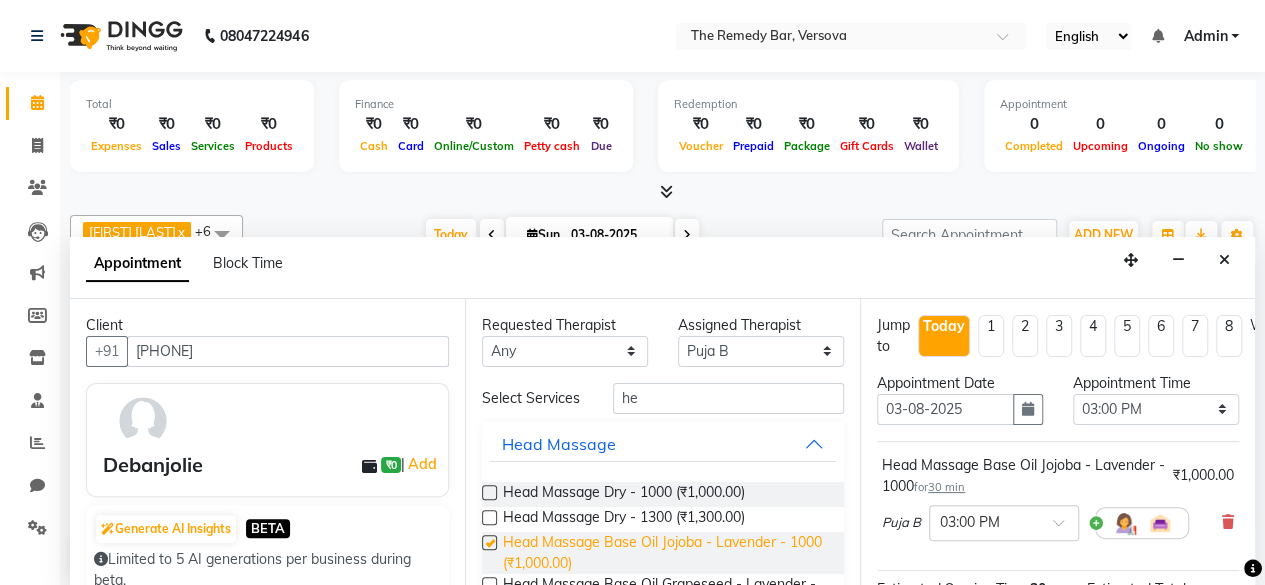 checkbox on "false" 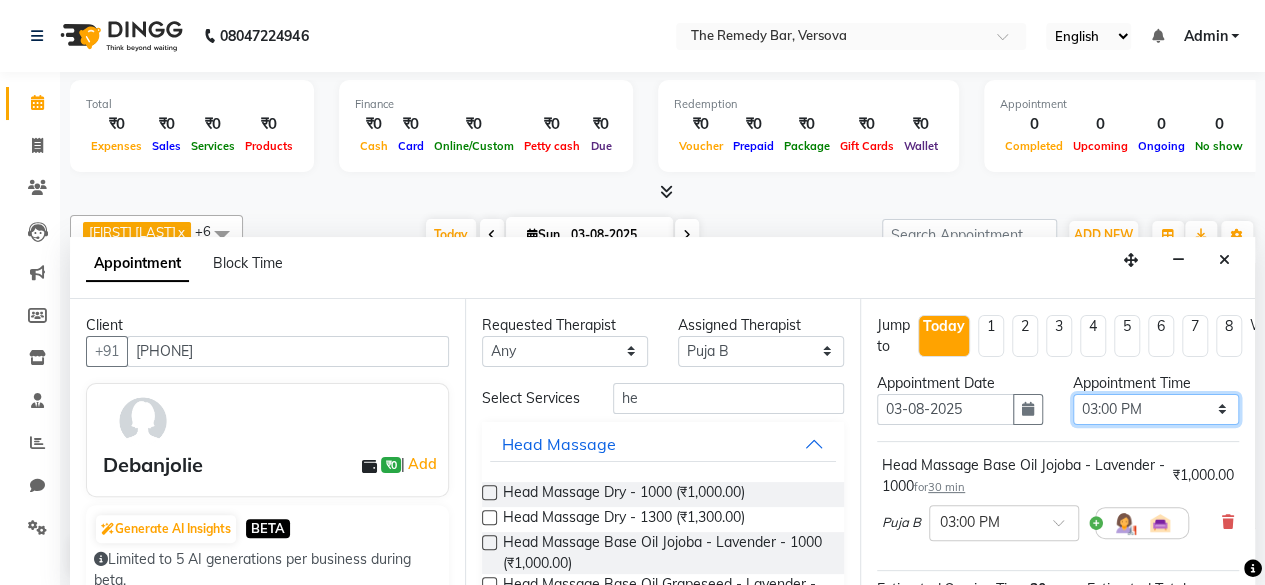 click on "Select 09:00 AM 09:15 AM 09:30 AM 09:45 AM 10:00 AM 10:15 AM 10:30 AM 10:45 AM 11:00 AM 11:15 AM 11:30 AM 11:45 AM 12:00 PM 12:15 PM 12:30 PM 12:45 PM 01:00 PM 01:15 PM 01:30 PM 01:45 PM 02:00 PM 02:15 PM 02:30 PM 02:45 PM 03:00 PM 03:15 PM 03:30 PM 03:45 PM 04:00 PM 04:15 PM 04:30 PM 04:45 PM 05:00 PM 05:15 PM 05:30 PM 05:45 PM 06:00 PM 06:15 PM 06:30 PM 06:45 PM 07:00 PM 07:15 PM 07:30 PM 07:45 PM 08:00 PM" at bounding box center (1156, 409) 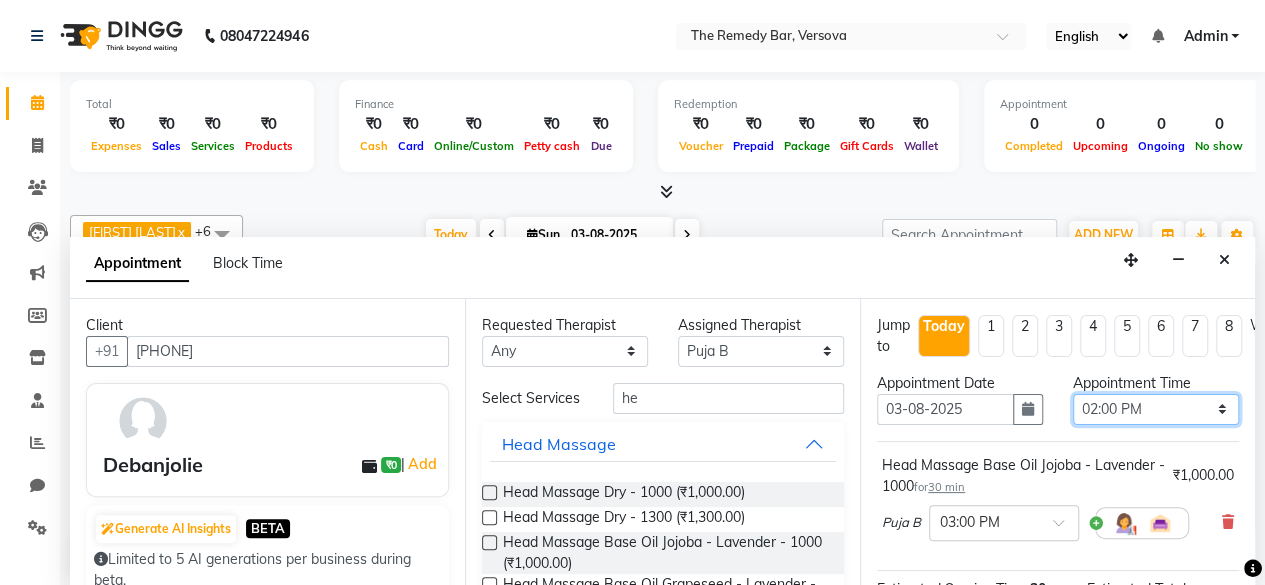 click on "Select 09:00 AM 09:15 AM 09:30 AM 09:45 AM 10:00 AM 10:15 AM 10:30 AM 10:45 AM 11:00 AM 11:15 AM 11:30 AM 11:45 AM 12:00 PM 12:15 PM 12:30 PM 12:45 PM 01:00 PM 01:15 PM 01:30 PM 01:45 PM 02:00 PM 02:15 PM 02:30 PM 02:45 PM 03:00 PM 03:15 PM 03:30 PM 03:45 PM 04:00 PM 04:15 PM 04:30 PM 04:45 PM 05:00 PM 05:15 PM 05:30 PM 05:45 PM 06:00 PM 06:15 PM 06:30 PM 06:45 PM 07:00 PM 07:15 PM 07:30 PM 07:45 PM 08:00 PM" at bounding box center (1156, 409) 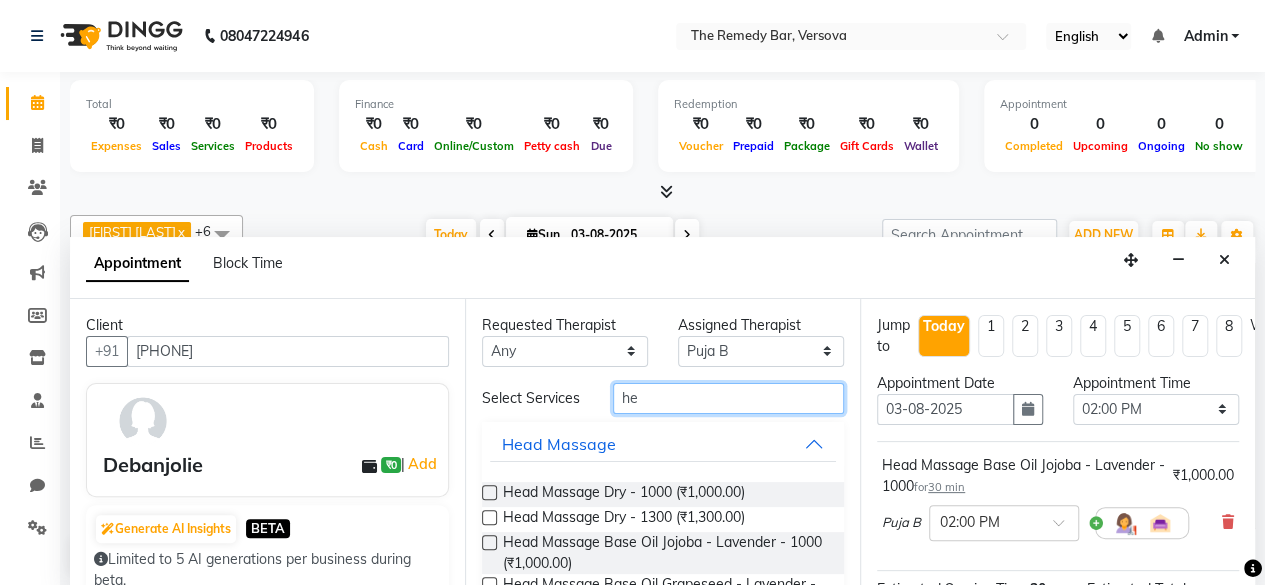 click on "he" at bounding box center [728, 398] 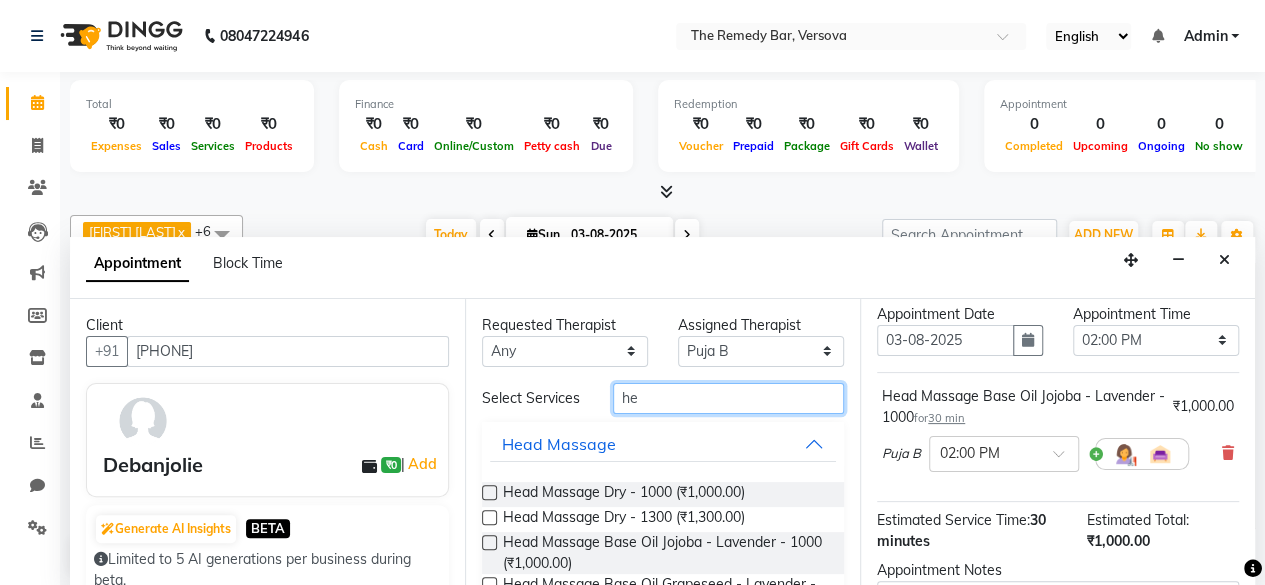 scroll, scrollTop: 100, scrollLeft: 0, axis: vertical 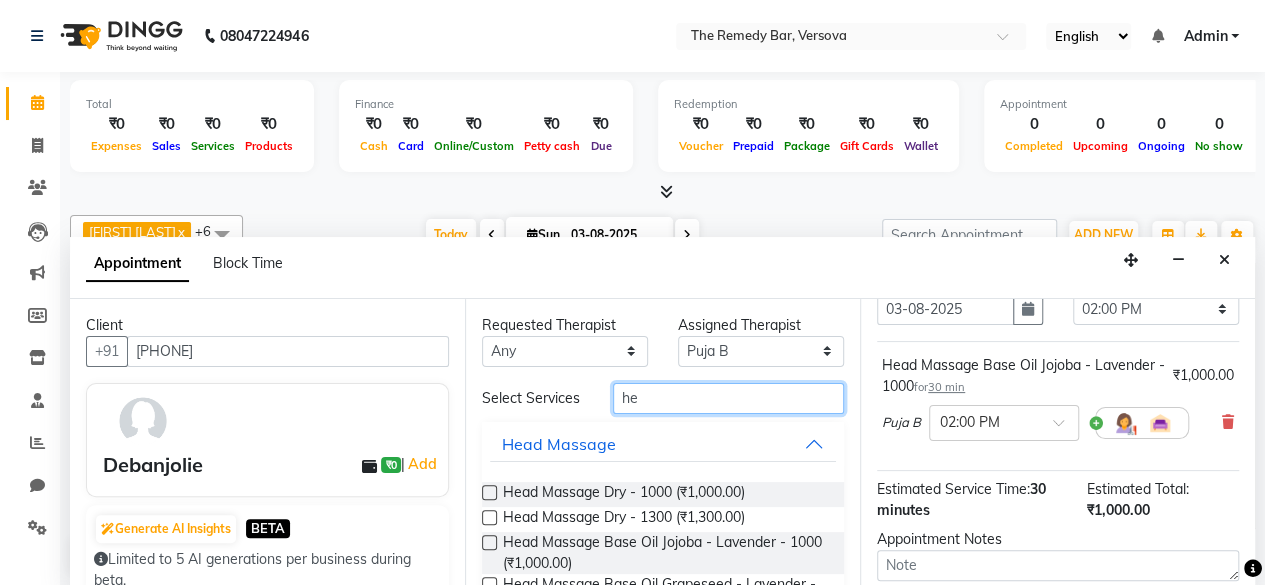 click on "he" at bounding box center (728, 398) 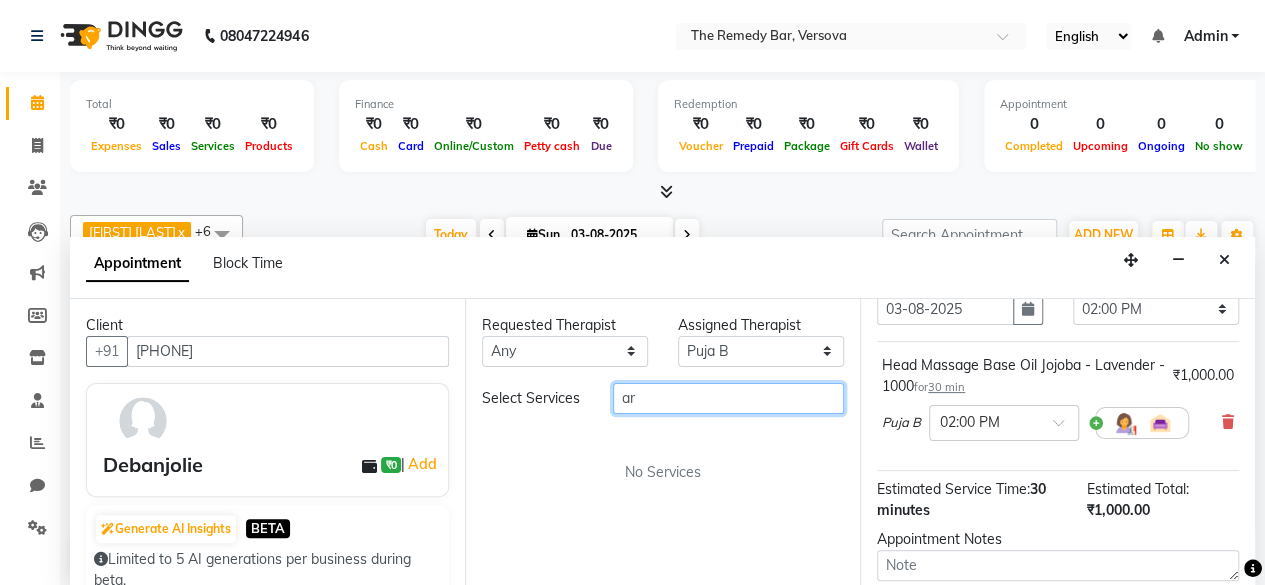 type on "a" 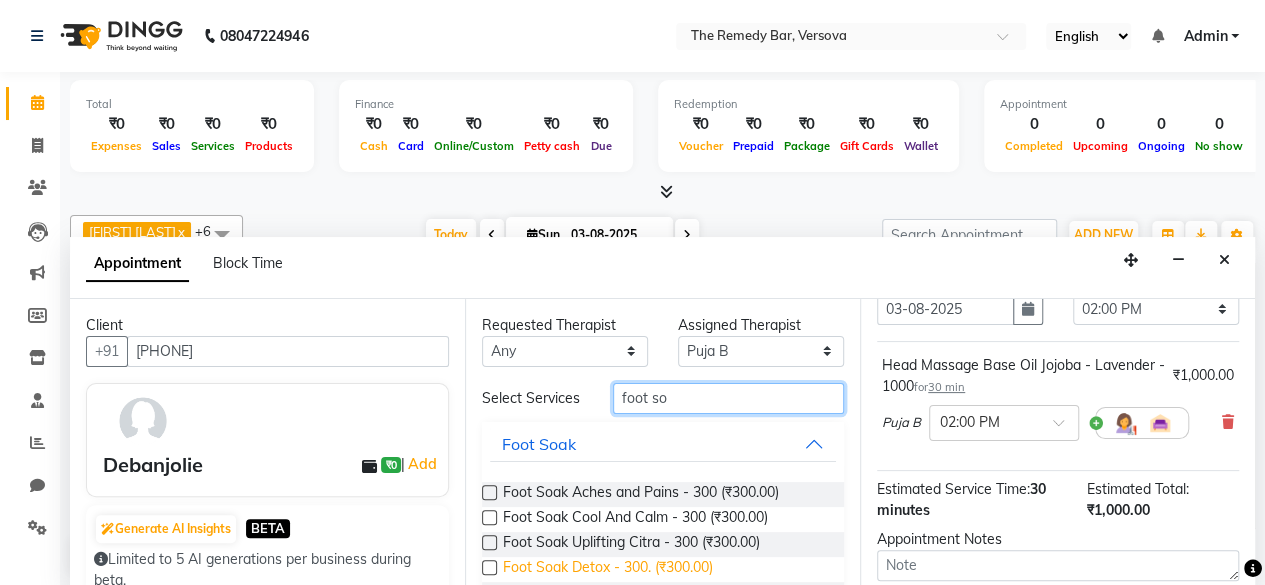 type on "foot so" 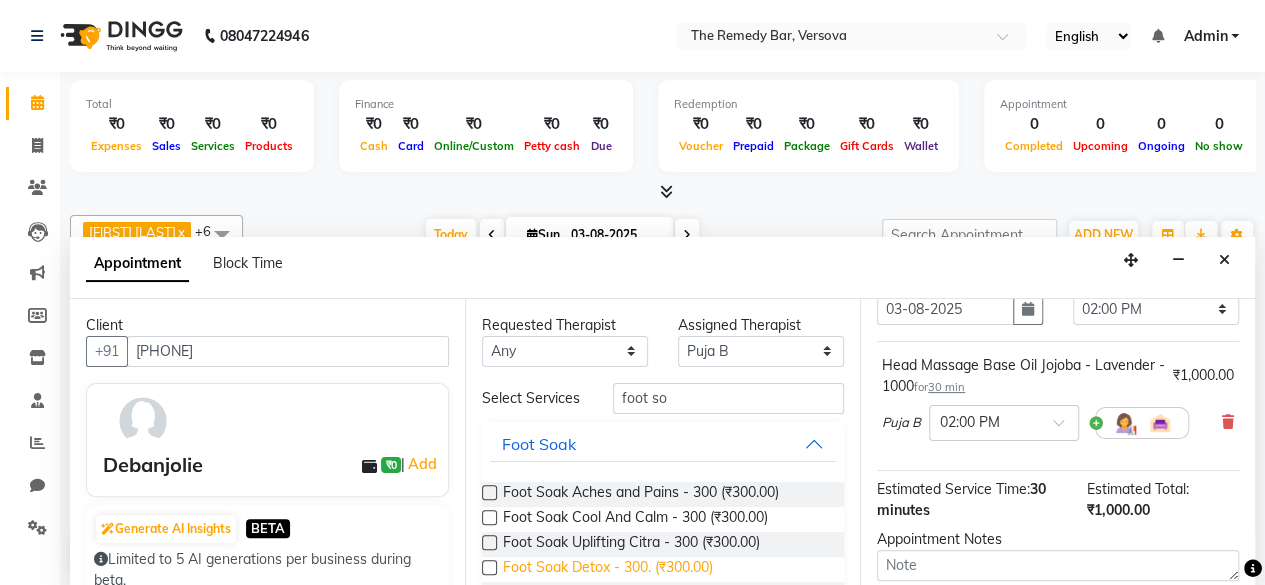 click on "Foot Soak Detox - 300. (₹300.00)" at bounding box center [608, 569] 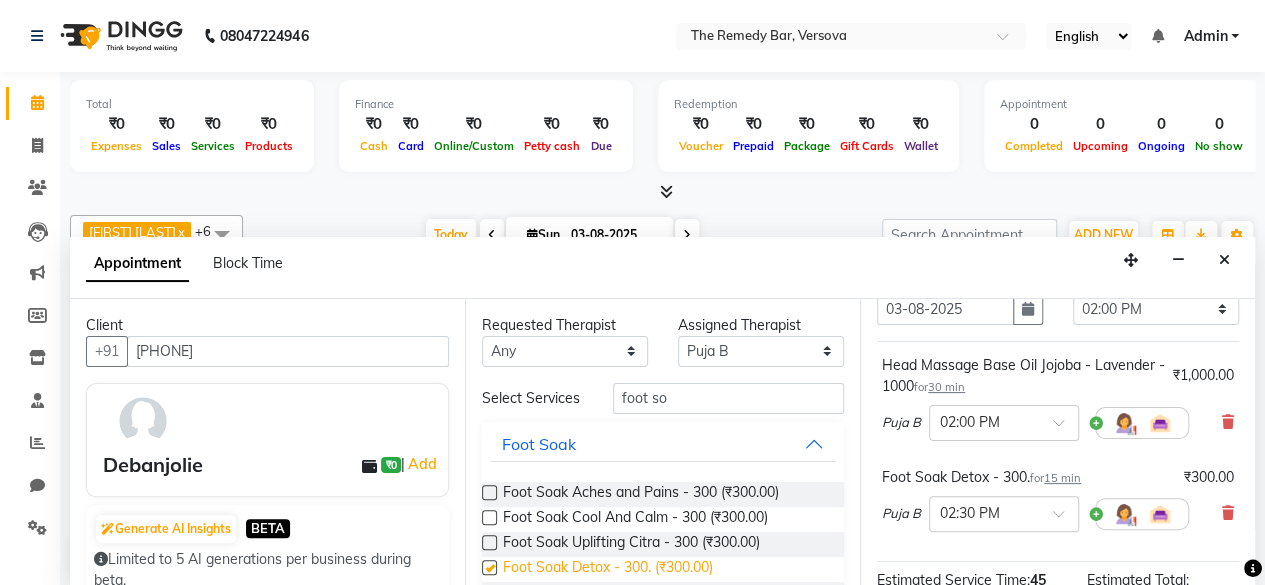 checkbox on "false" 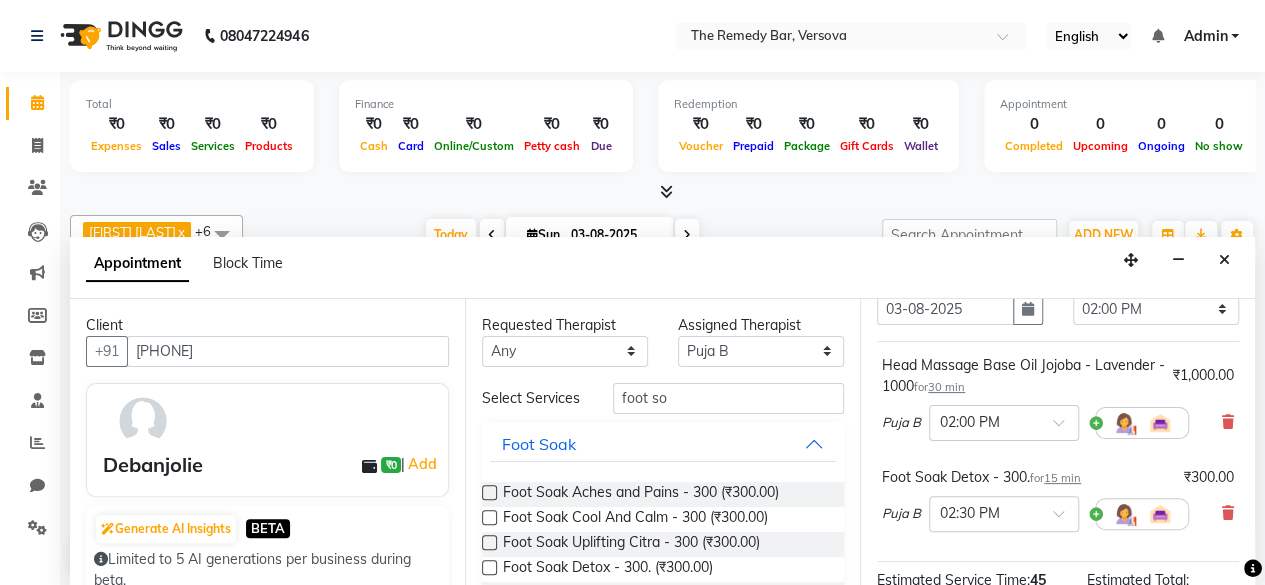 scroll, scrollTop: 339, scrollLeft: 0, axis: vertical 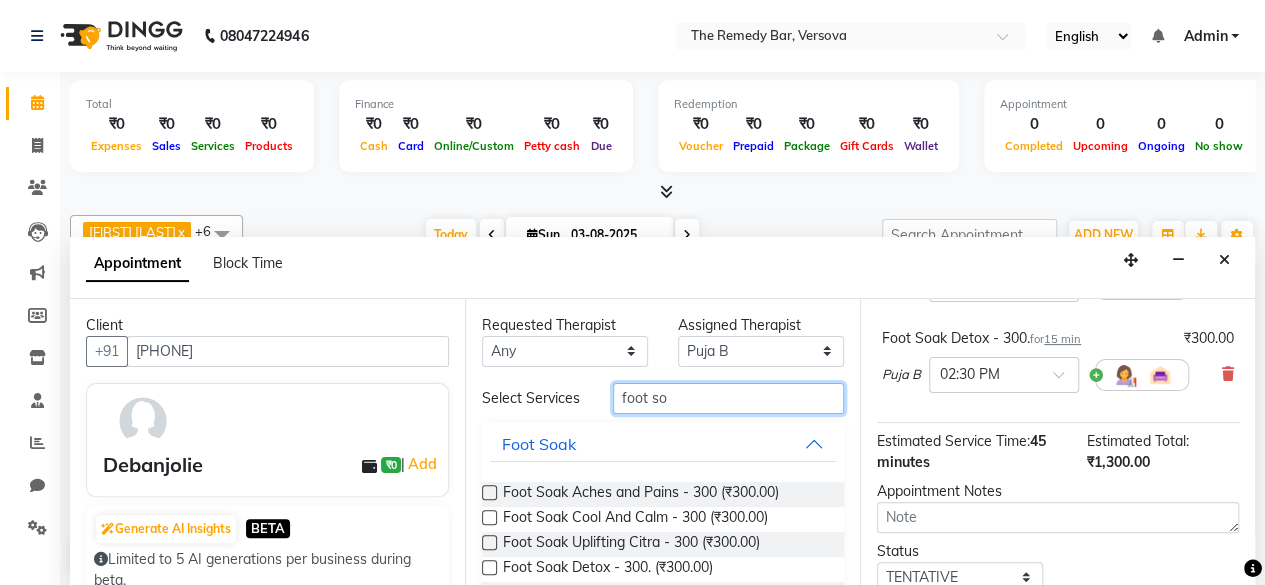 click on "foot so" at bounding box center (728, 398) 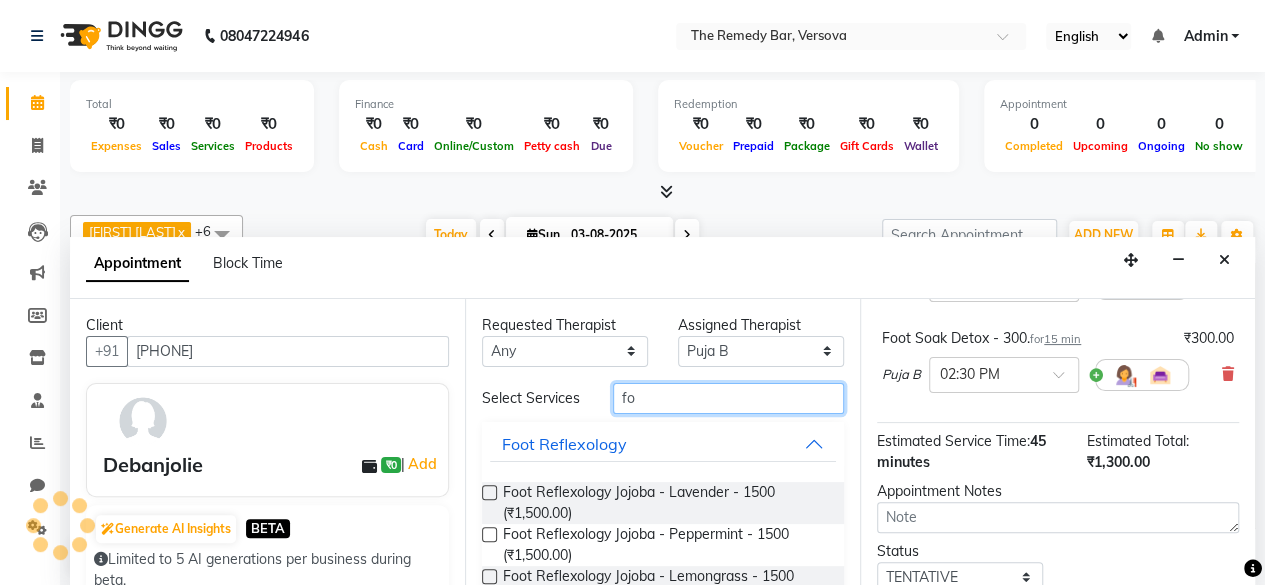 type on "f" 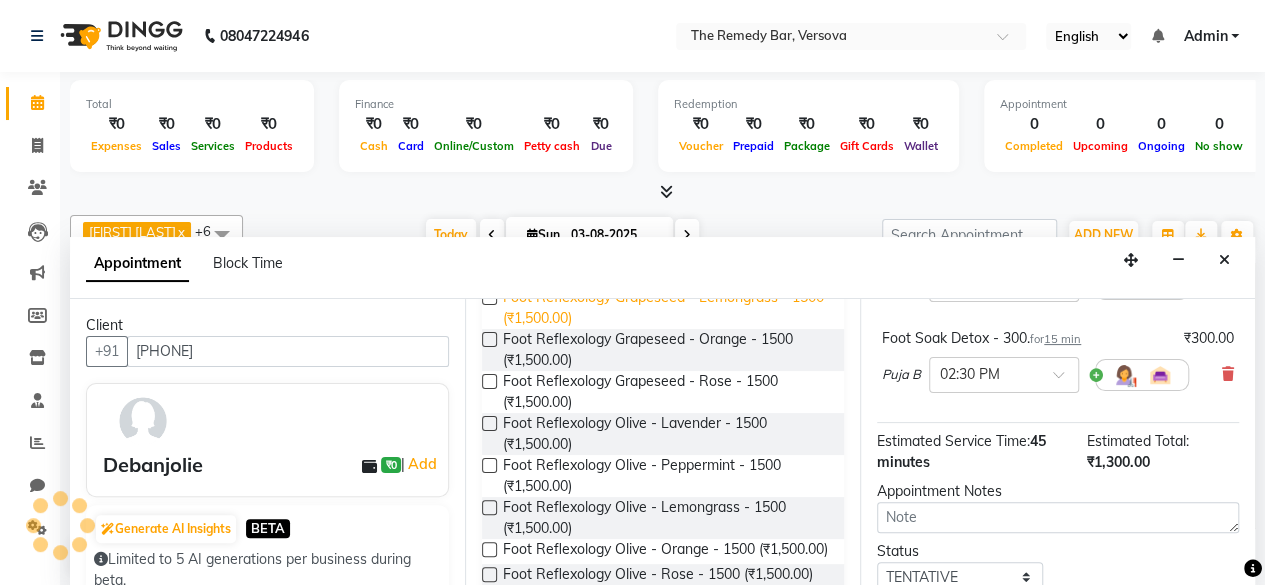 scroll, scrollTop: 600, scrollLeft: 0, axis: vertical 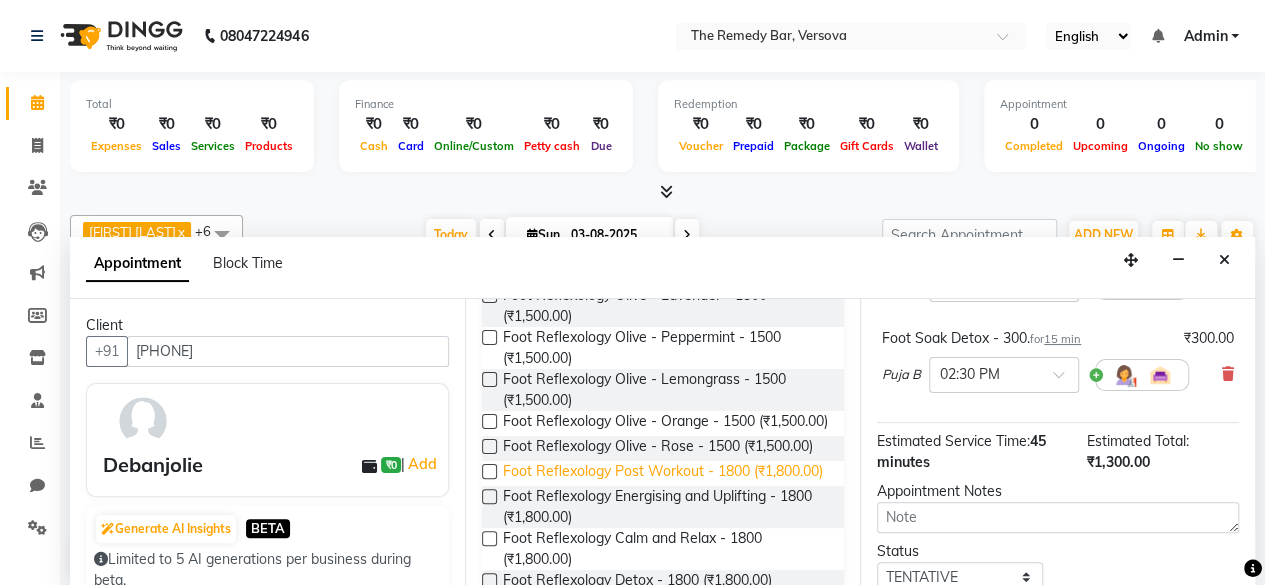 type on "foot" 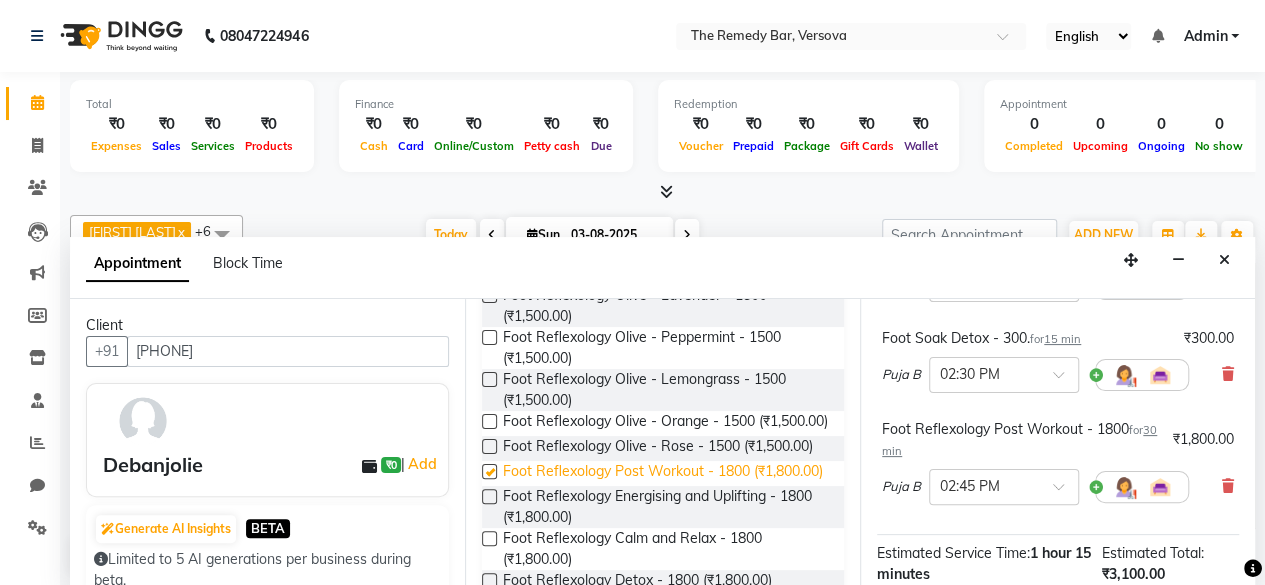 checkbox on "false" 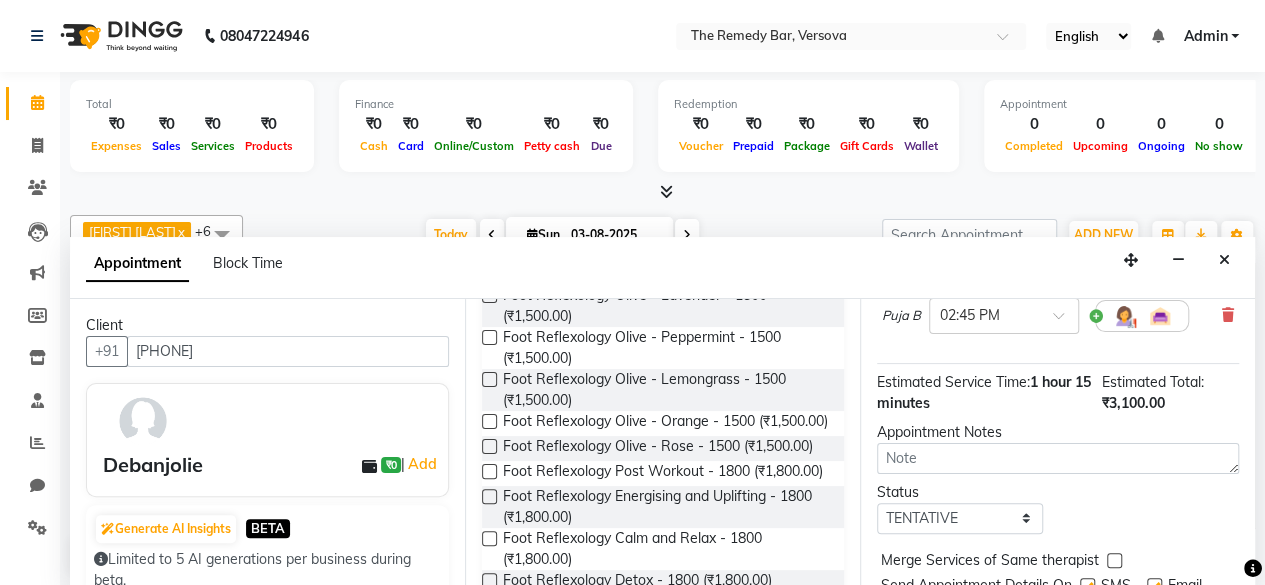 scroll, scrollTop: 439, scrollLeft: 0, axis: vertical 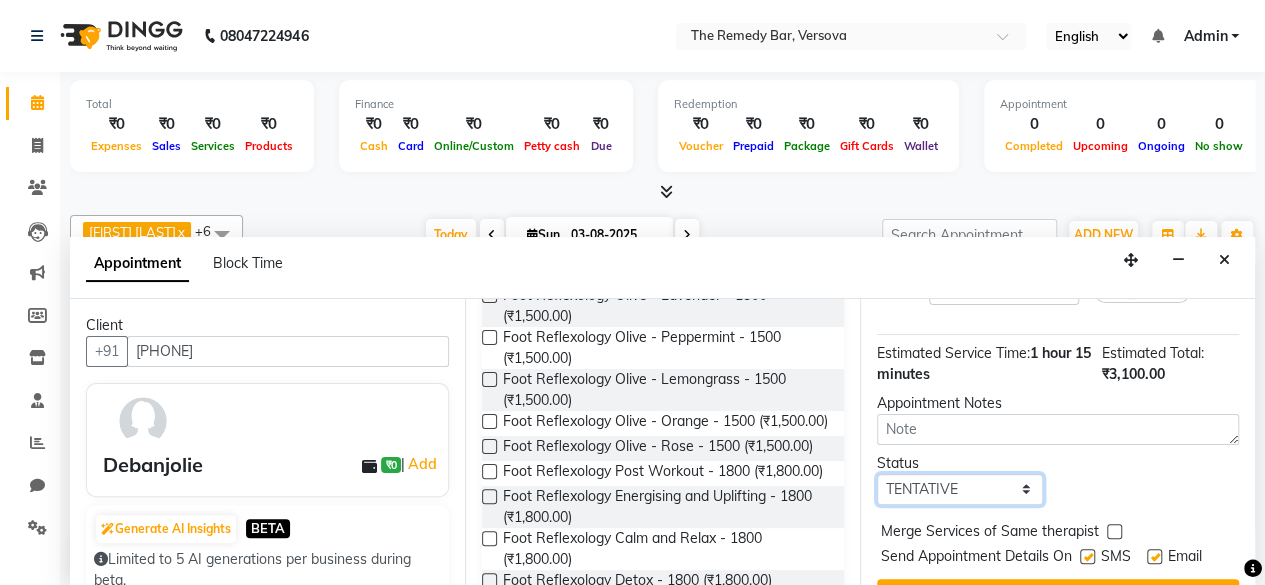 click on "Select TENTATIVE CONFIRM CHECK-IN UPCOMING" at bounding box center (960, 489) 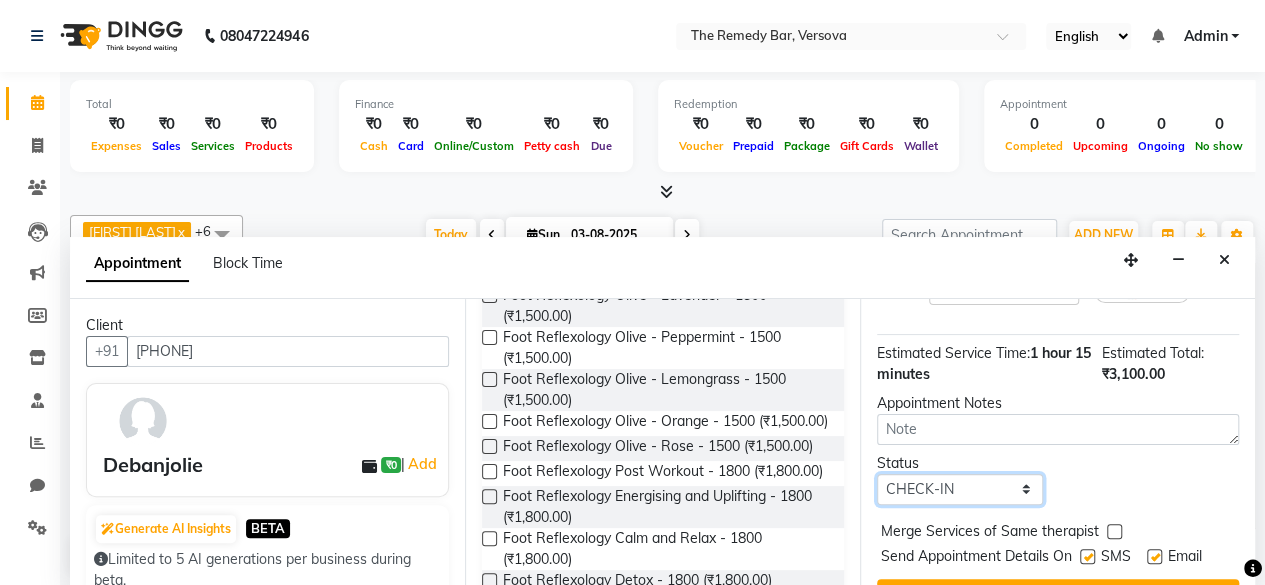 click on "Select TENTATIVE CONFIRM CHECK-IN UPCOMING" at bounding box center (960, 489) 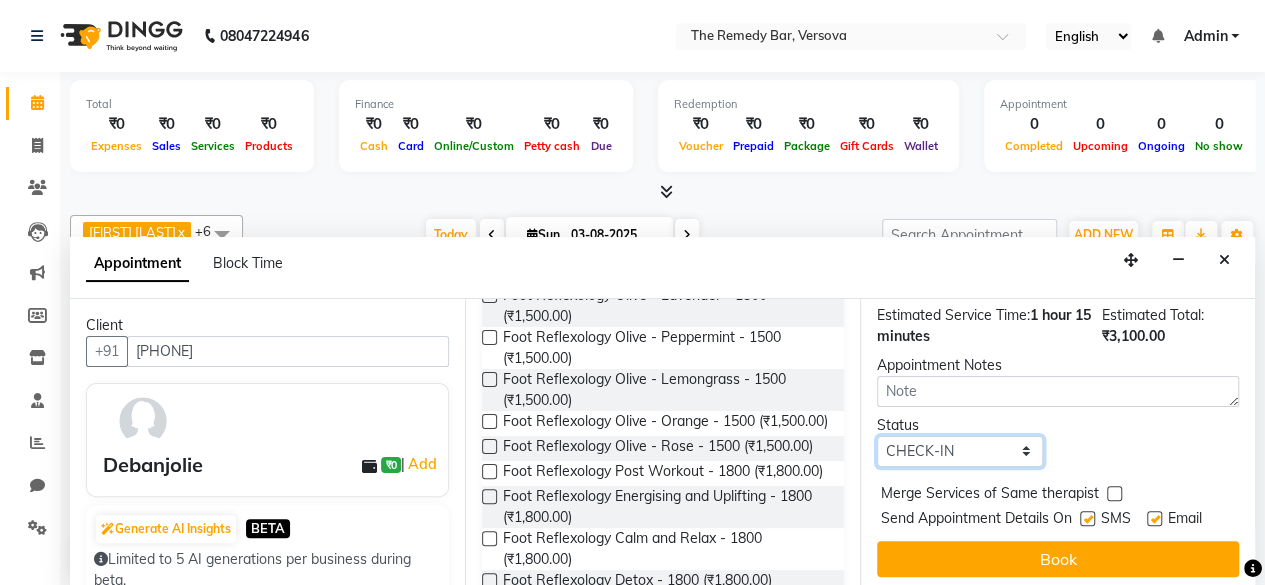 scroll, scrollTop: 496, scrollLeft: 0, axis: vertical 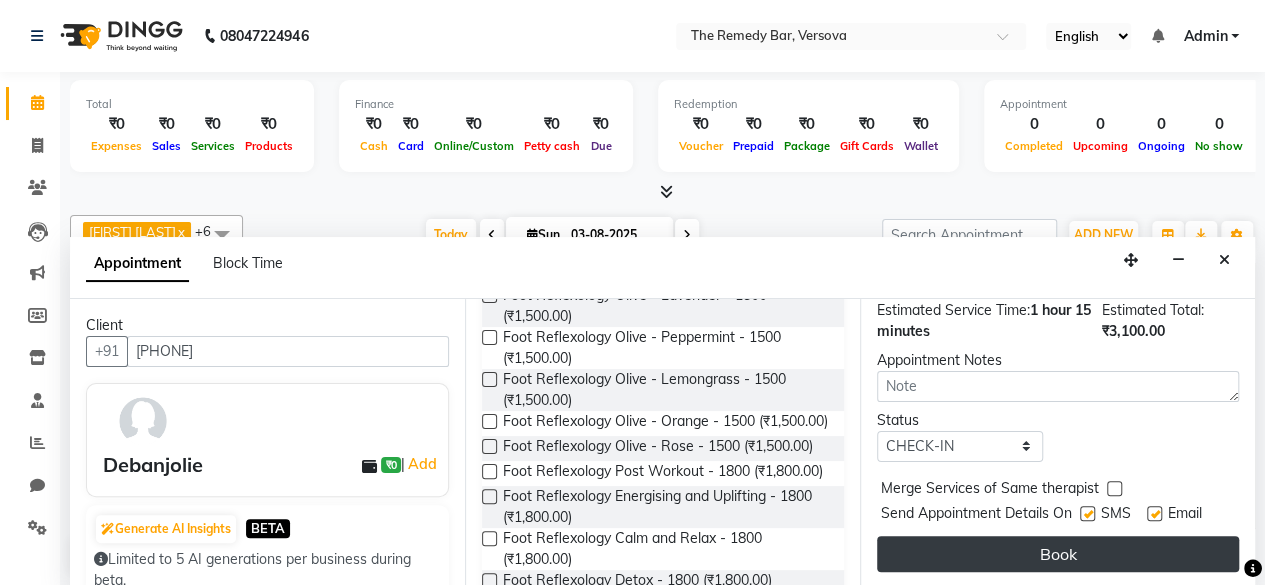 click on "Book" at bounding box center (1058, 554) 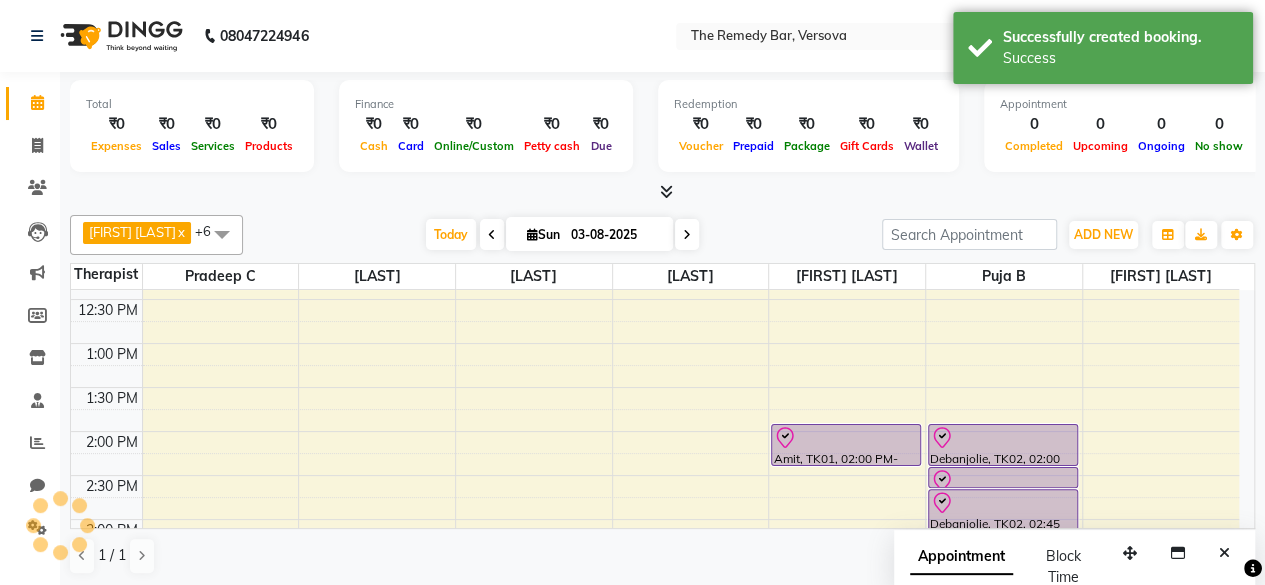 scroll, scrollTop: 0, scrollLeft: 0, axis: both 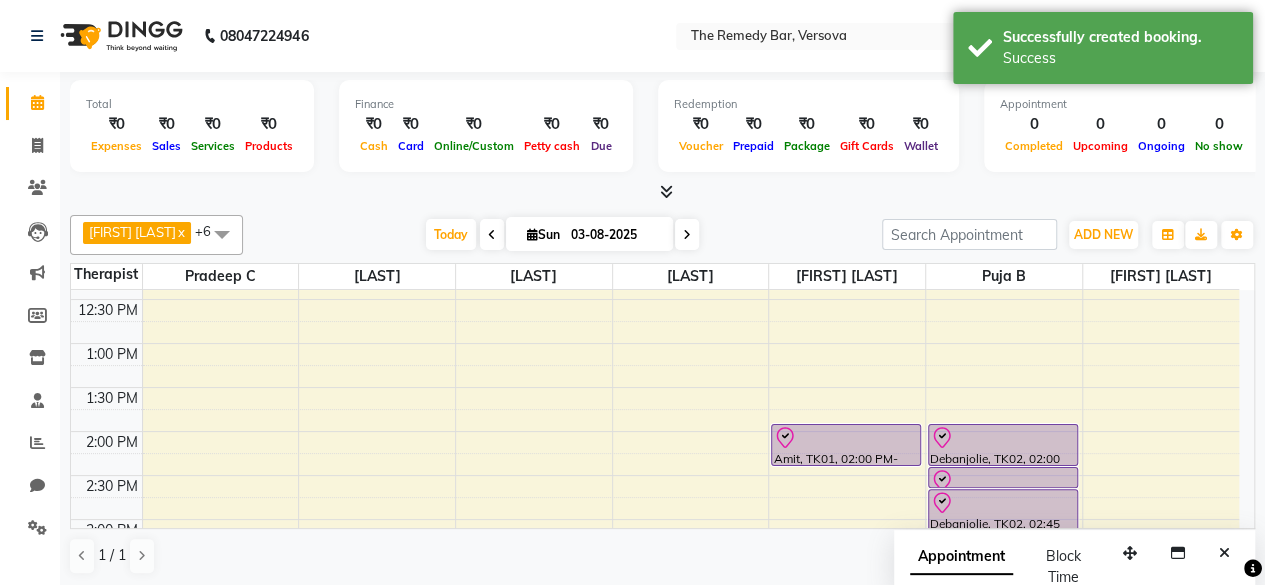 click at bounding box center (846, 438) 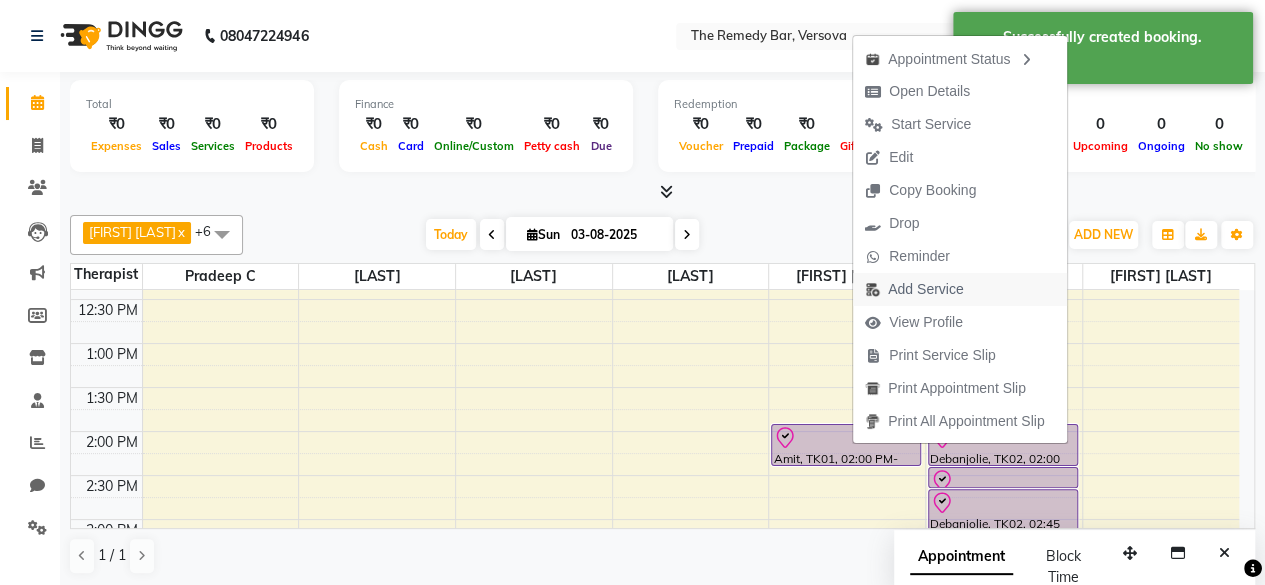 click on "Add Service" at bounding box center [925, 289] 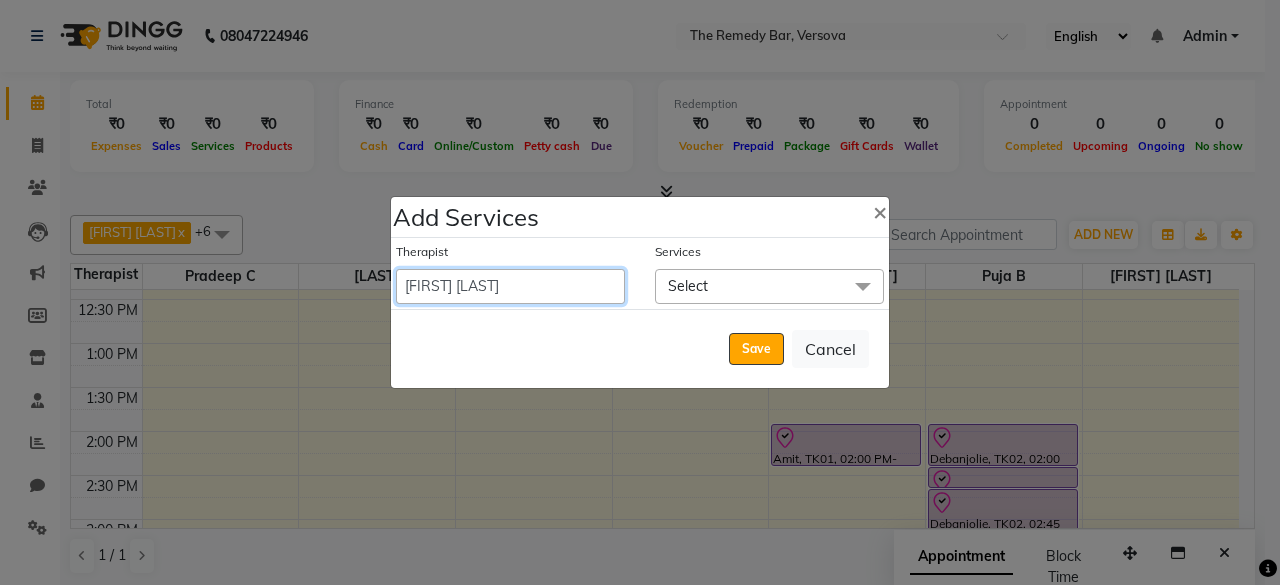 click on "[LAST] [LAST] [LAST] [LAST] [LAST] [LAST] [LAST]" at bounding box center (510, 286) 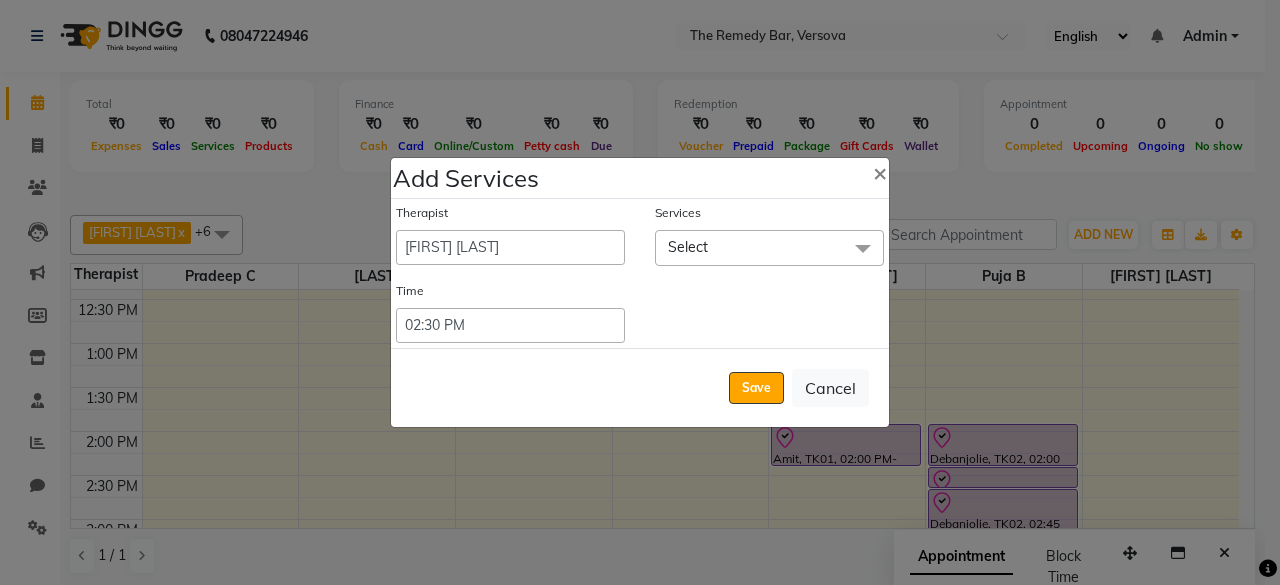 click on "Select" 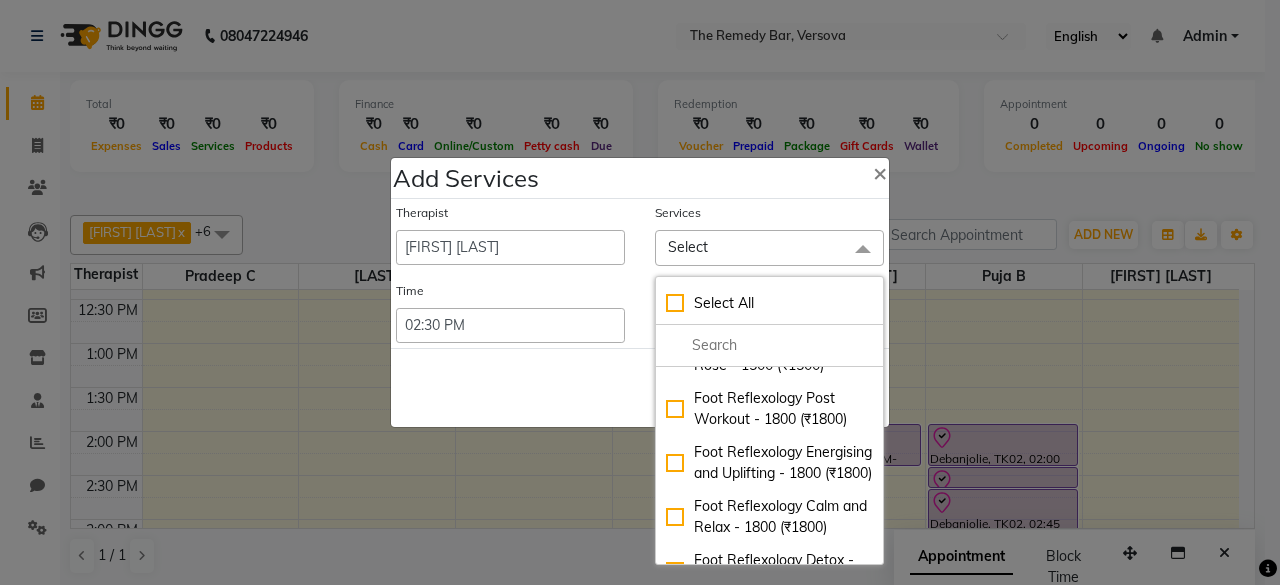 scroll, scrollTop: 1000, scrollLeft: 0, axis: vertical 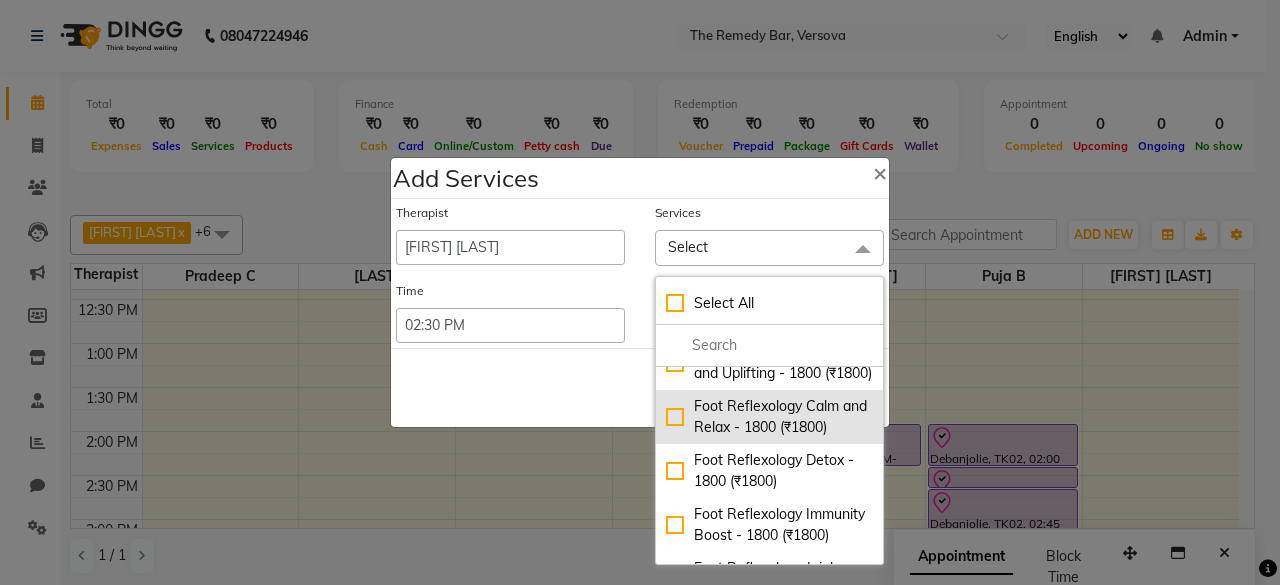 click on "Foot Reflexology Calm and Relax - 1800 (₹1800)" 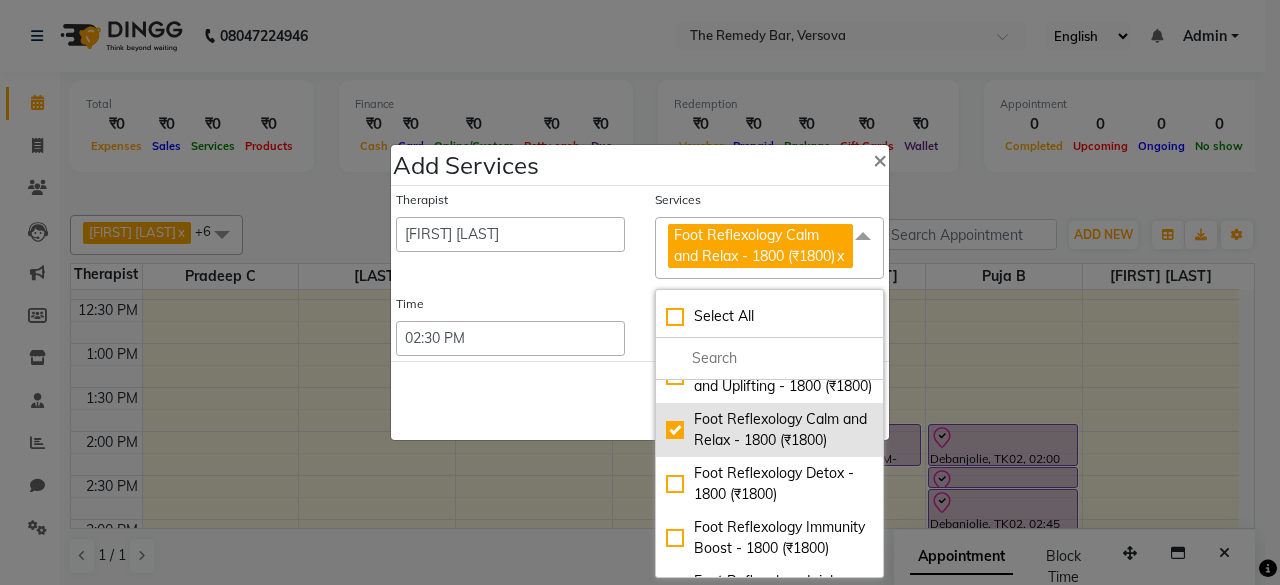 click on "Foot Reflexology Calm and Relax - 1800 (₹1800)" 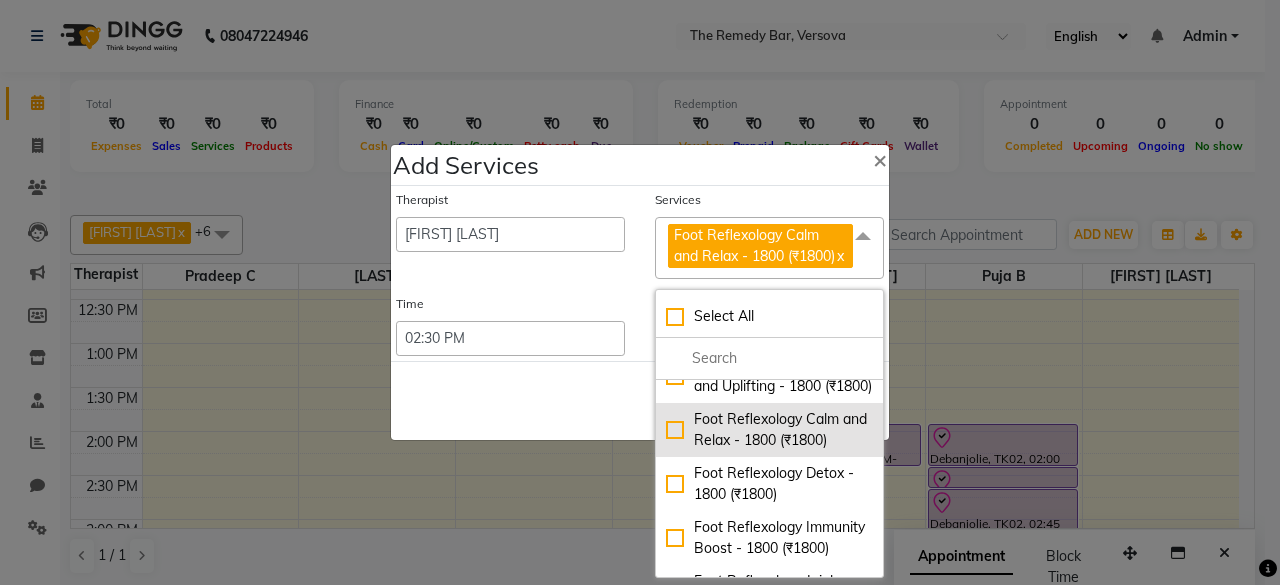checkbox on "false" 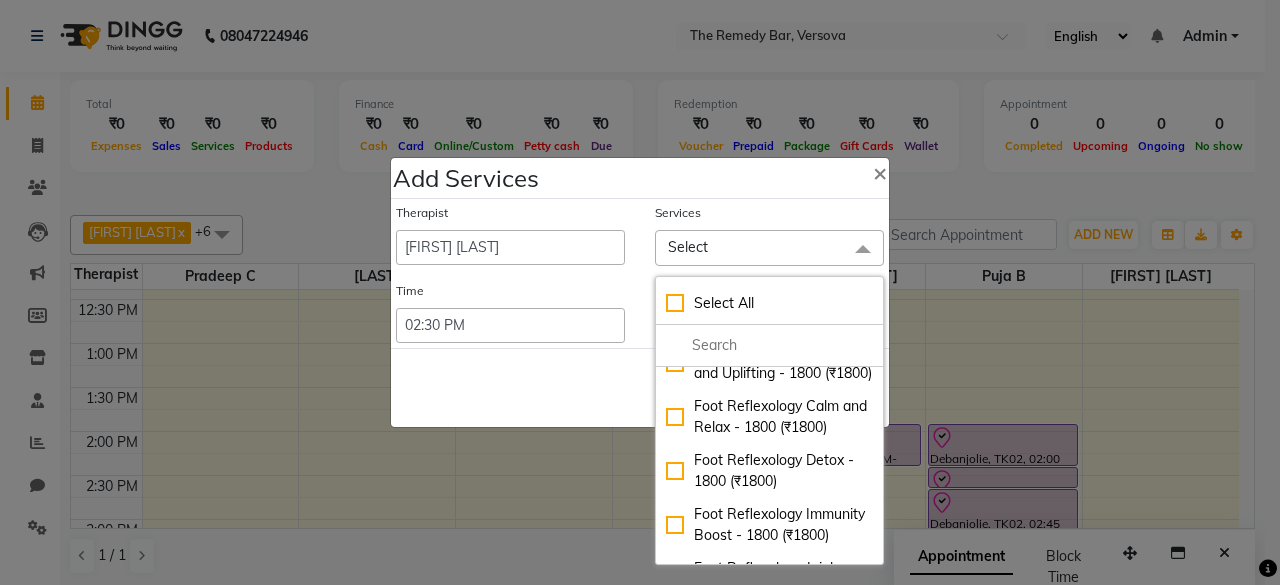 click on "Select" 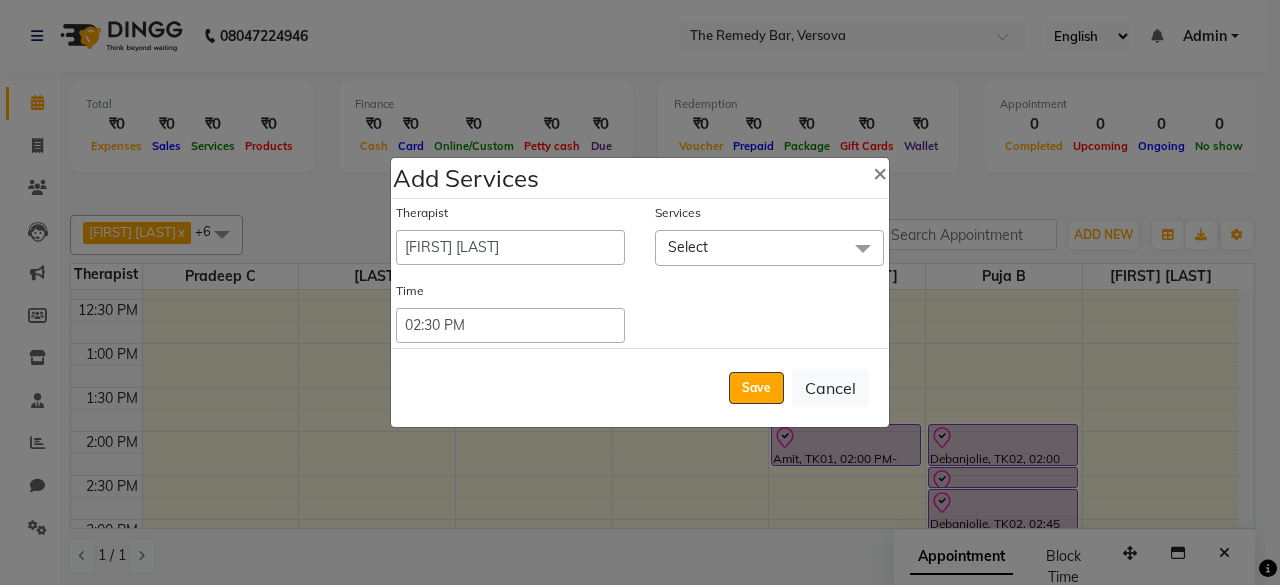 click on "Select" 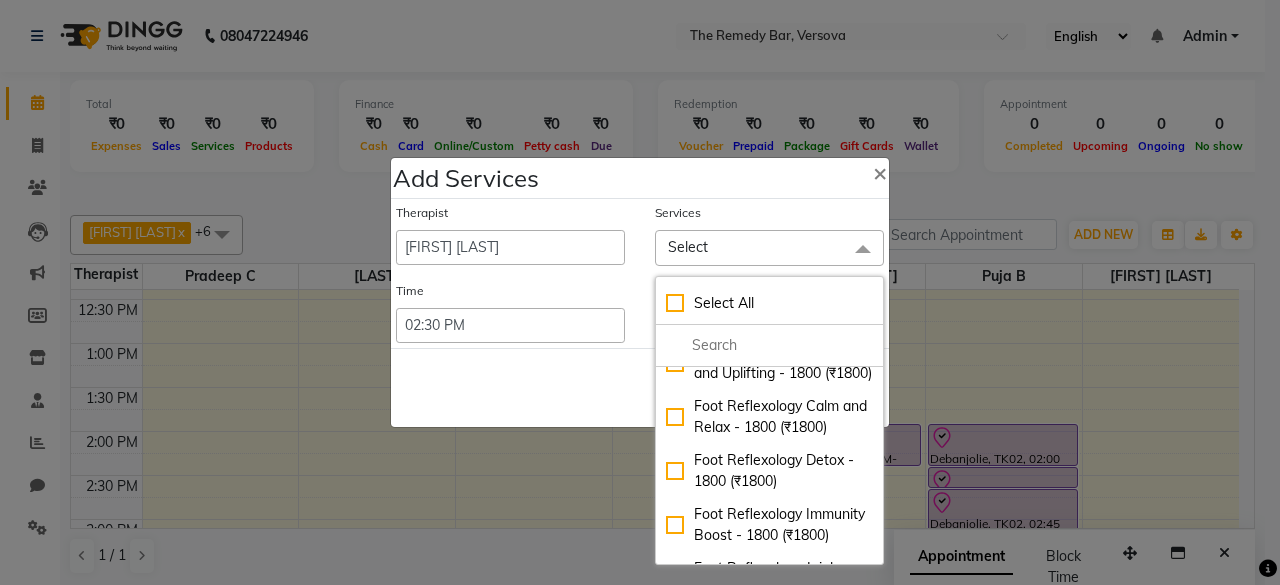 click on "Select" 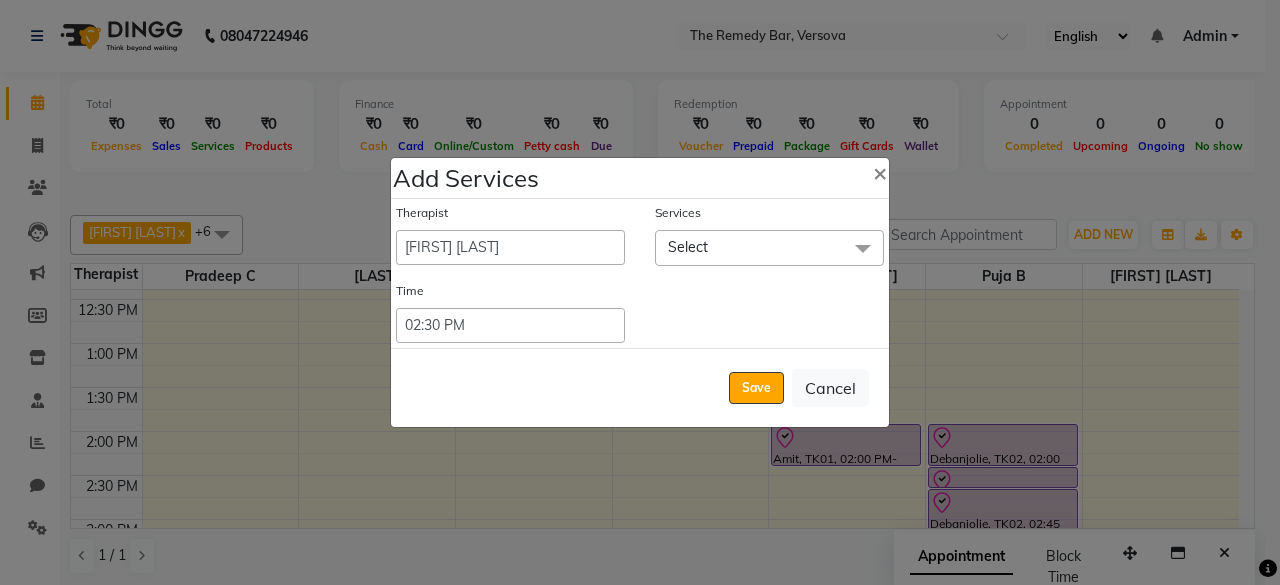 click on "Select" 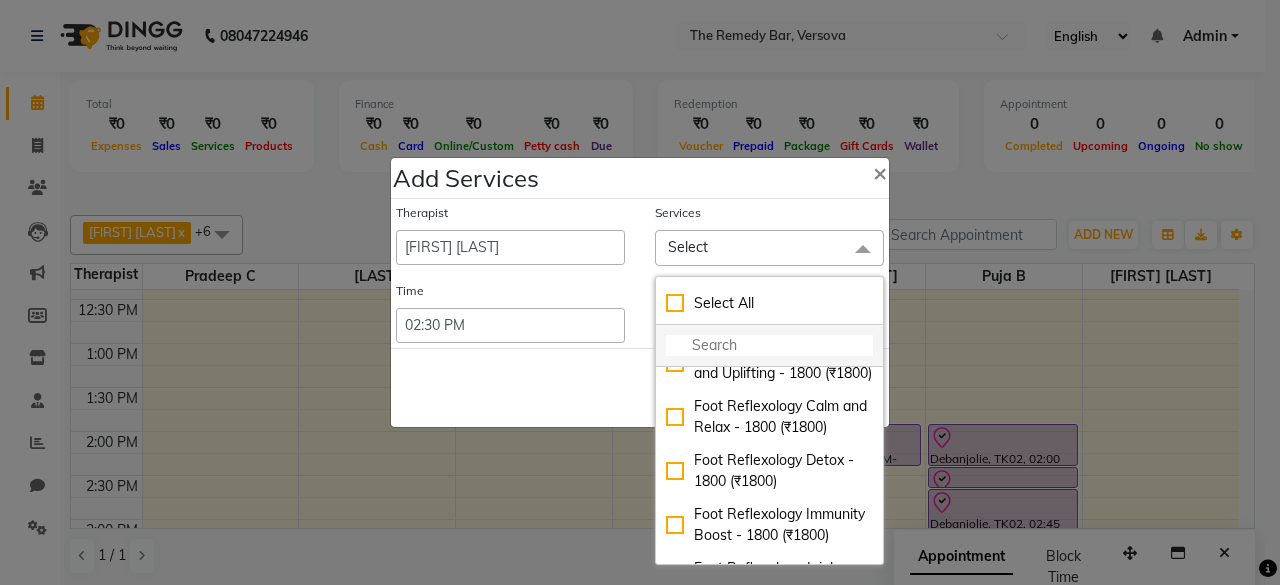 click 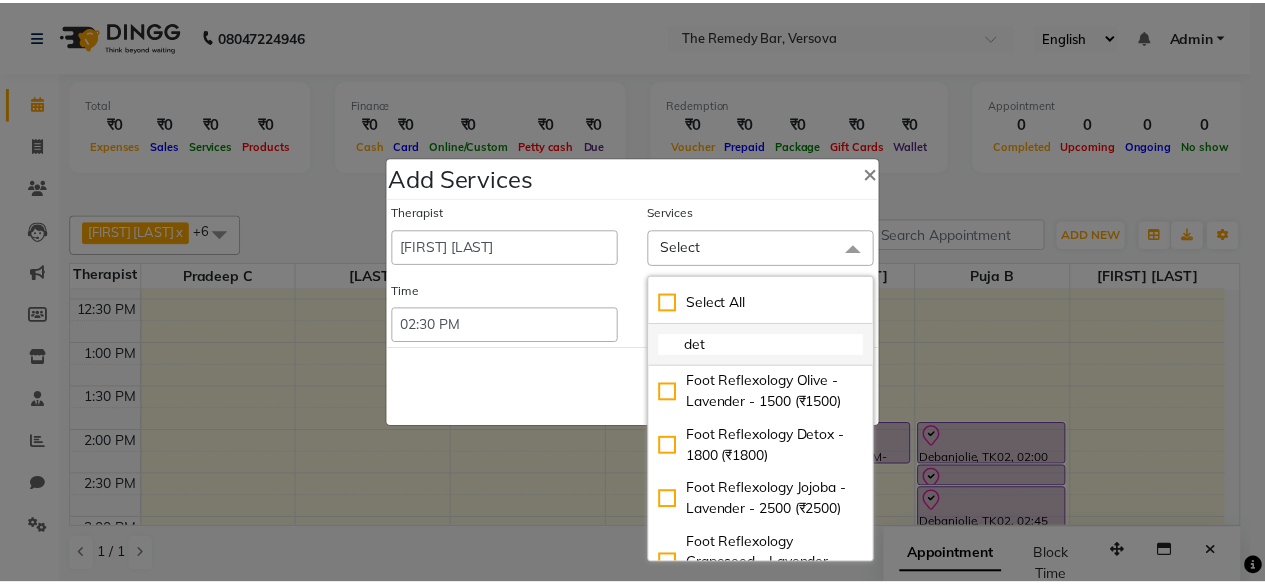 scroll, scrollTop: 0, scrollLeft: 0, axis: both 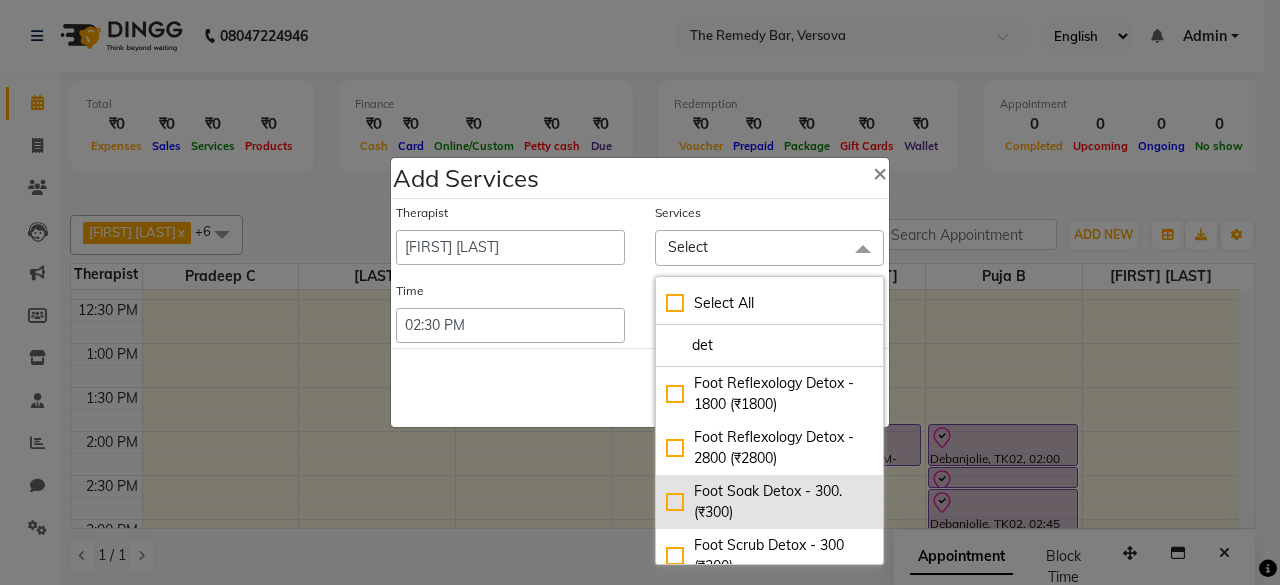type on "det" 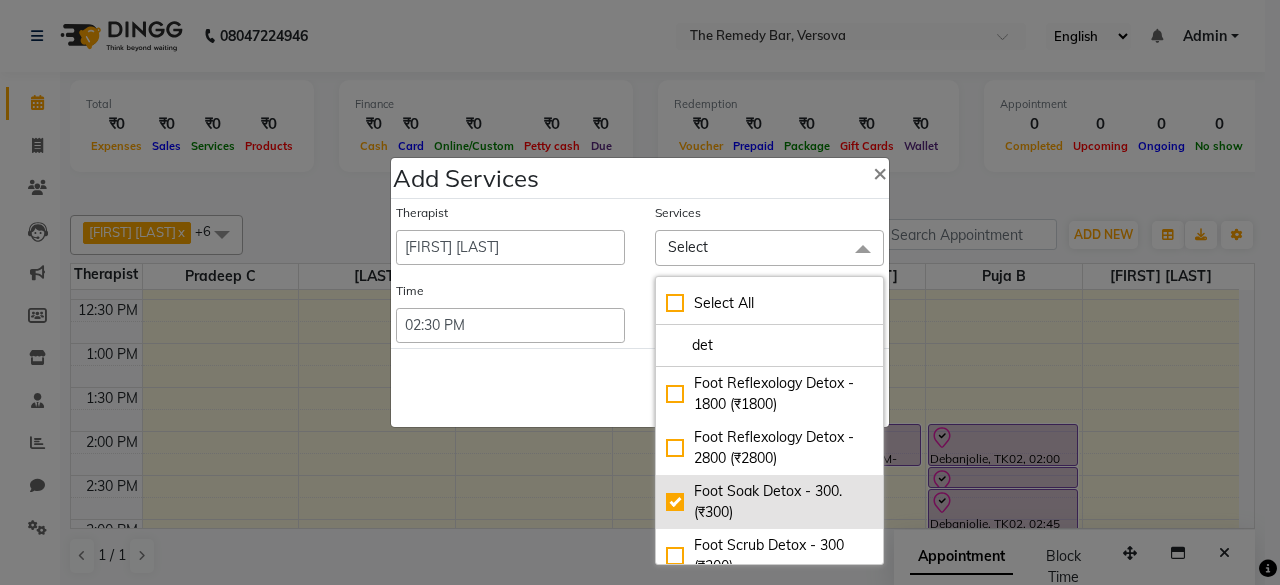 checkbox on "true" 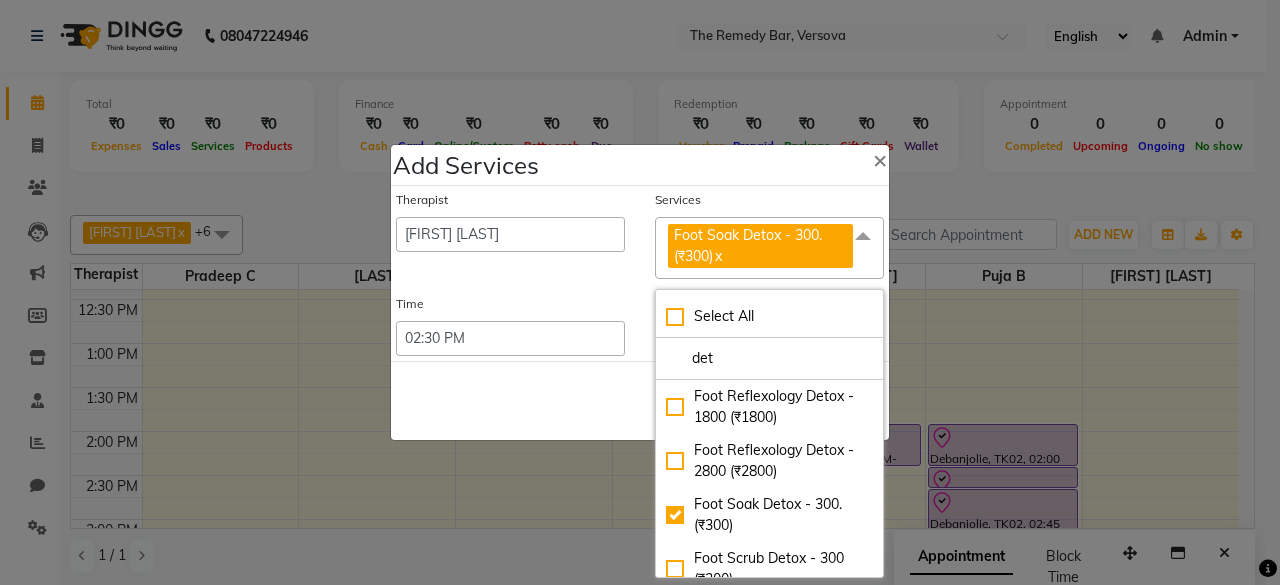 click on "Add Services × Therapist  [FIRST] [LAST]   [FIRST] [LAST]   [FIRST] [LAST]   [FIRST] [LAST]   [FIRST] [LAST]   [FIRST] [LAST]   [FIRST] [LAST]  Services Foot Soak Detox - 300. (₹300)  x Select All det Foot Reflexology Detox - 1800 (₹1800) Foot Reflexology Detox - 2800 (₹2800) Foot Soak Detox - 300. (₹300) Foot Scrub Detox - 300 (₹300) Foot Scrub Detan - 300 (₹300) TRB Signature Massage Detox - 3500 (₹3500) Hand Reflexology Detox - 1200 (₹1200) Hand Reflexology Detox - 2000 (₹2000) Time Select 09:00 AM  09:15 AM  09:30 AM  09:45 AM  10:00 AM  10:15 AM  10:30 AM  10:45 AM  11:00 AM  11:15 AM  11:30 AM  11:45 AM  12:00 PM  12:15 PM  12:30 PM  12:45 PM  01:00 PM  01:15 PM  01:30 PM  01:45 PM  02:00 PM  02:15 PM  02:30 PM  02:45 PM  03:00 PM  03:15 PM  03:30 PM  03:45 PM  04:00 PM  04:15 PM  04:30 PM  04:45 PM  05:00 PM  05:15 PM  05:30 PM  05:45 PM  06:00 PM  06:15 PM  06:30 PM  06:45 PM  07:00 PM  07:15 PM  07:30 PM  07:45 PM  08:00 PM  08:15 PM  08:30 PM  08:45 PM  09:00 PM  09:15 PM  09:30 PM  09:45 PM  10:00 PM  10:15 PM  10:30 PM" 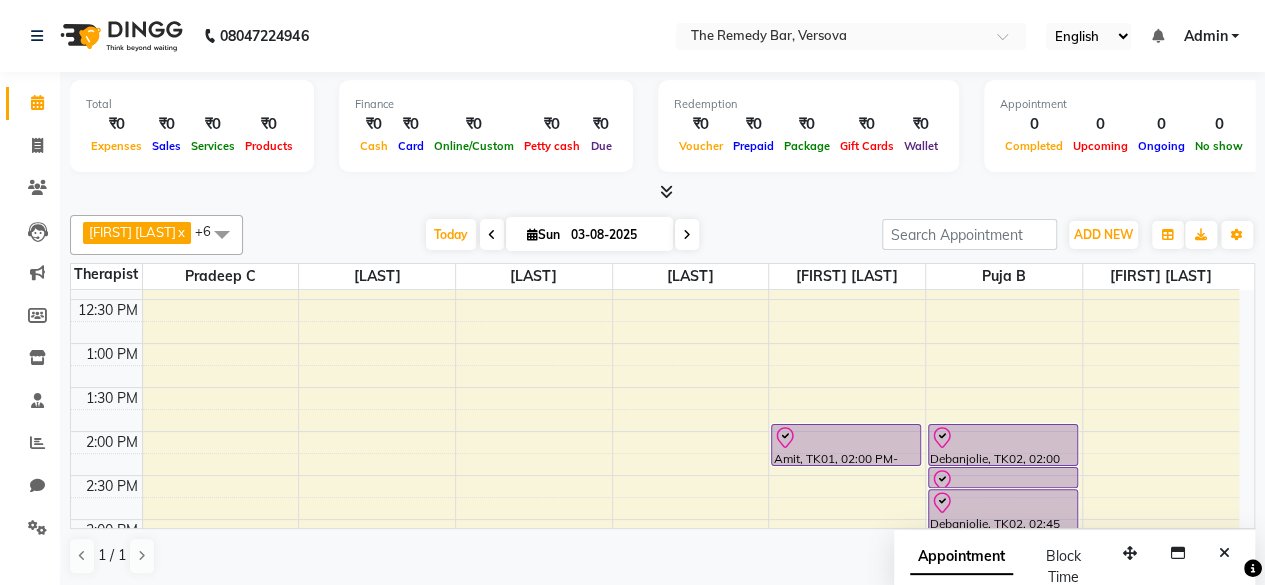 click at bounding box center (846, 438) 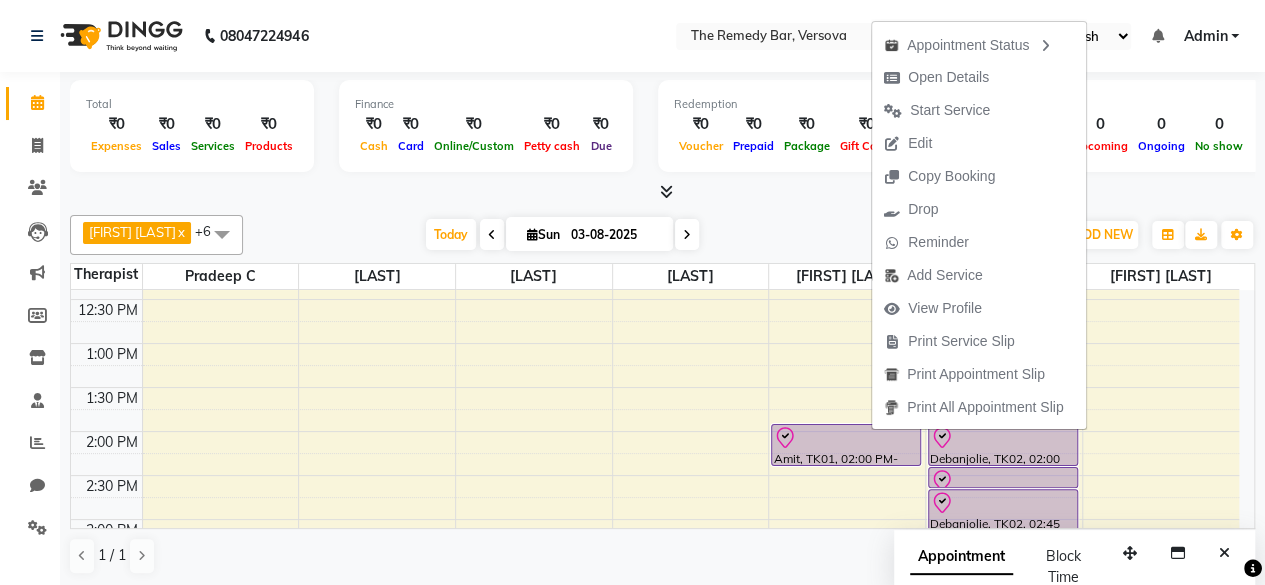 click 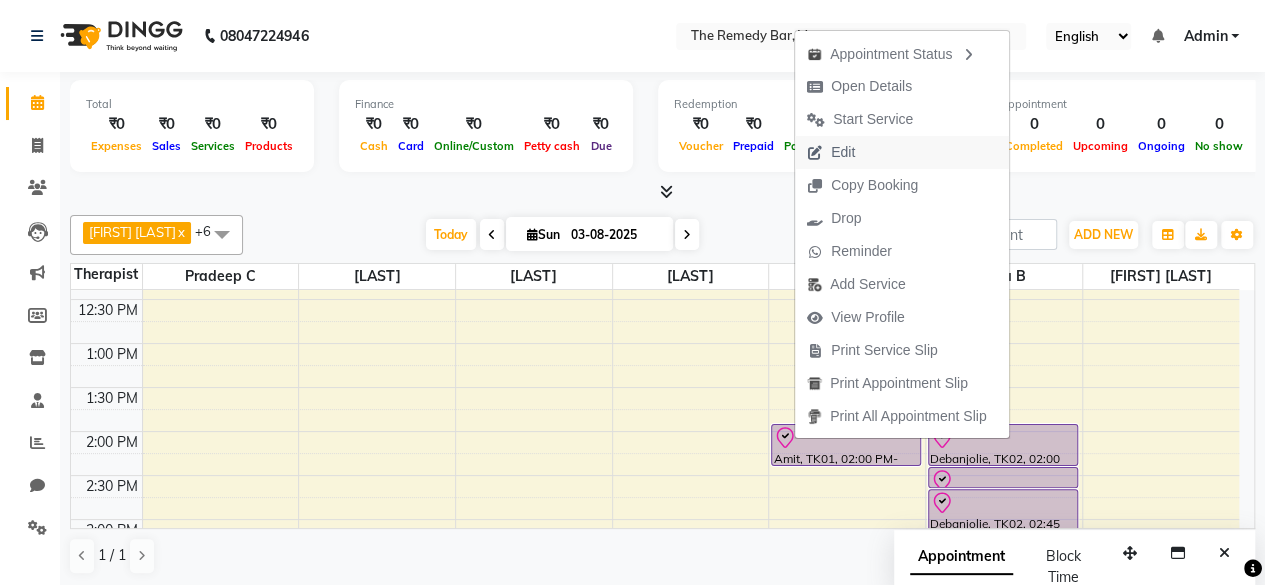click on "Edit" at bounding box center (843, 152) 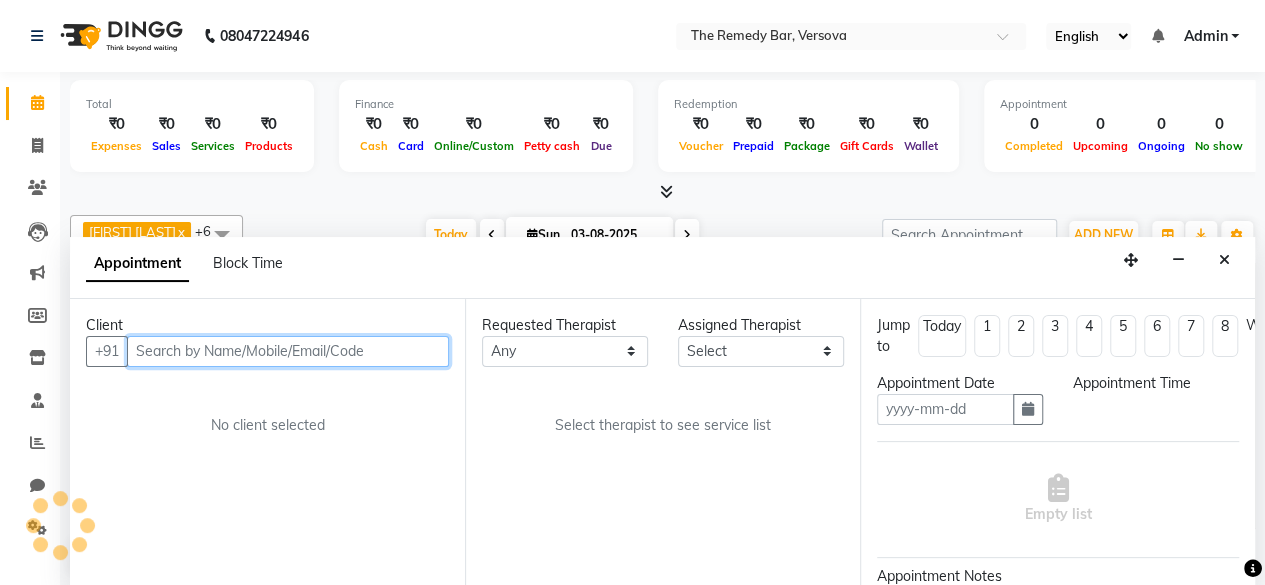 scroll, scrollTop: 0, scrollLeft: 0, axis: both 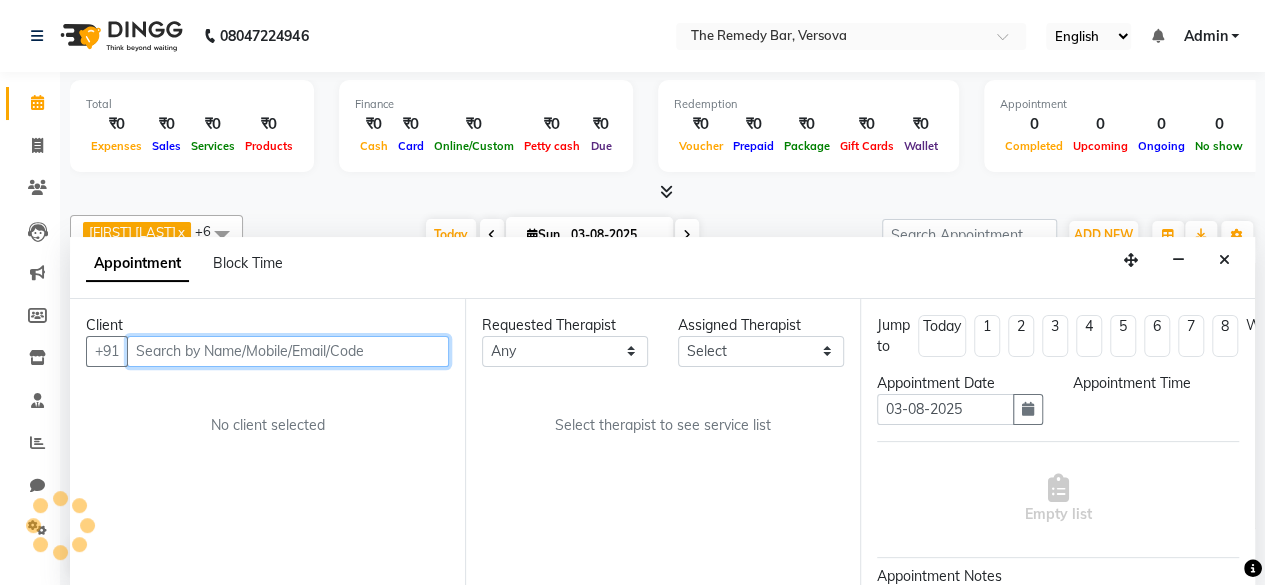 select on "84613" 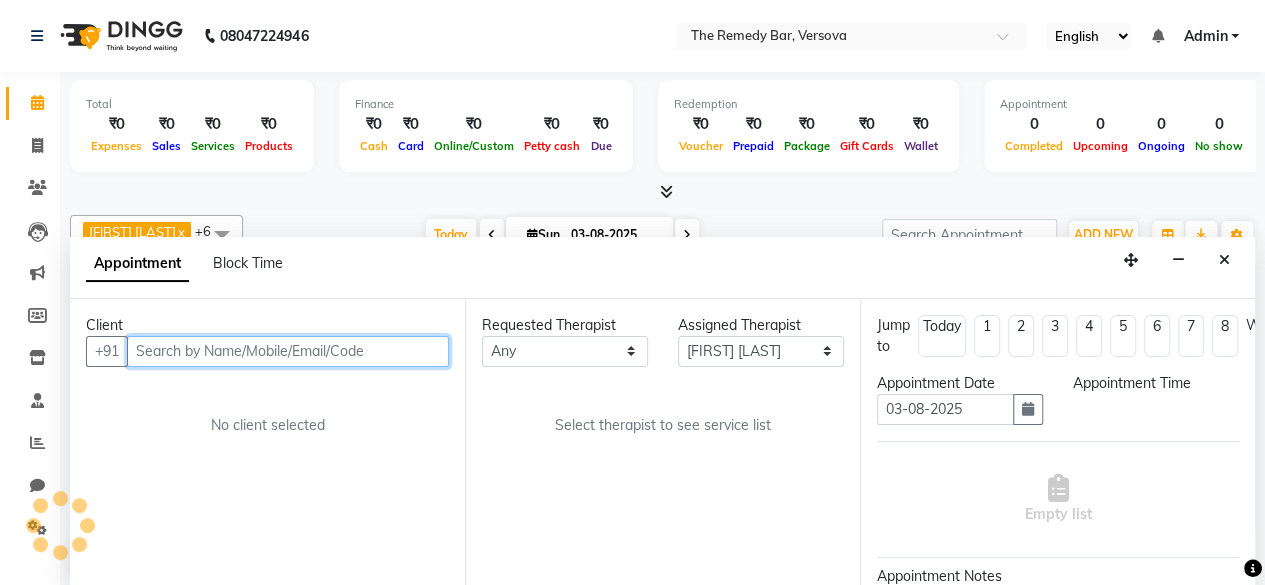 select on "check-in" 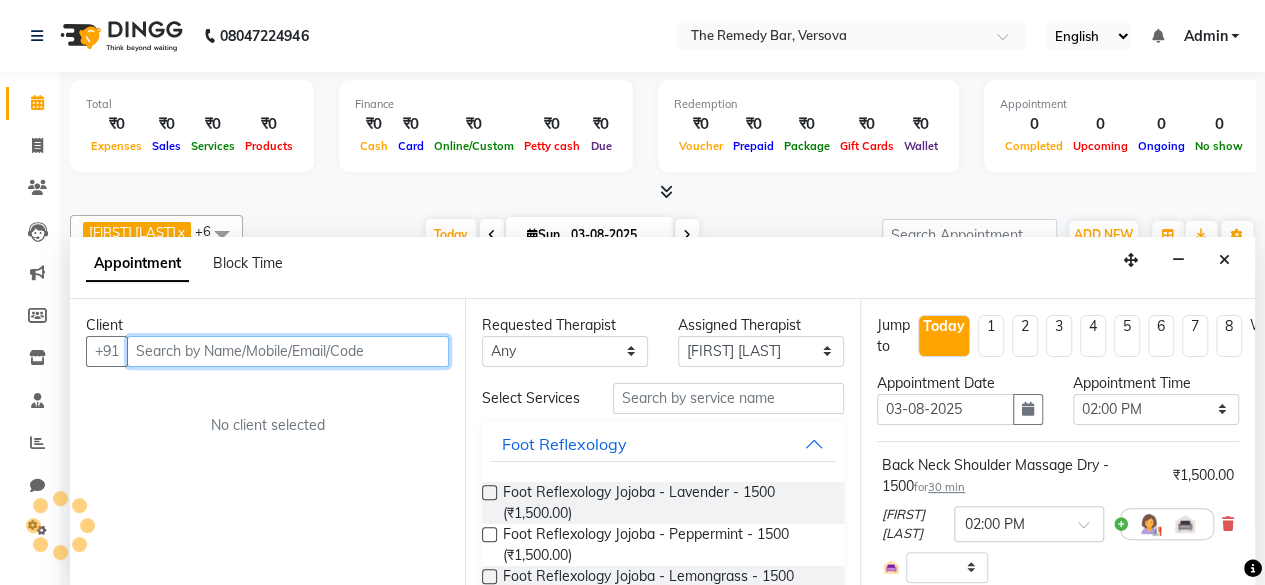 select on "4300" 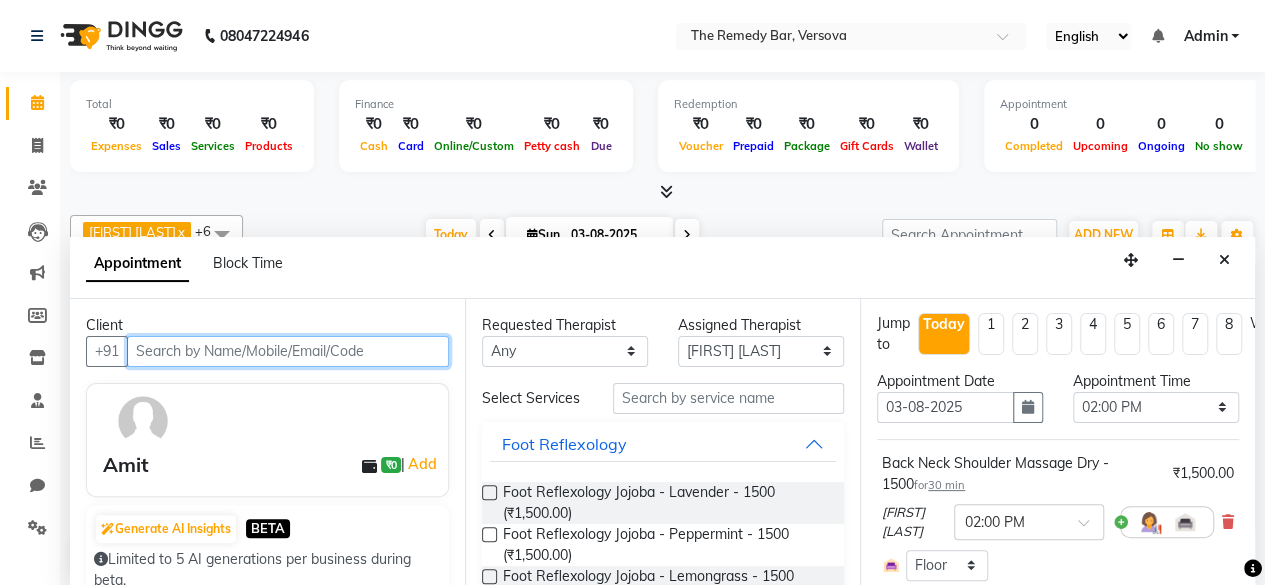 scroll, scrollTop: 0, scrollLeft: 0, axis: both 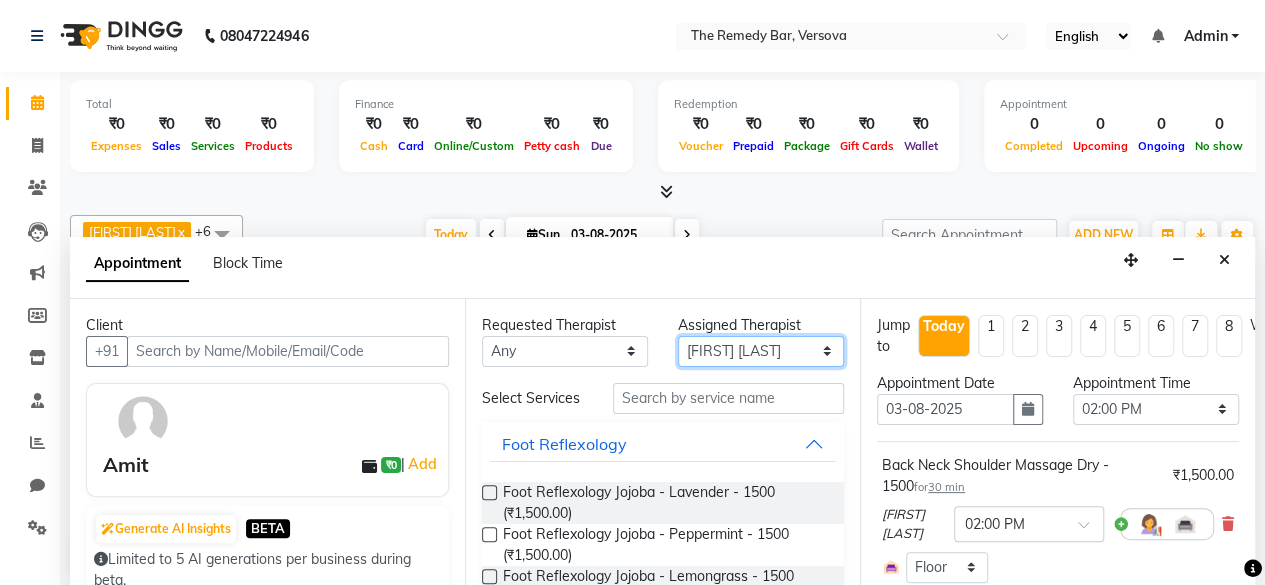 click on "Select [LAST] [LAST] [LAST] [LAST] [LAST] [LAST] [LAST]" at bounding box center [761, 351] 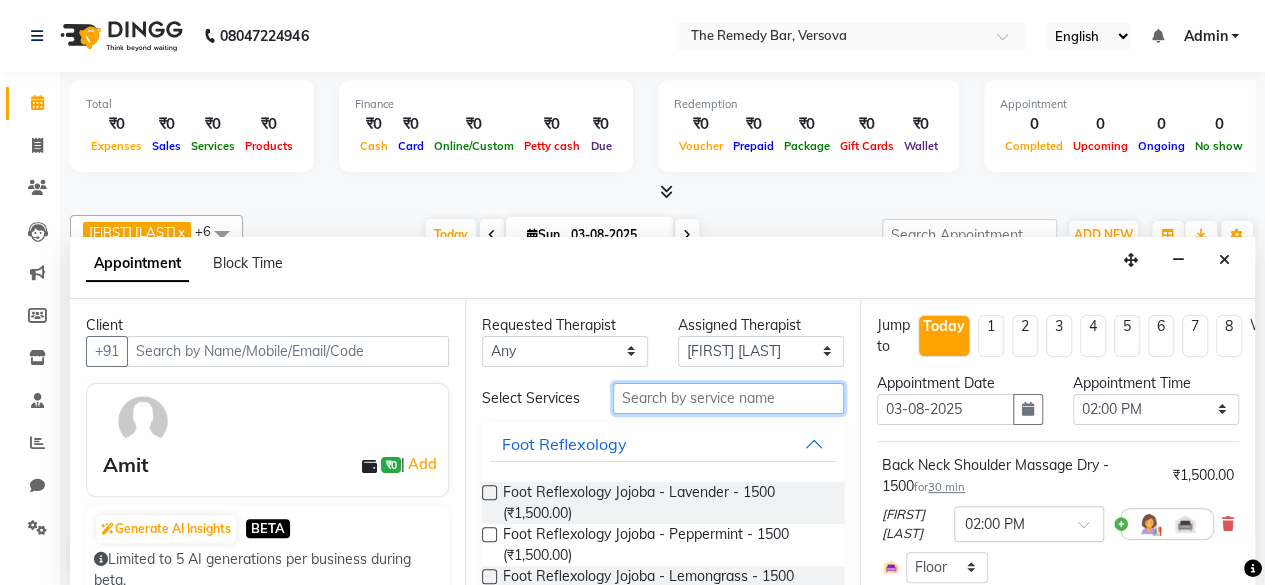 click at bounding box center (728, 398) 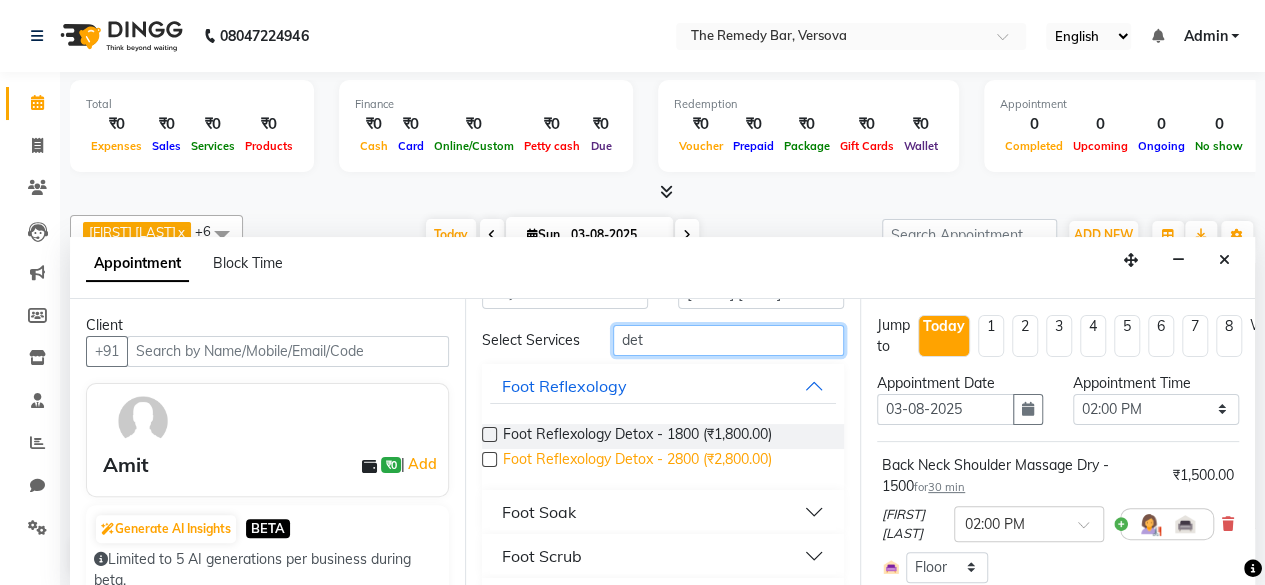 scroll, scrollTop: 100, scrollLeft: 0, axis: vertical 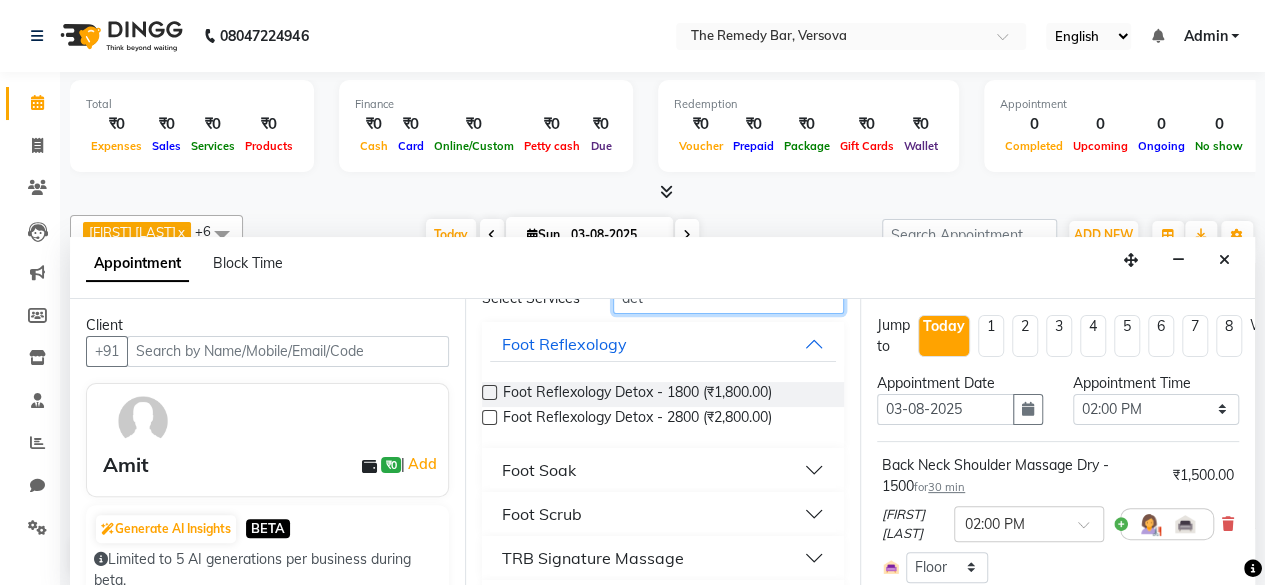 type on "det" 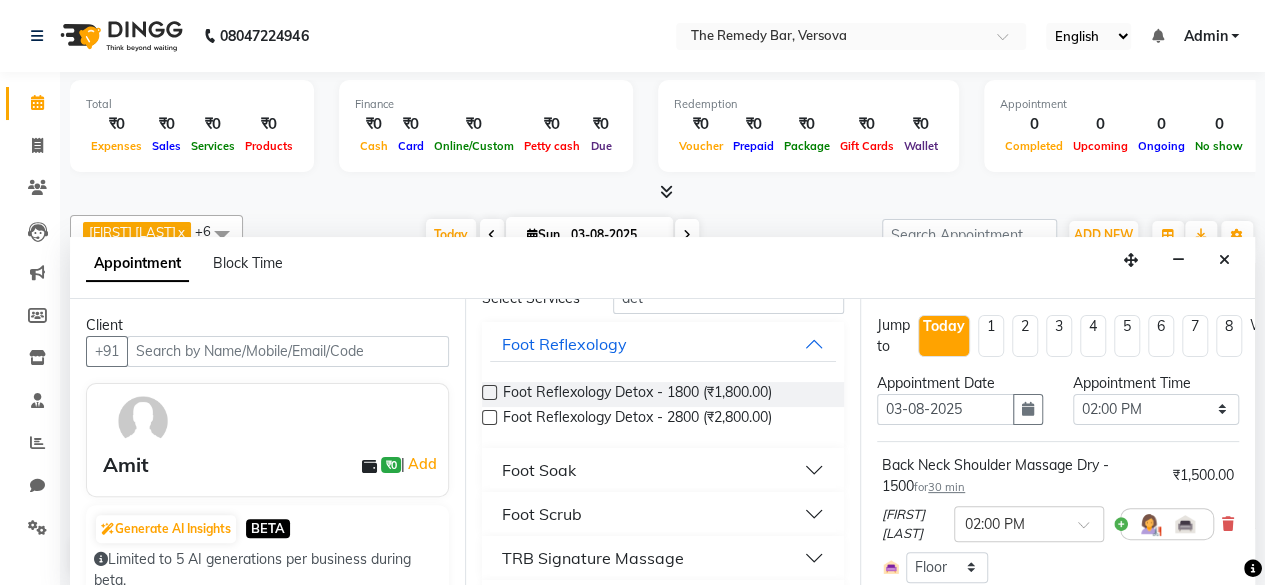 click on "Foot Soak" at bounding box center [663, 470] 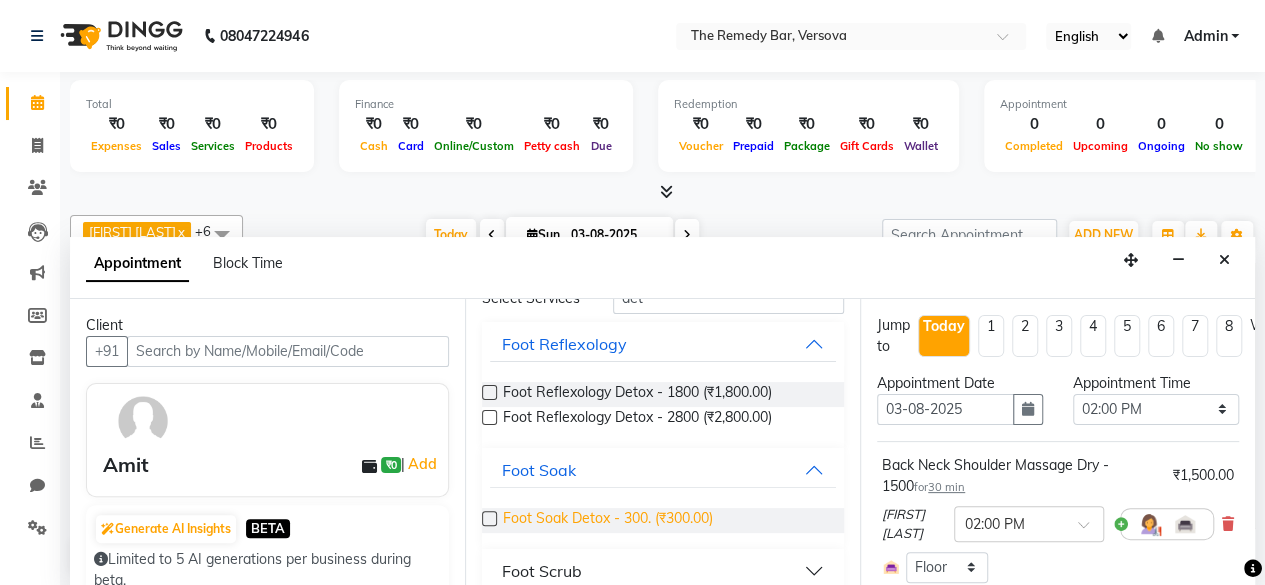 click on "Foot Soak Detox - 300. (₹300.00)" at bounding box center [608, 520] 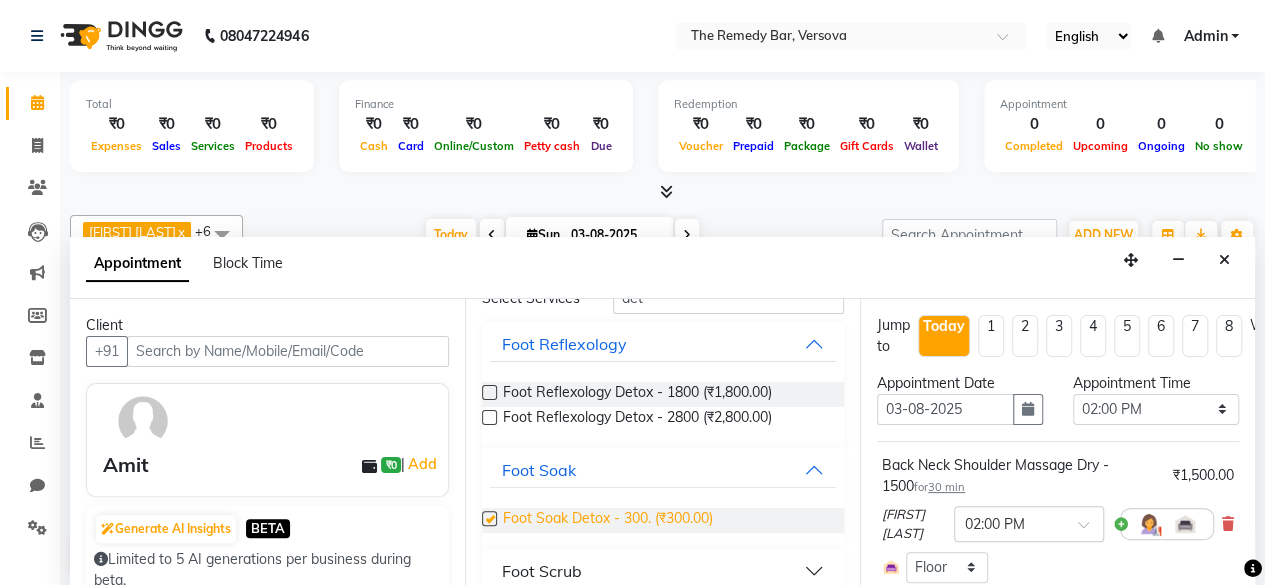 checkbox on "false" 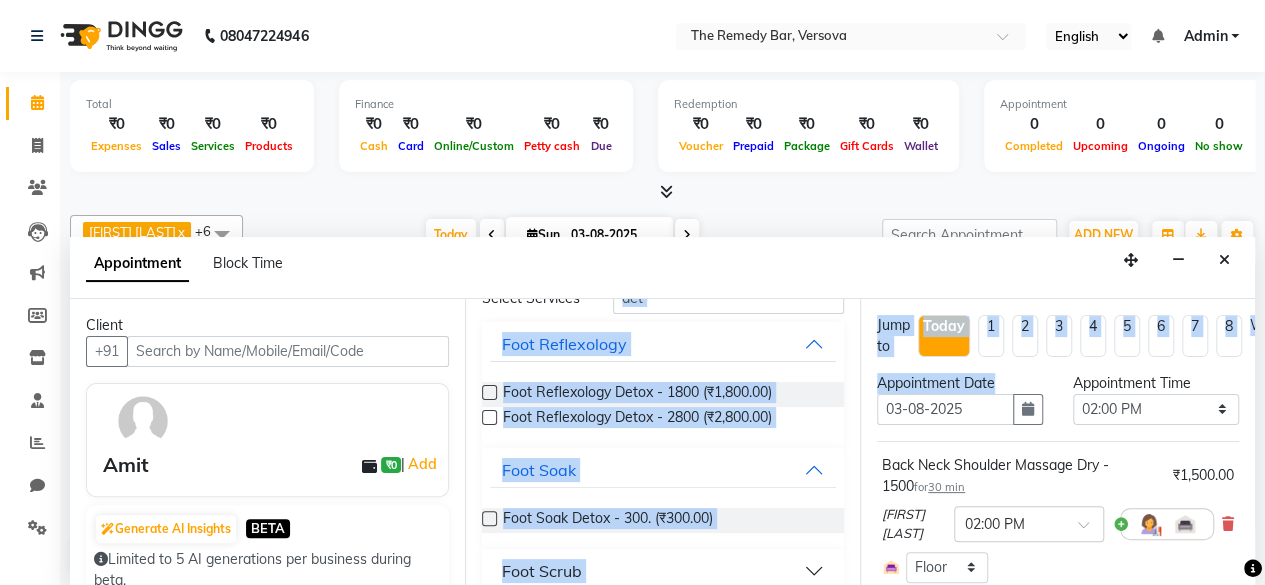 drag, startPoint x: 768, startPoint y: 319, endPoint x: 836, endPoint y: 312, distance: 68.359344 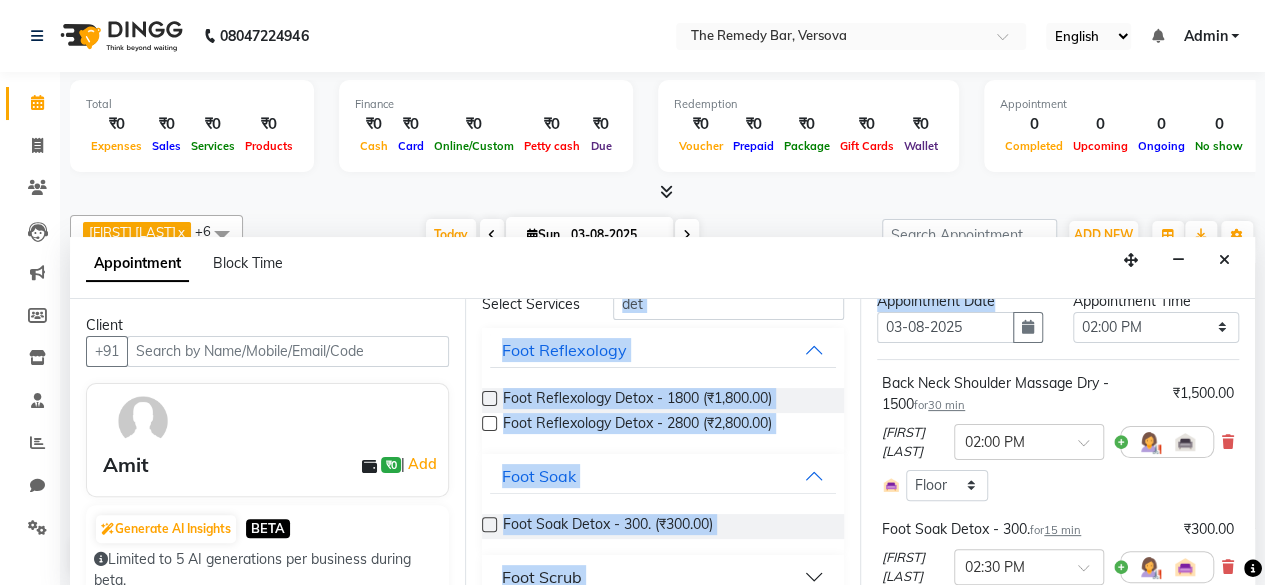 scroll, scrollTop: 0, scrollLeft: 0, axis: both 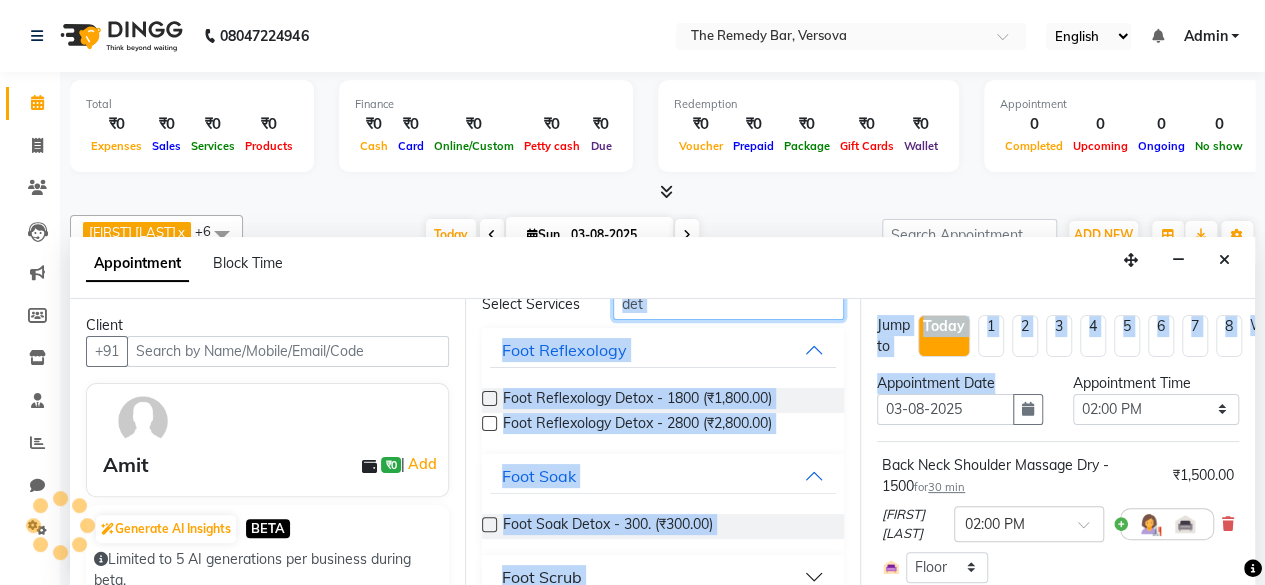 click on "det" at bounding box center [728, 304] 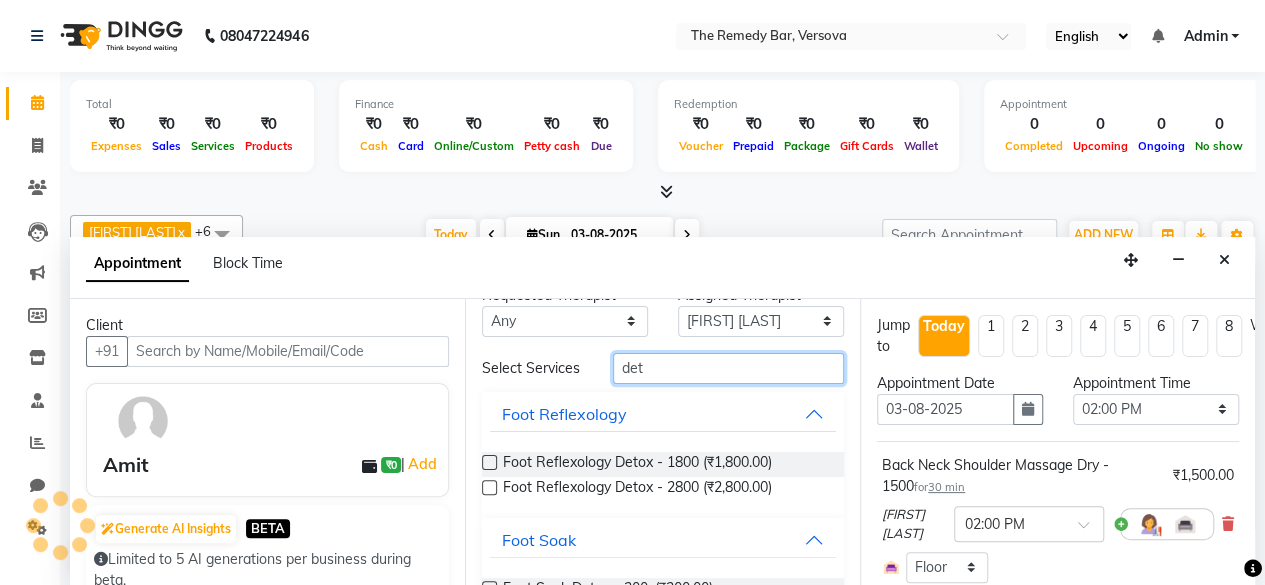 scroll, scrollTop: 0, scrollLeft: 0, axis: both 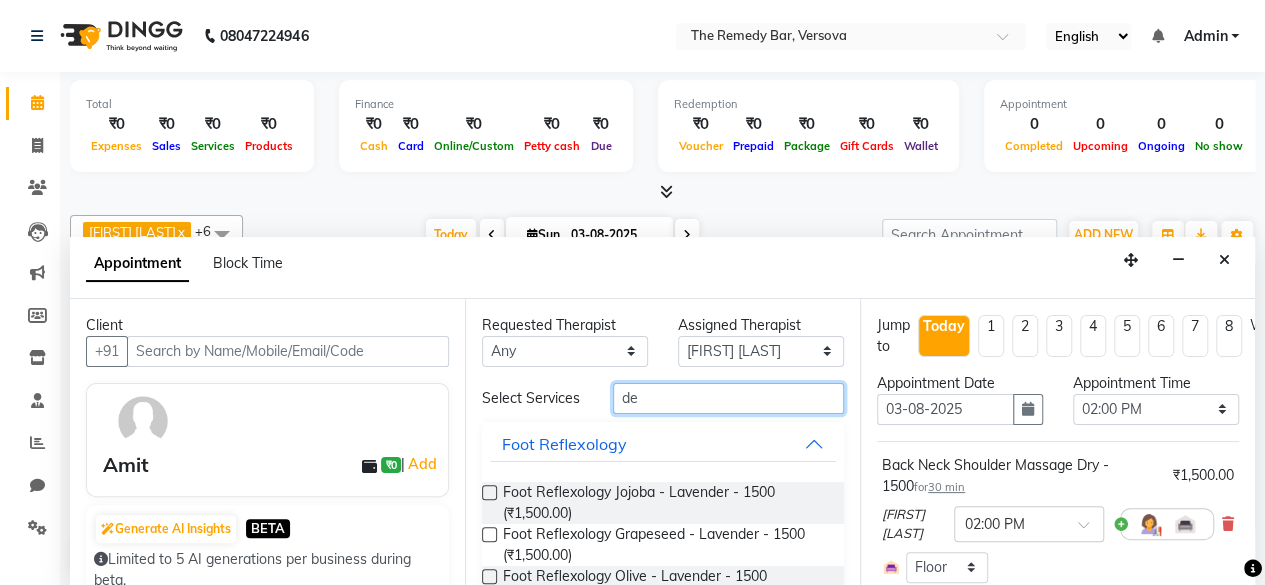type on "d" 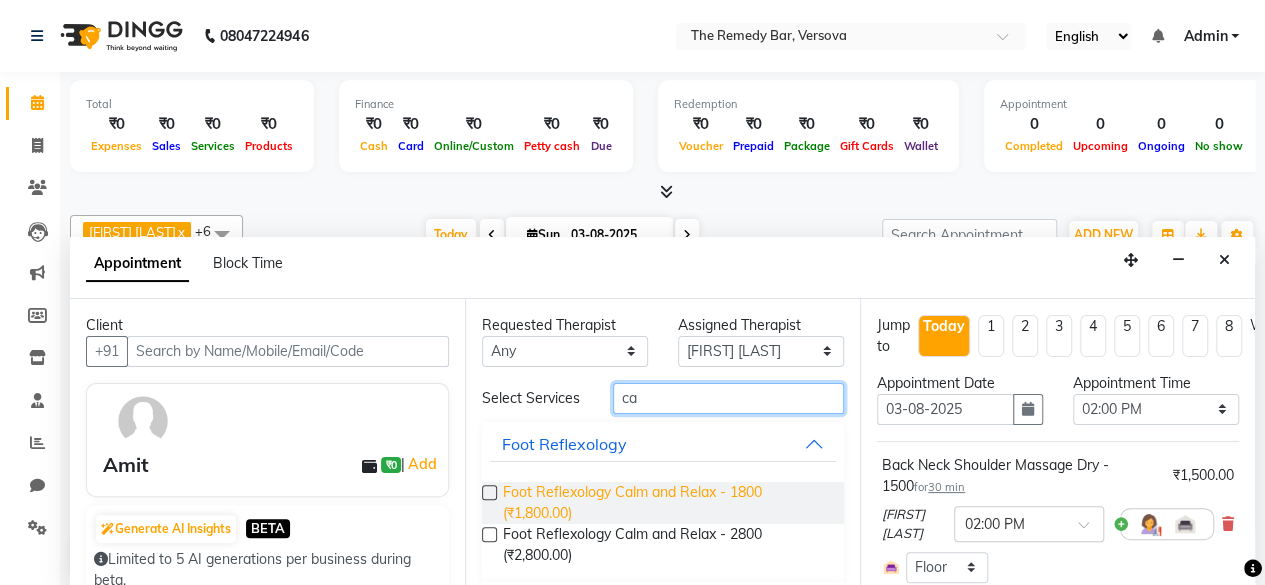 type on "ca" 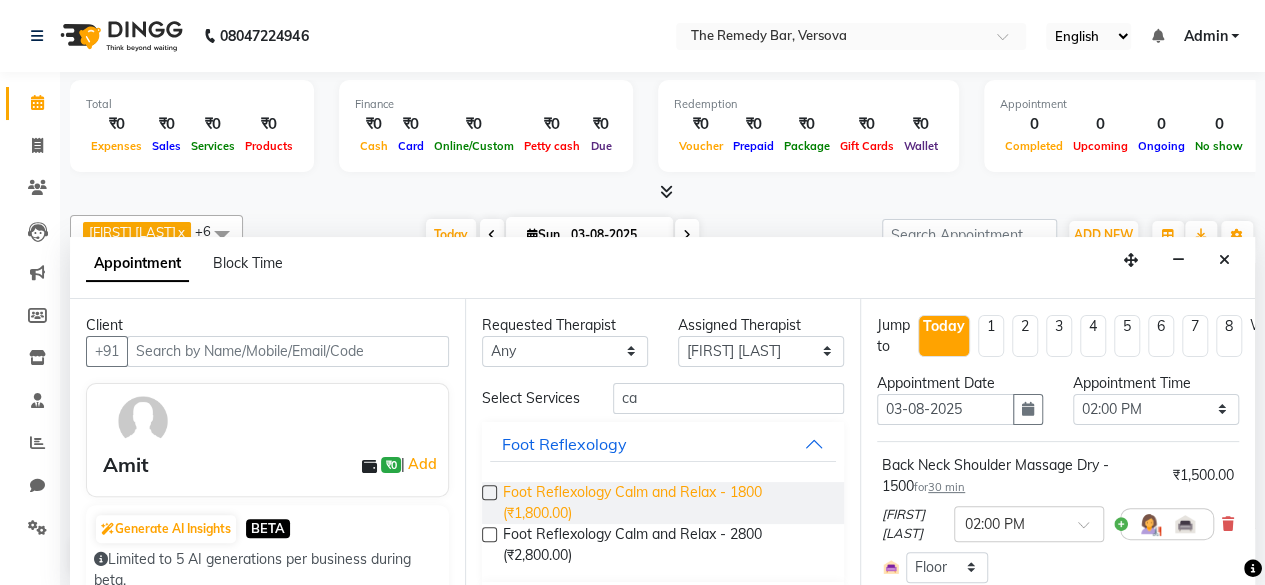click on "Foot Reflexology Calm and Relax - 1800 (₹1,800.00)" at bounding box center [665, 503] 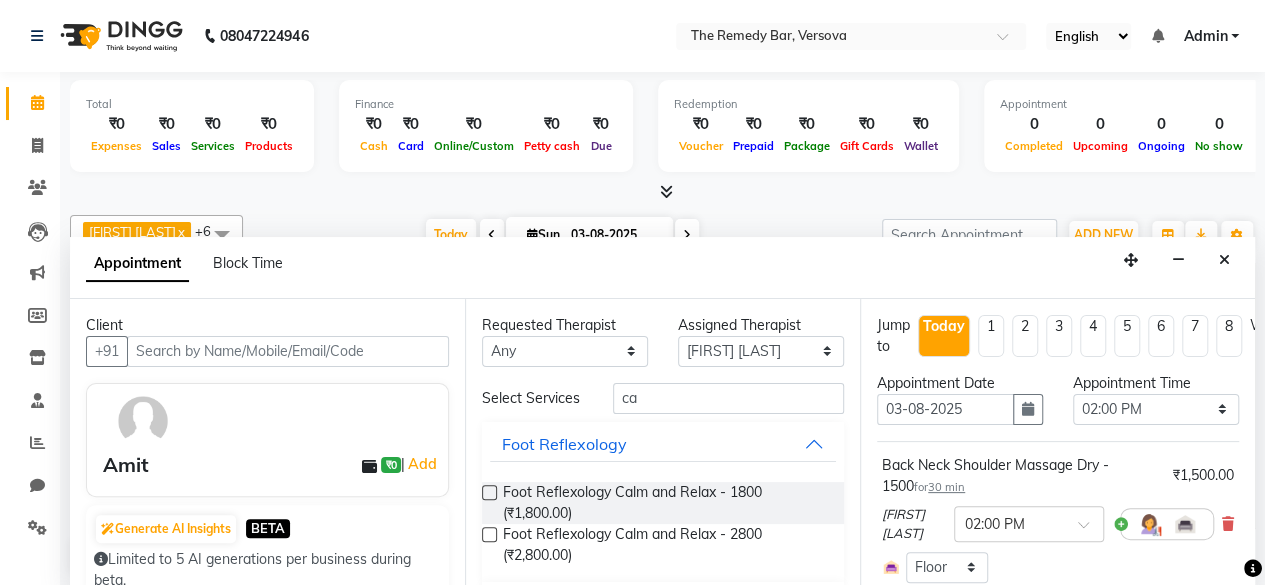 click at bounding box center [489, 492] 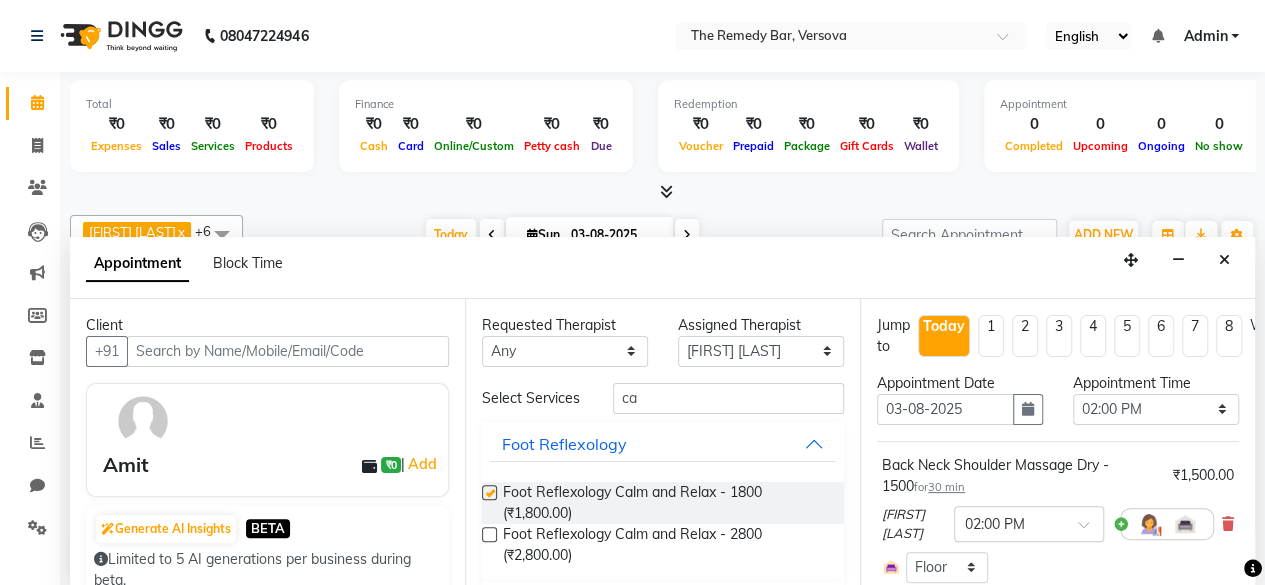 checkbox on "false" 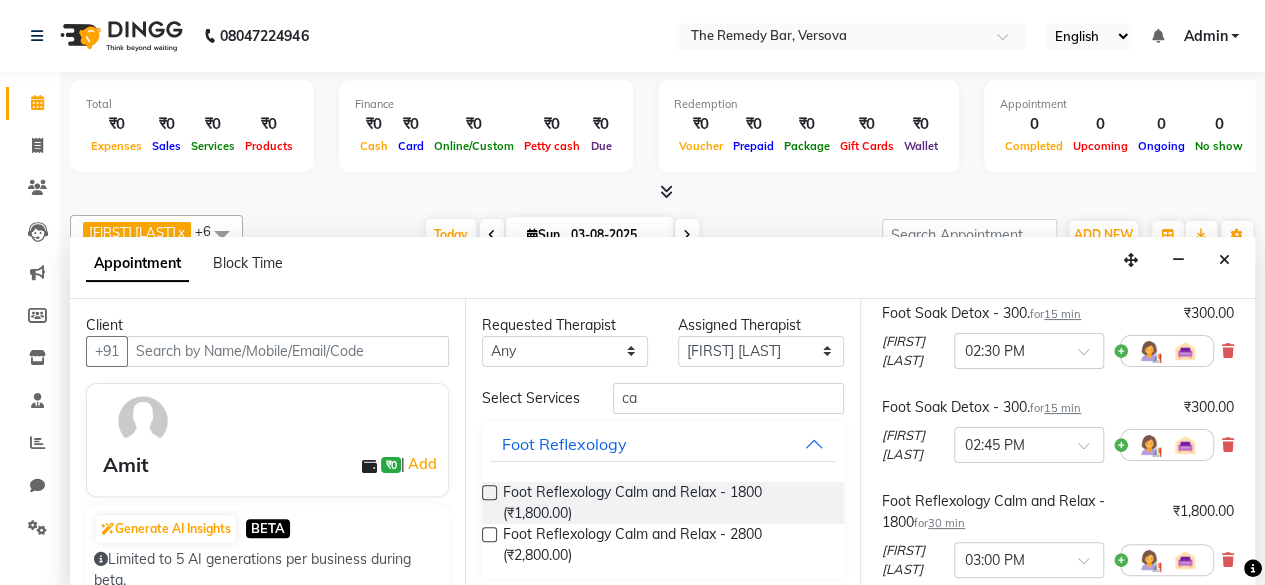 scroll, scrollTop: 300, scrollLeft: 0, axis: vertical 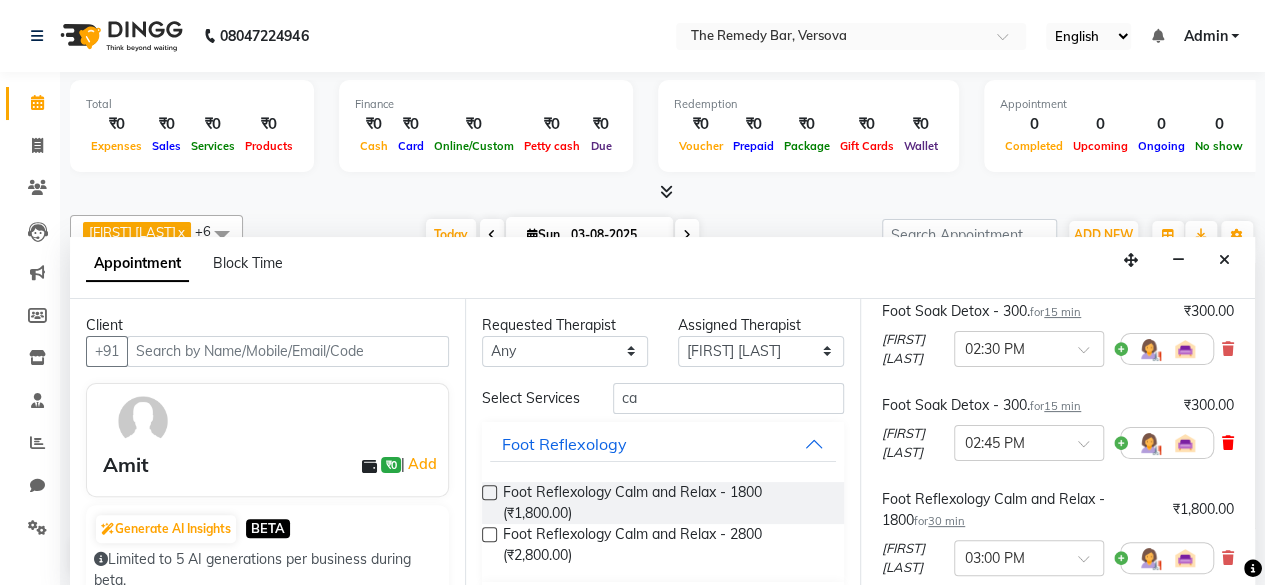 click at bounding box center (1228, 443) 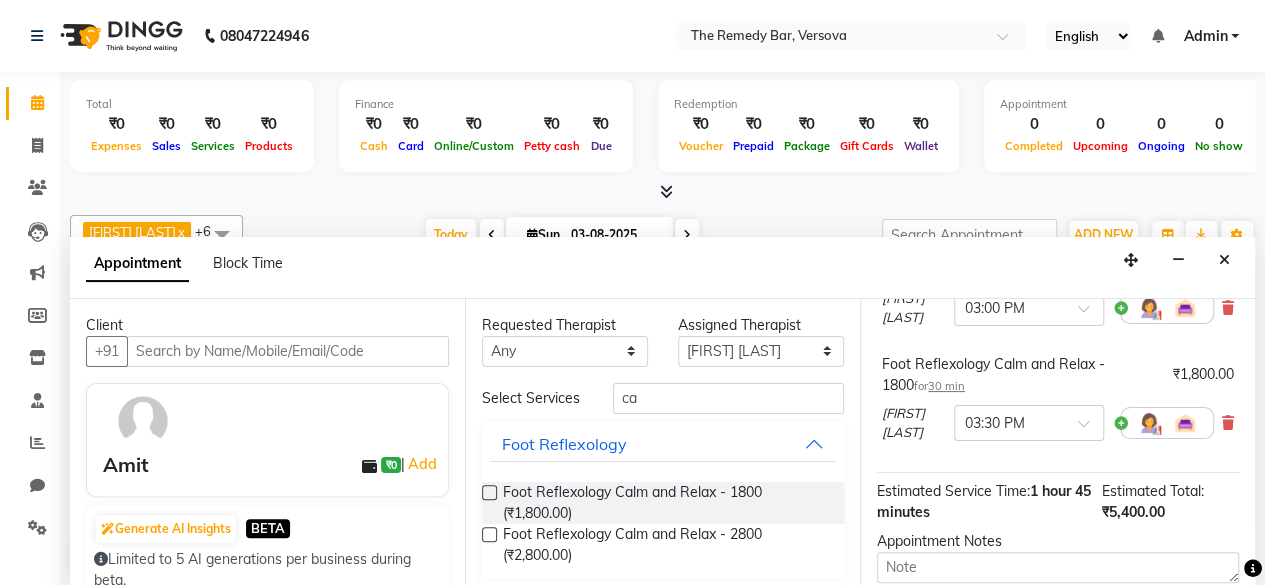 scroll, scrollTop: 500, scrollLeft: 0, axis: vertical 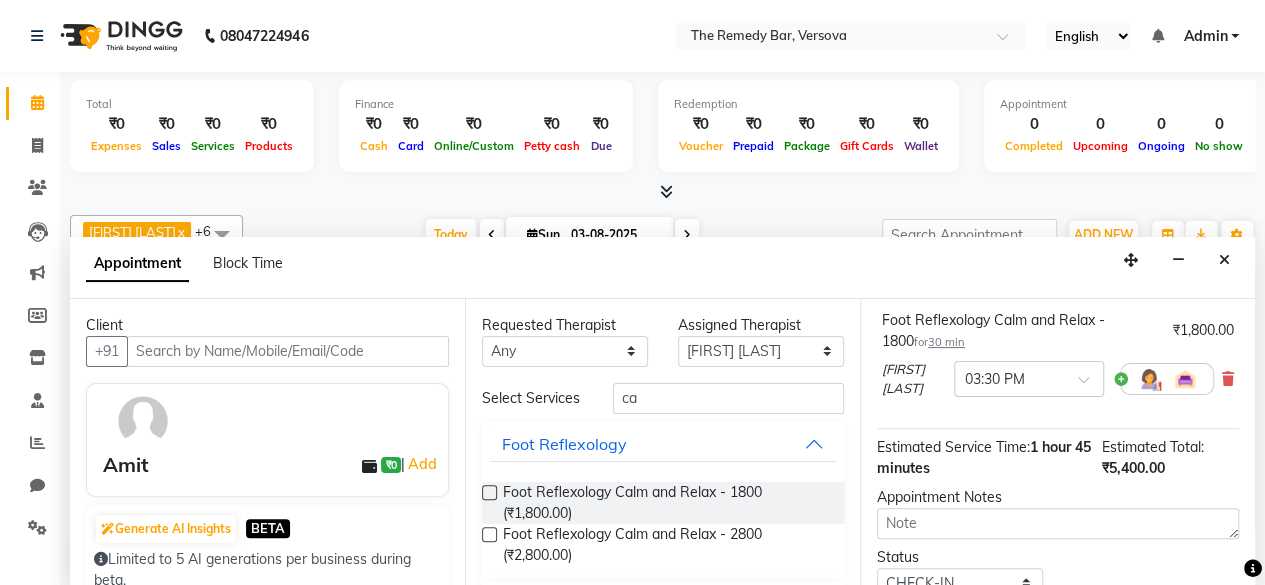 click on "[LAST] x 03:30 PM" at bounding box center [1058, 379] 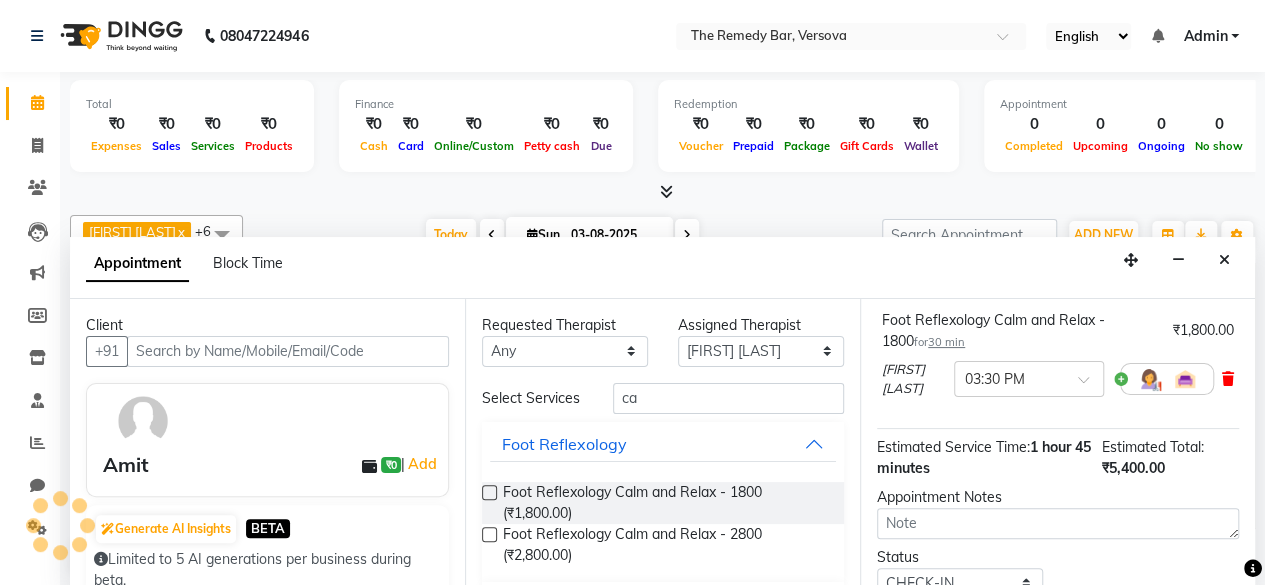 click at bounding box center [1228, 379] 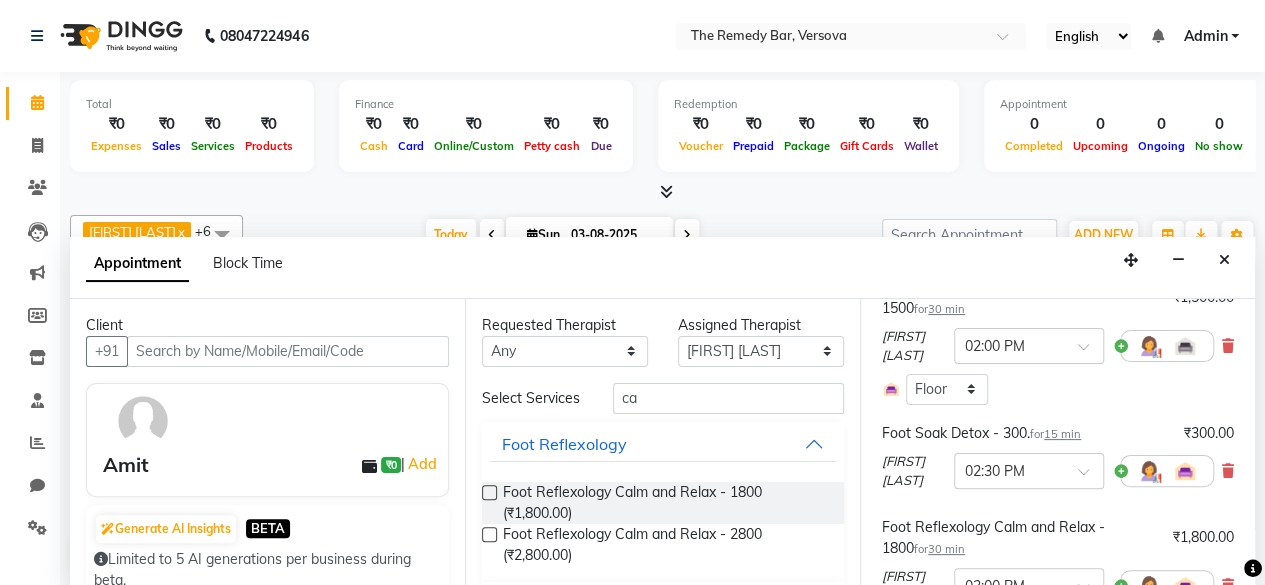 scroll, scrollTop: 0, scrollLeft: 0, axis: both 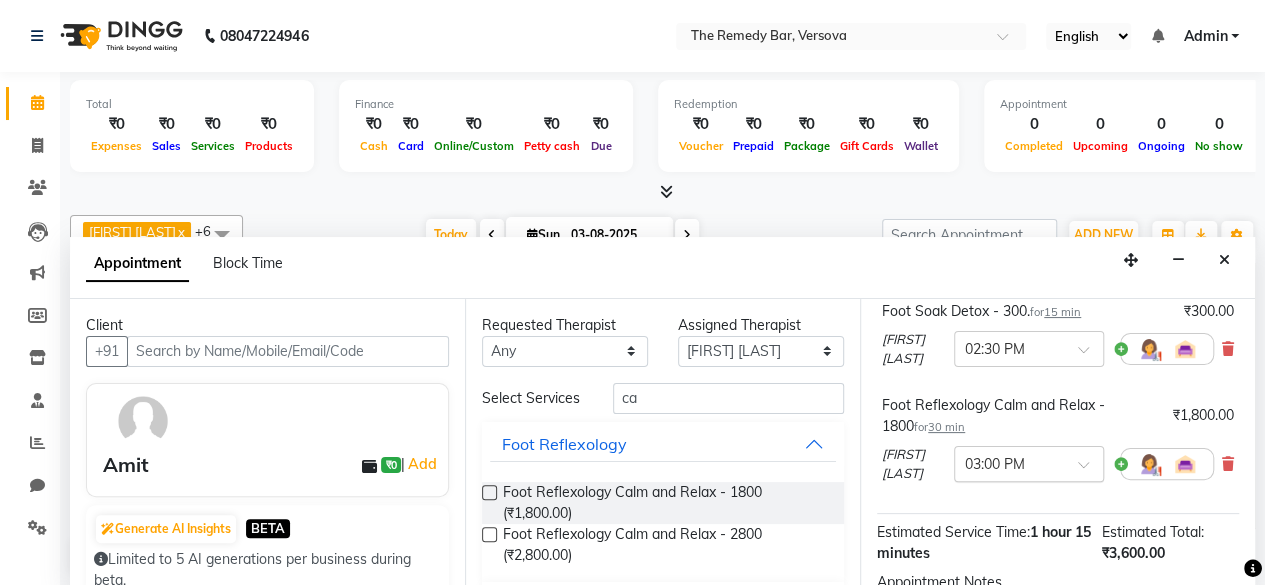 click at bounding box center [1009, 462] 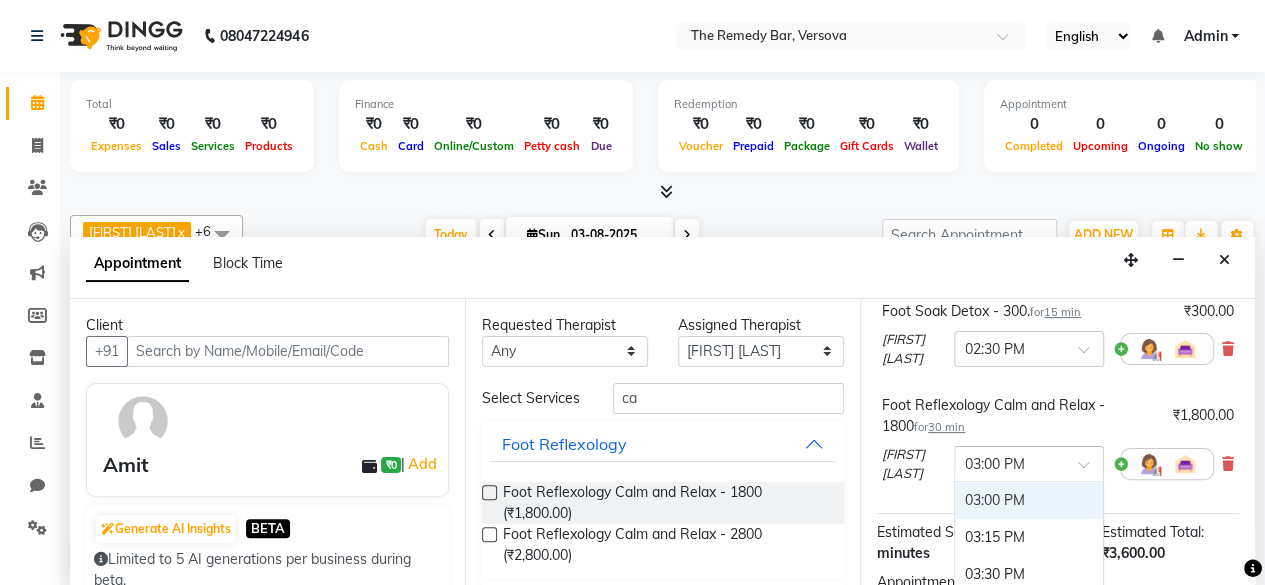 scroll, scrollTop: 788, scrollLeft: 0, axis: vertical 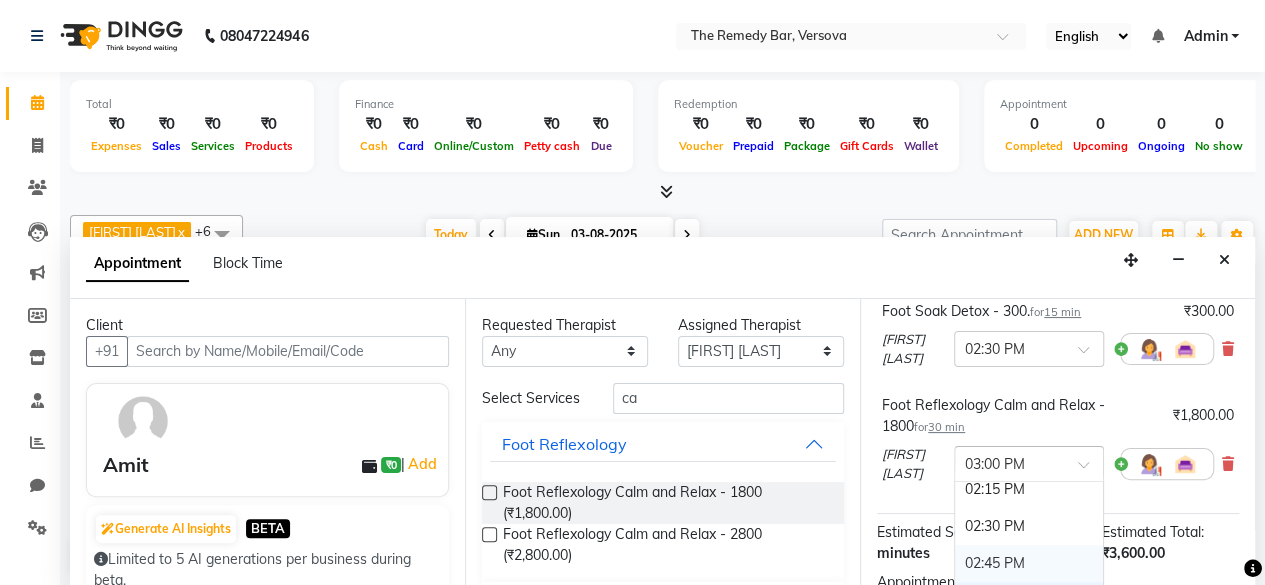 click on "02:45 PM" at bounding box center (1029, 563) 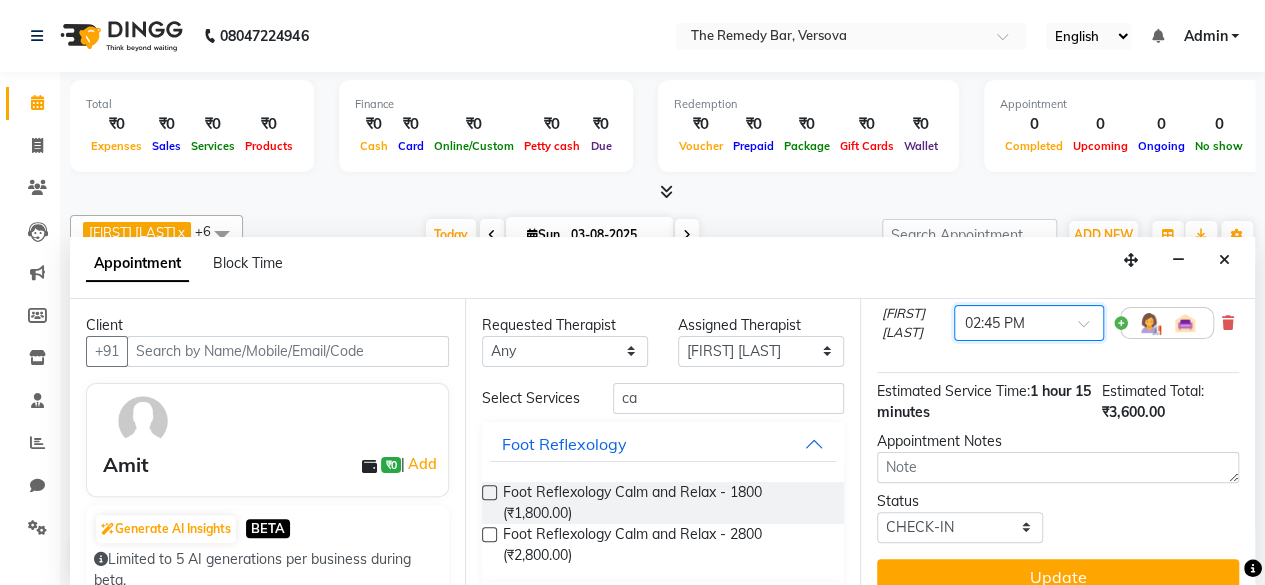 scroll, scrollTop: 478, scrollLeft: 0, axis: vertical 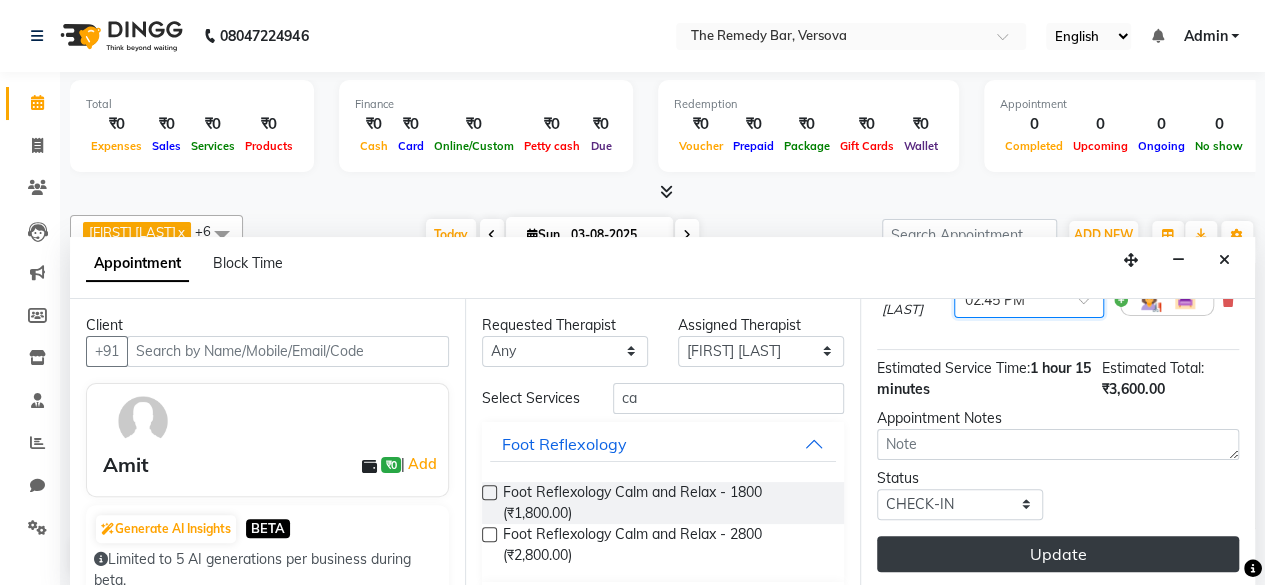 click on "Update" at bounding box center (1058, 554) 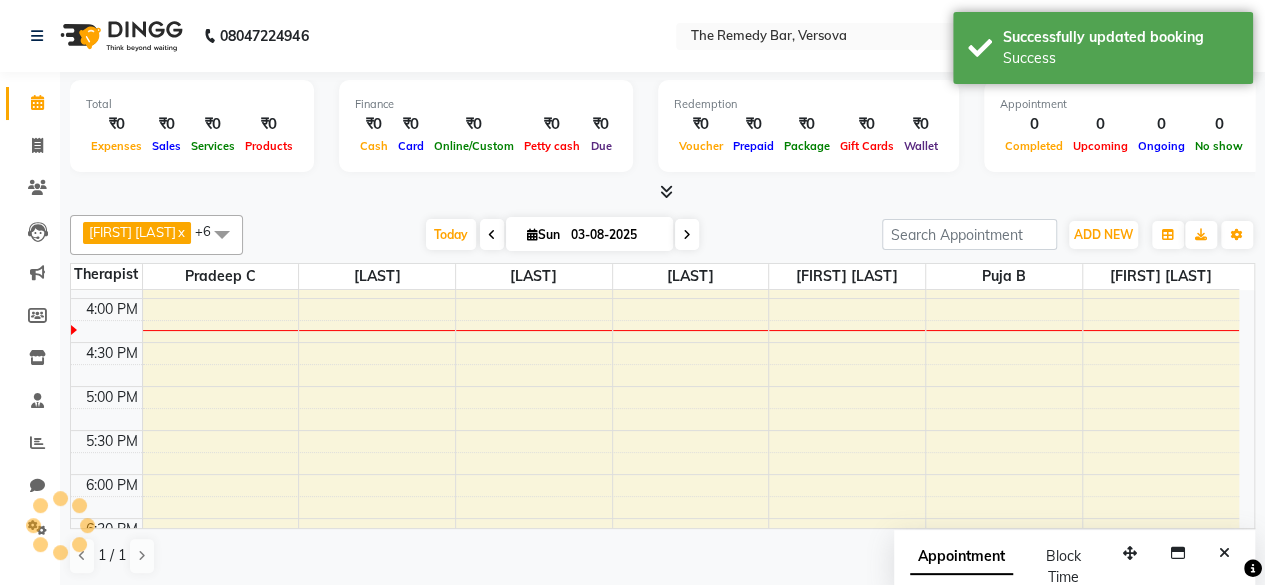 scroll, scrollTop: 0, scrollLeft: 0, axis: both 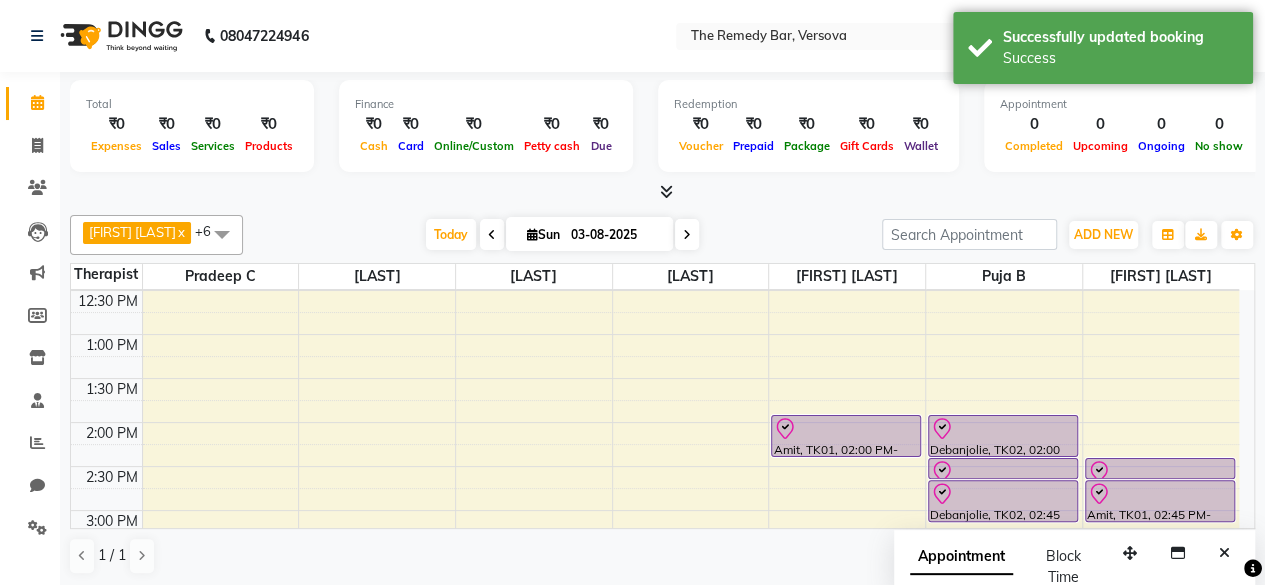 click on "Amit, TK01, 02:00 PM-02:30 PM, Back Neck Shoulder Massage Dry - 1500" at bounding box center (847, 466) 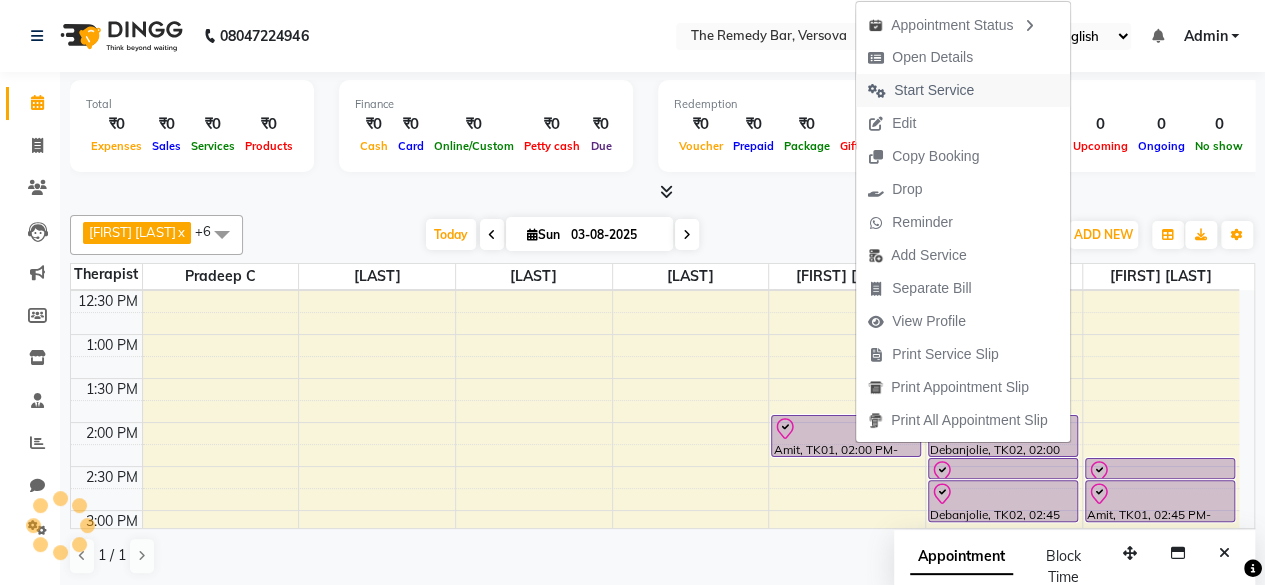 click on "Start Service" at bounding box center (934, 90) 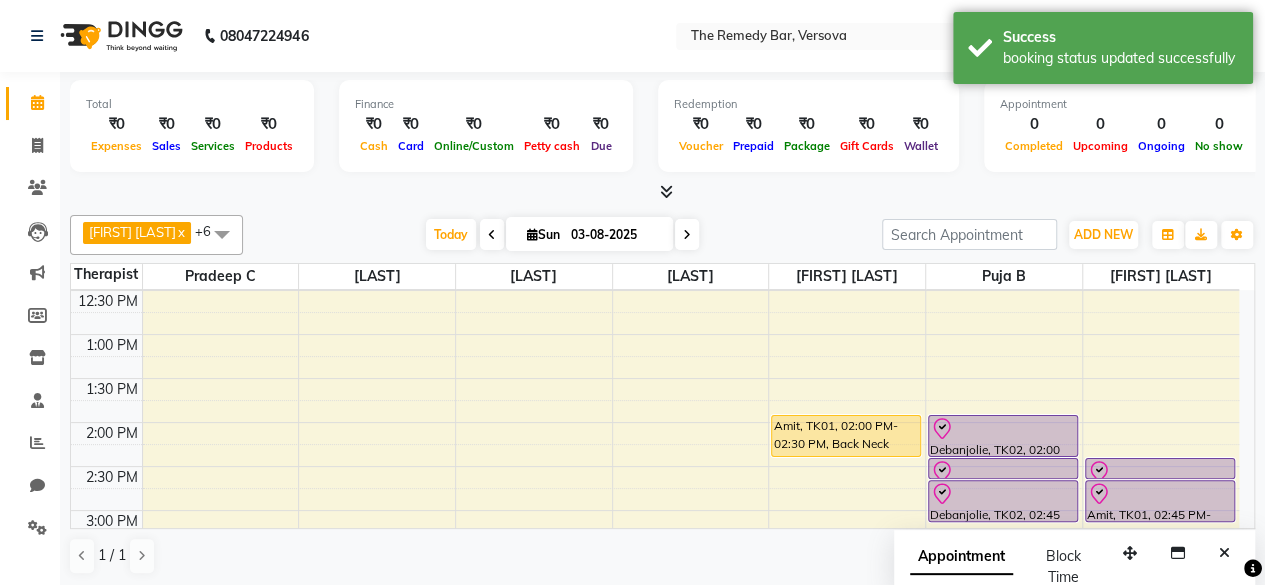 click at bounding box center [1003, 429] 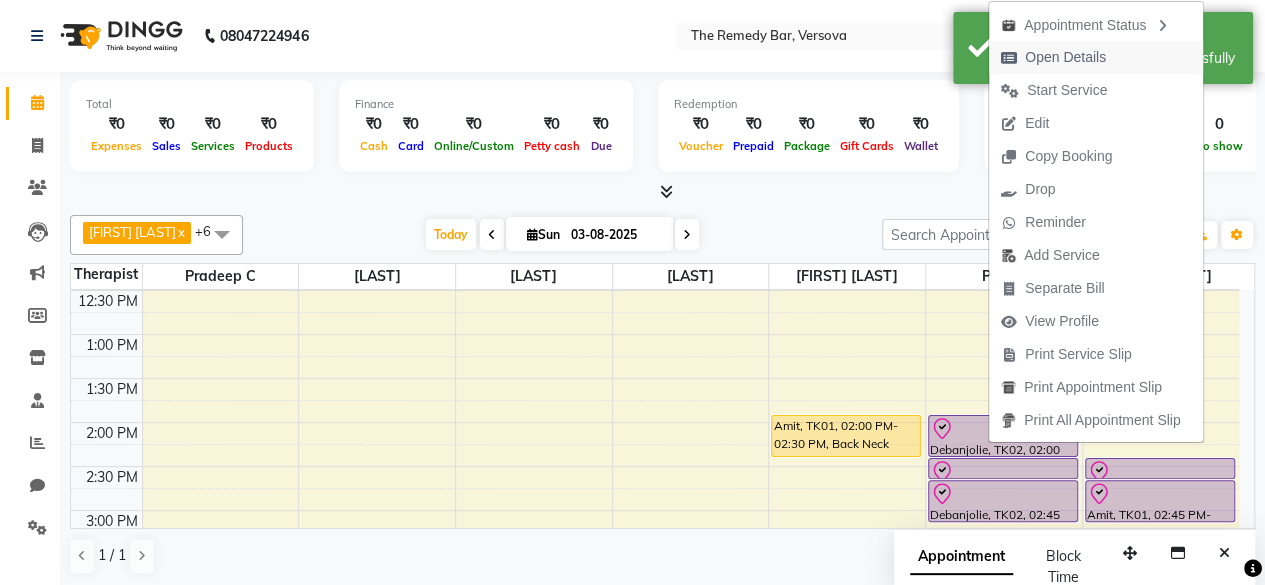 click on "Open Details" at bounding box center (1053, 57) 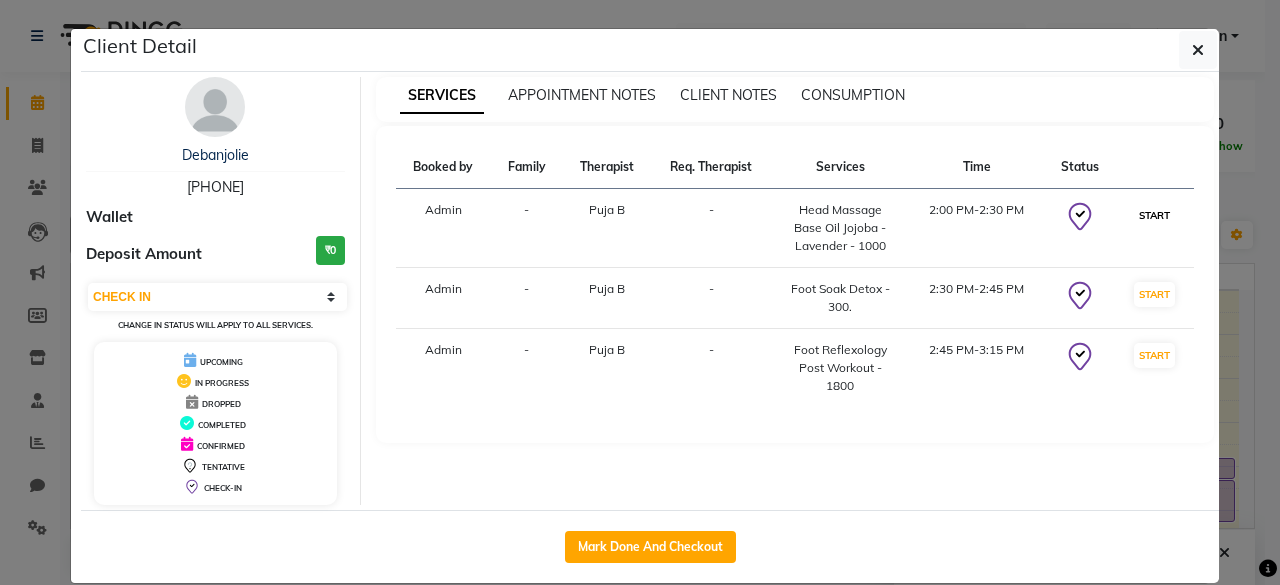 click on "START" at bounding box center (1154, 215) 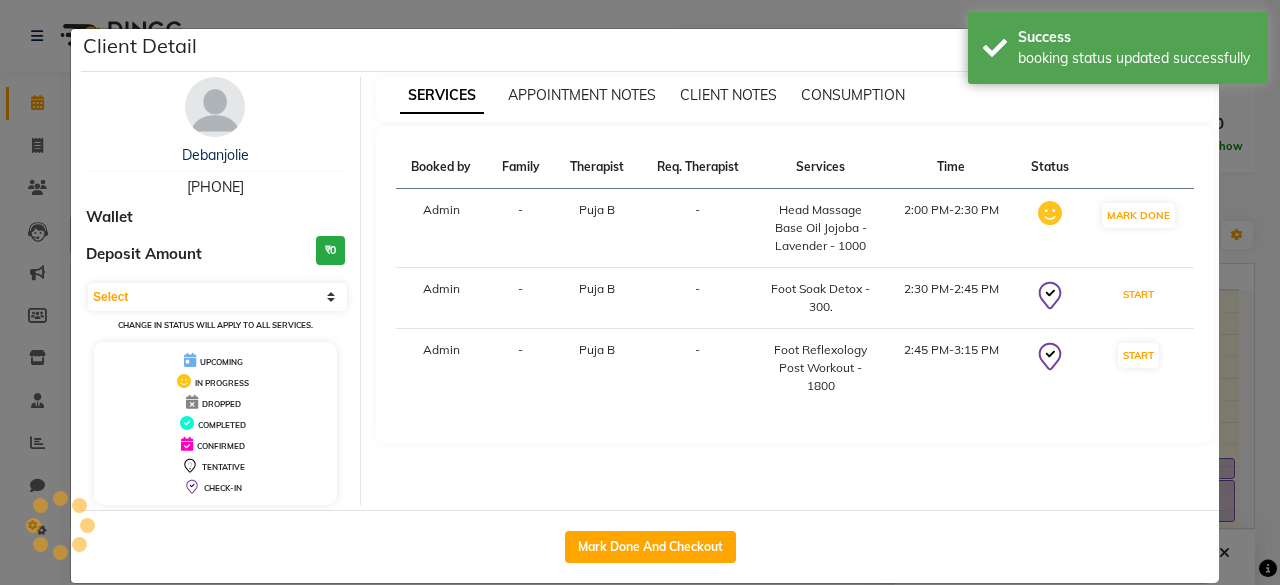 click on "START" at bounding box center [1138, 294] 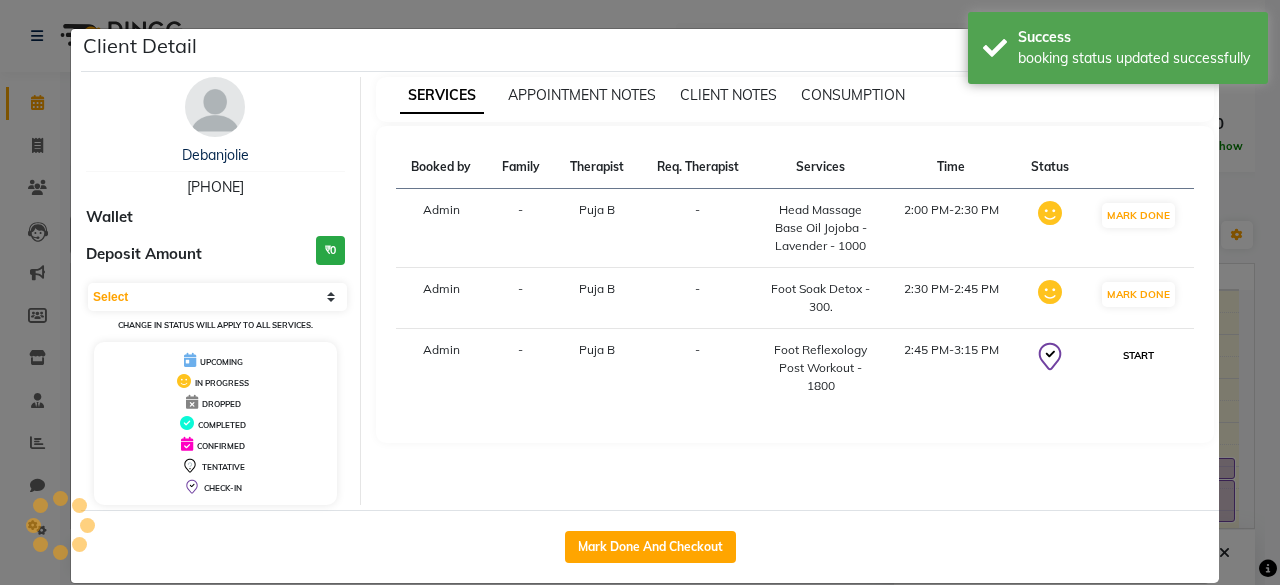 click on "START" at bounding box center (1138, 355) 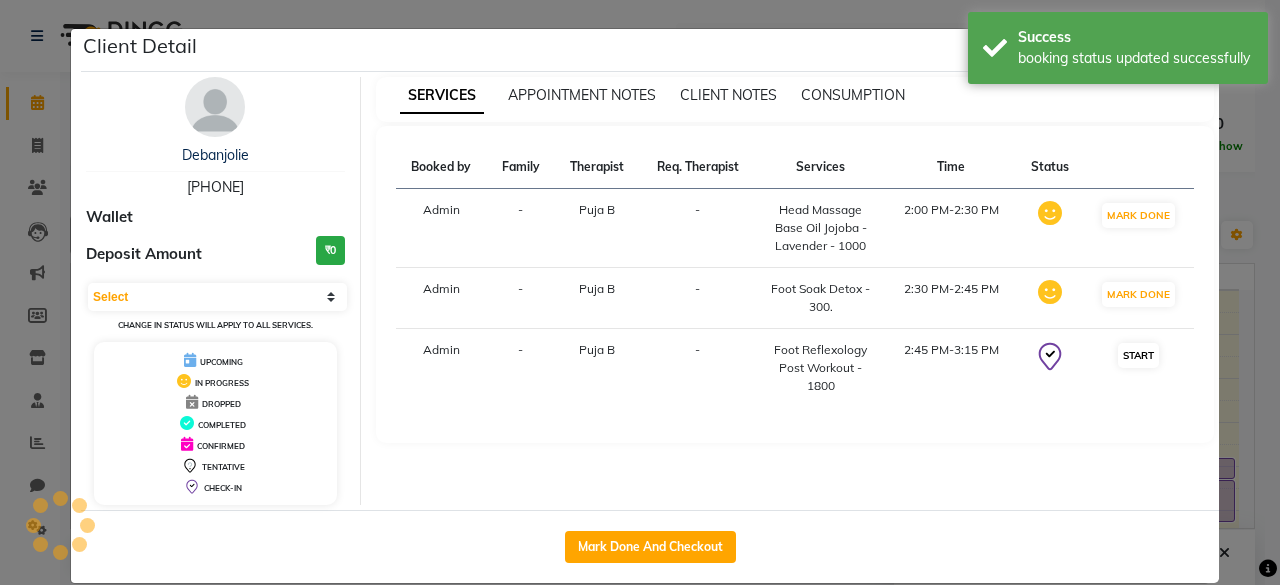 select on "1" 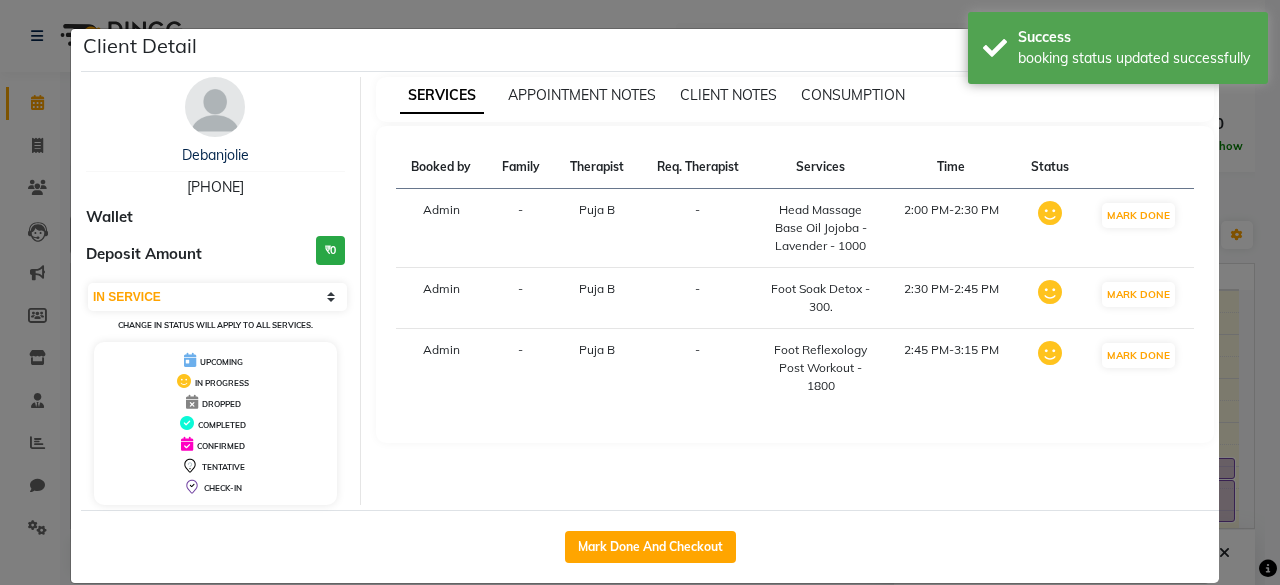 click on "Client Detail  [LAST]    [PHONE] Wallet Deposit Amount  ₹0  Select IN SERVICE CONFIRMED TENTATIVE CHECK IN MARK DONE DROPPED UPCOMING Change in status will apply to all services. UPCOMING IN PROGRESS DROPPED COMPLETED CONFIRMED TENTATIVE CHECK-IN SERVICES APPOINTMENT NOTES CLIENT NOTES CONSUMPTION Booked by Family Therapist Req. Therapist Services Time Status  Admin  - [LAST] -  Head Massage Base Oil Jojoba - Lavender - 1000   2:00 PM-2:30 PM   MARK DONE   Admin  - [LAST] -  Foot Soak Detox - 300.   2:30 PM-2:45 PM   MARK DONE   Admin  - [LAST] -  Foot Reflexology Post Workout - 1800   2:45 PM-3:15 PM   MARK DONE   Mark Done And Checkout" 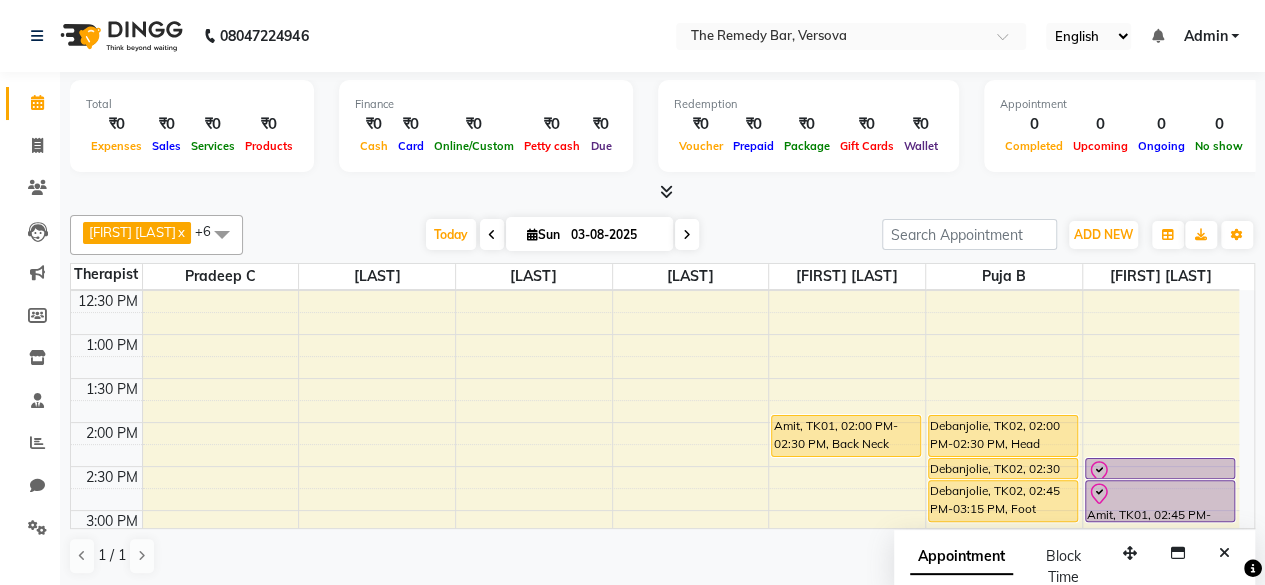 click at bounding box center (1160, 472) 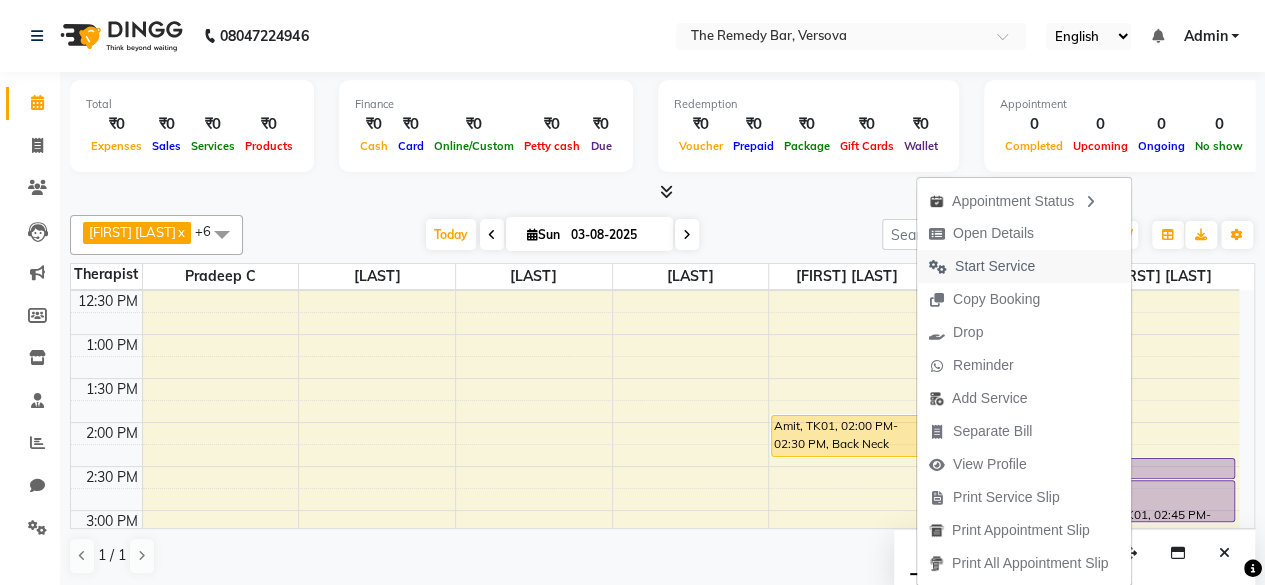 click on "Start Service" at bounding box center [995, 266] 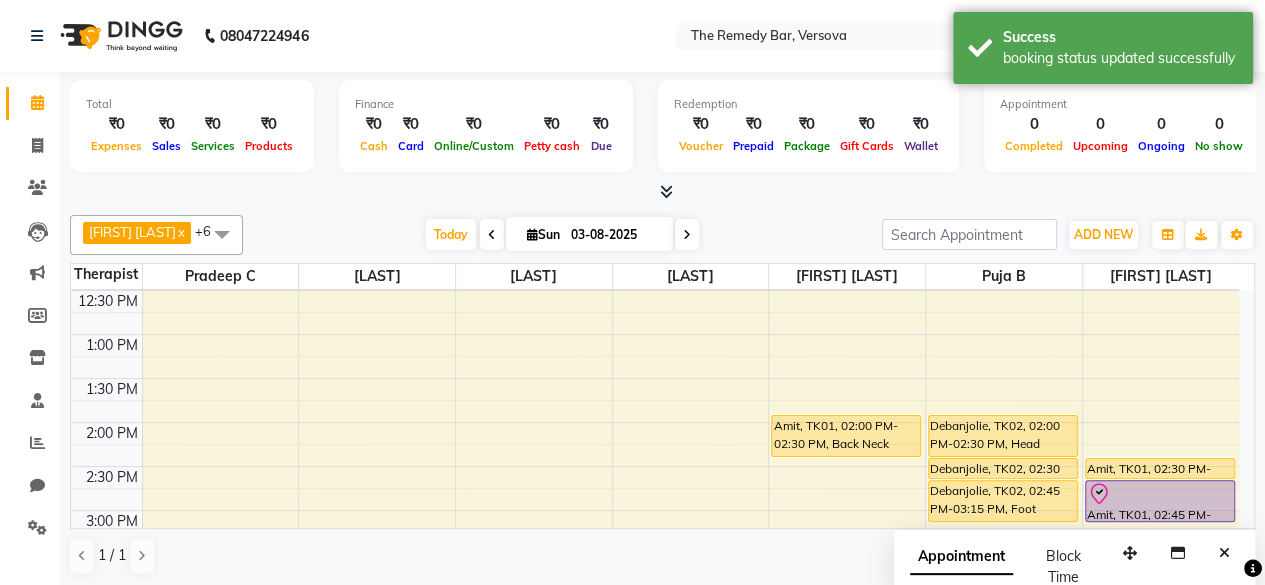 click at bounding box center [1160, 494] 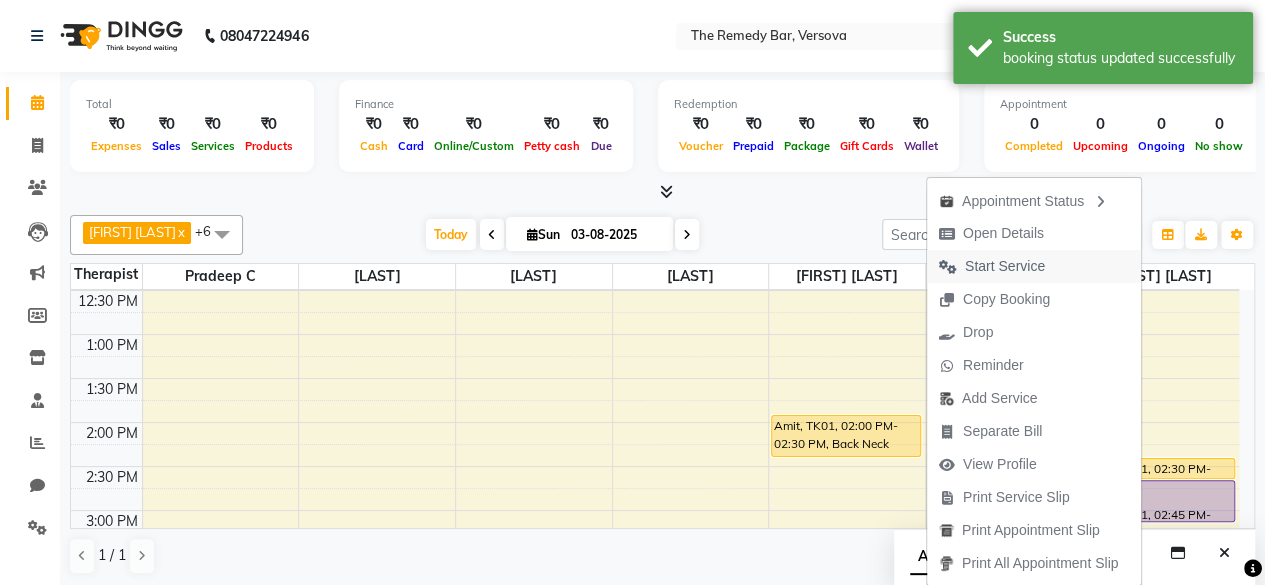 click on "Start Service" at bounding box center (1005, 266) 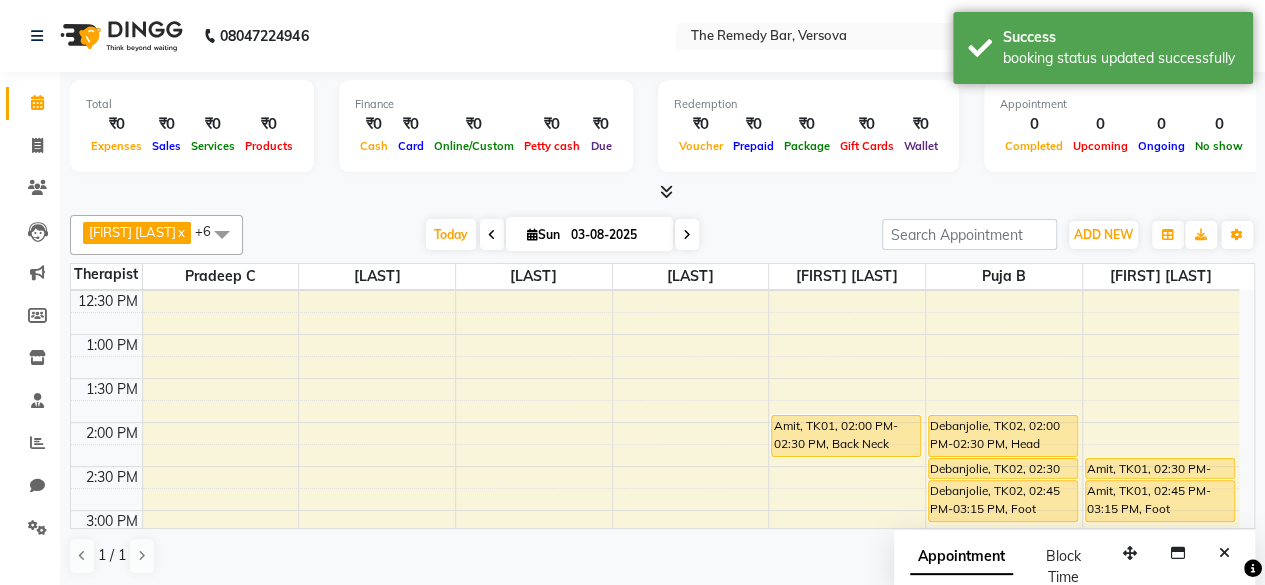 click on "Amit, TK01, 02:00 PM-02:30 PM, Back Neck Shoulder Massage Dry - 1500" at bounding box center [846, 436] 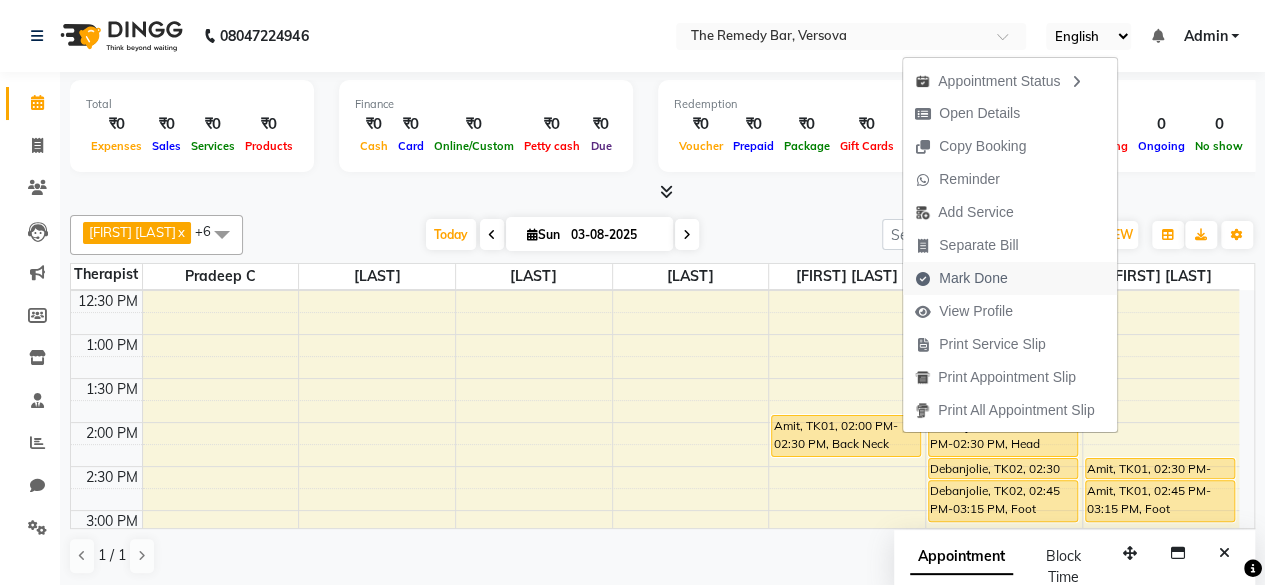 click on "Mark Done" at bounding box center (973, 278) 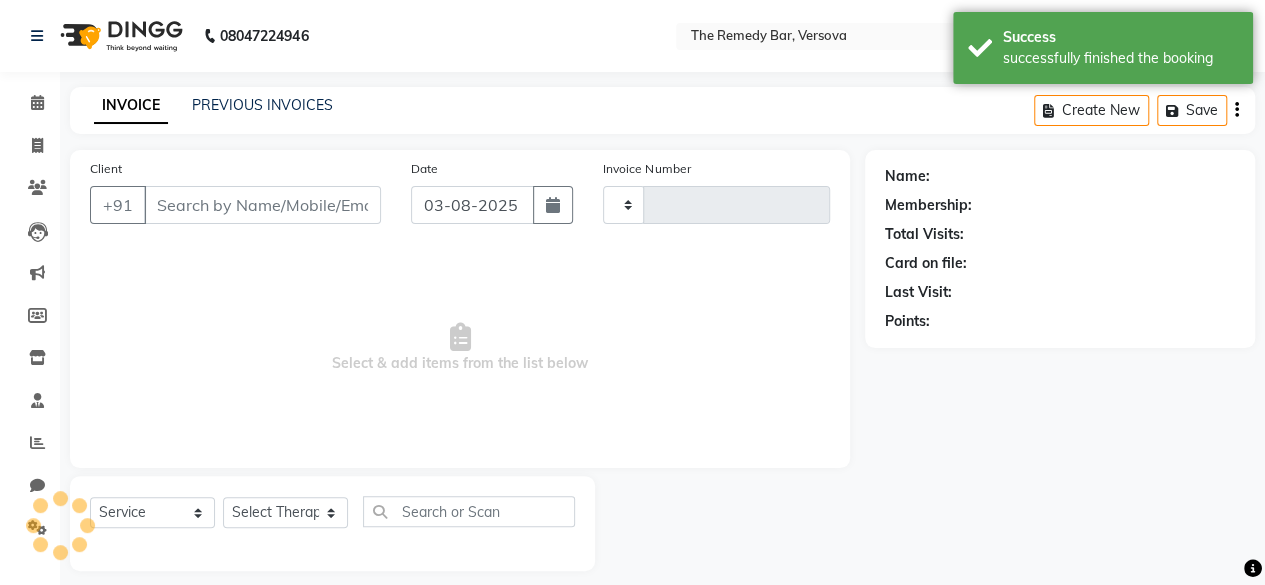 type on "0005" 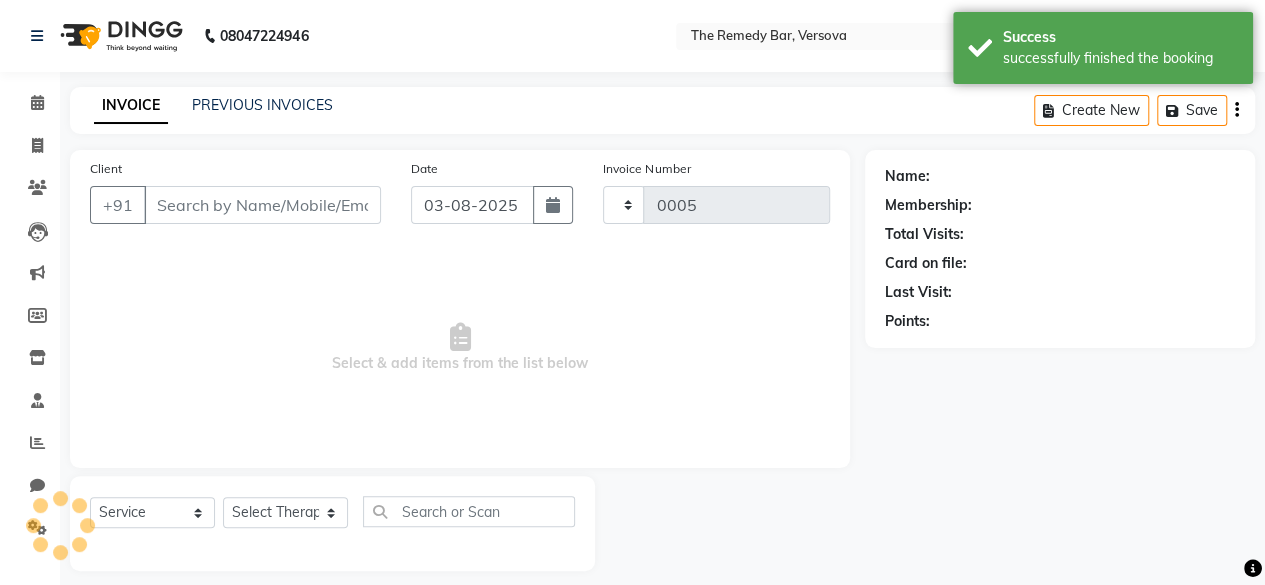 select on "8521" 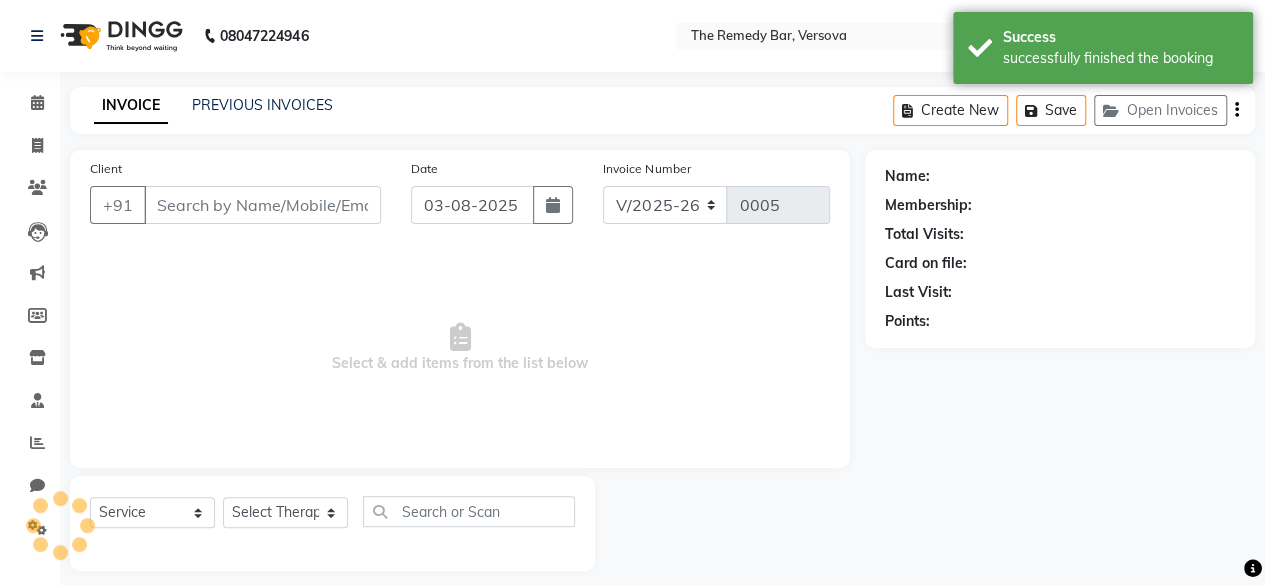 type on "[PHONE]" 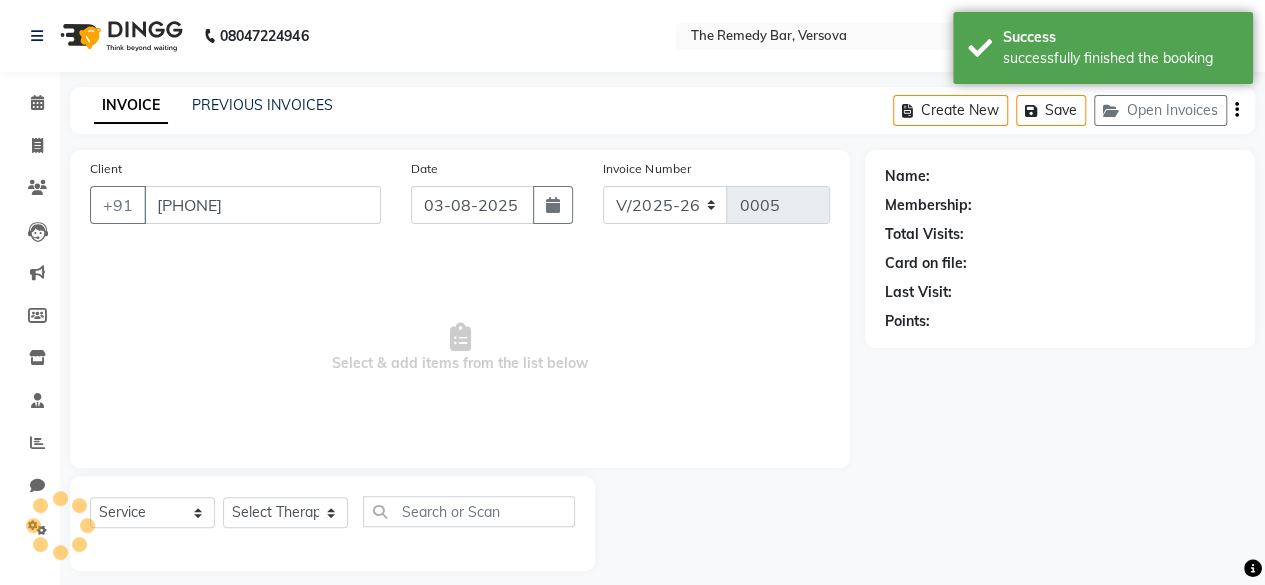 select on "84613" 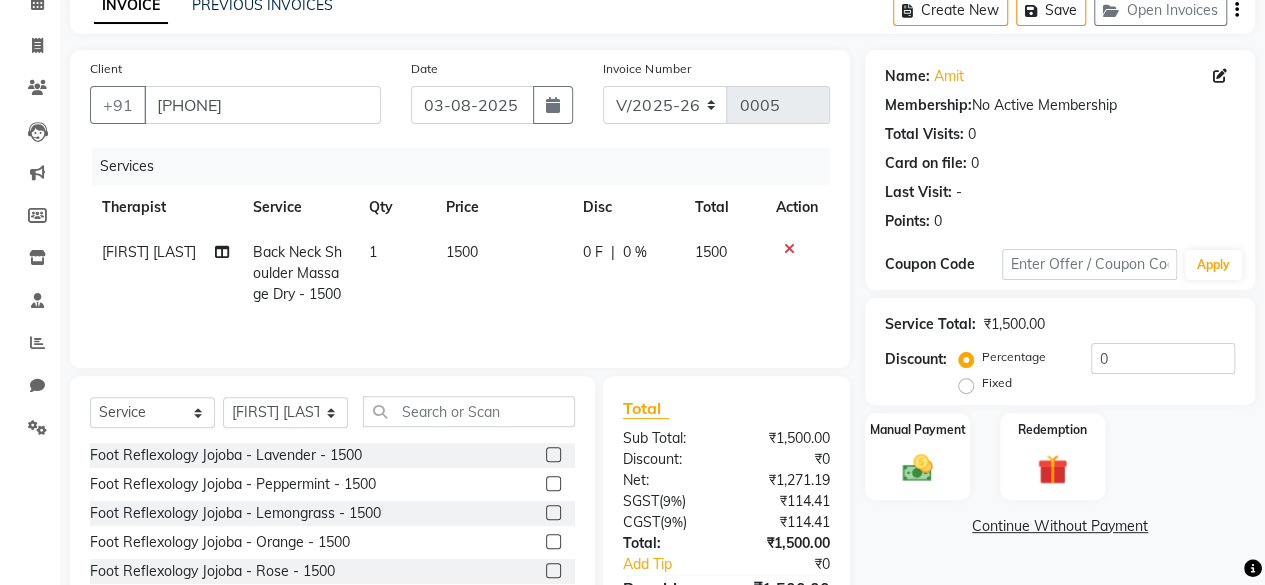 scroll, scrollTop: 200, scrollLeft: 0, axis: vertical 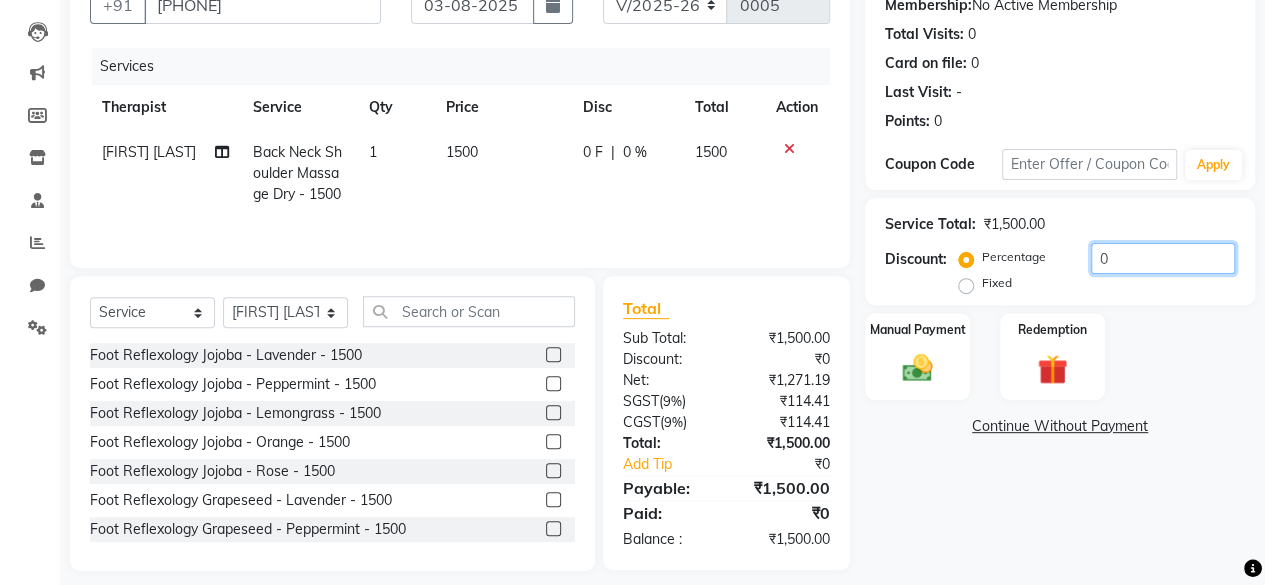 click on "0" 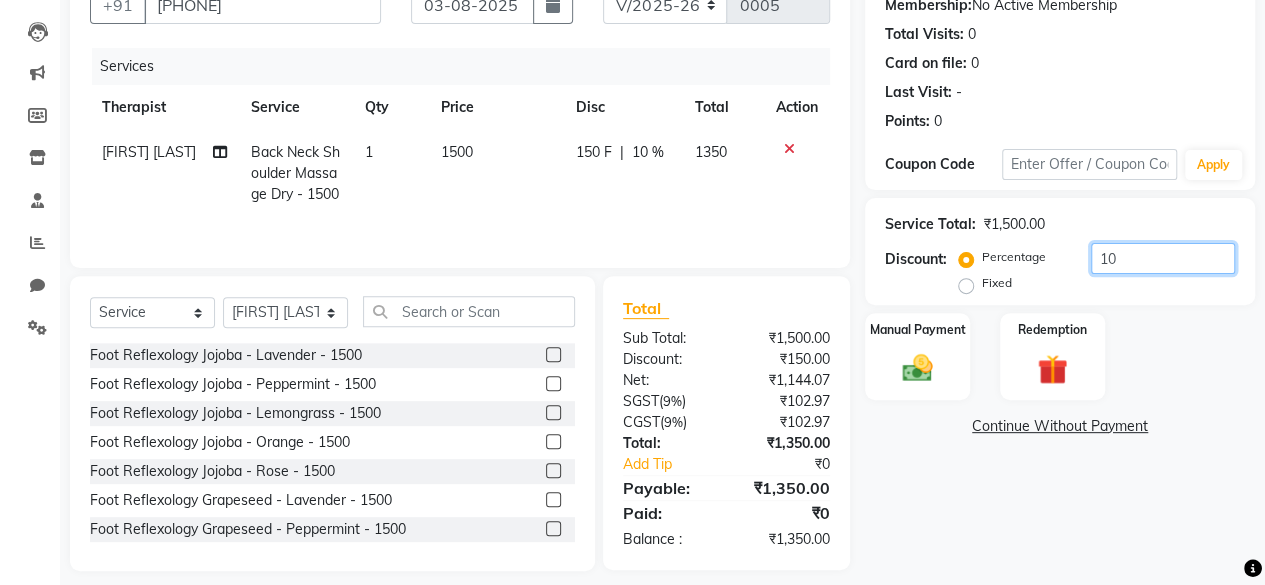 type on "10" 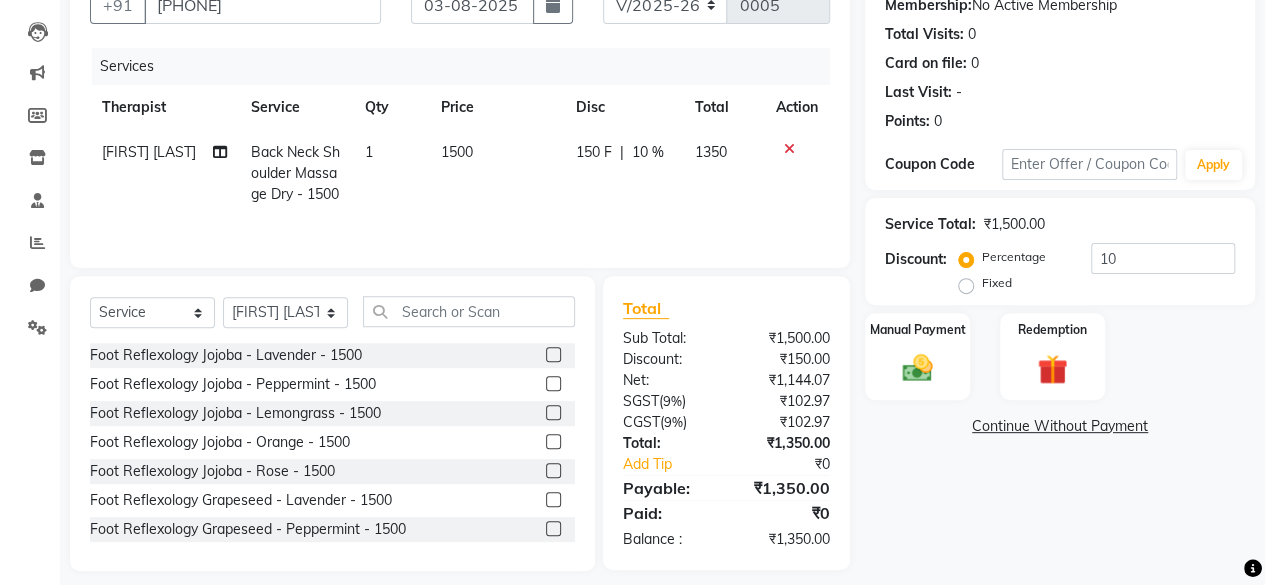 click on "Name: [FIRST]  Membership:  No Active Membership  Total Visits:  0 Card on file:  0 Last Visit:   - Points:   0  Coupon Code Apply Service Total:  ₹1,500.00  Discount:  Percentage   Fixed  10 Manual Payment Redemption  Continue Without Payment" 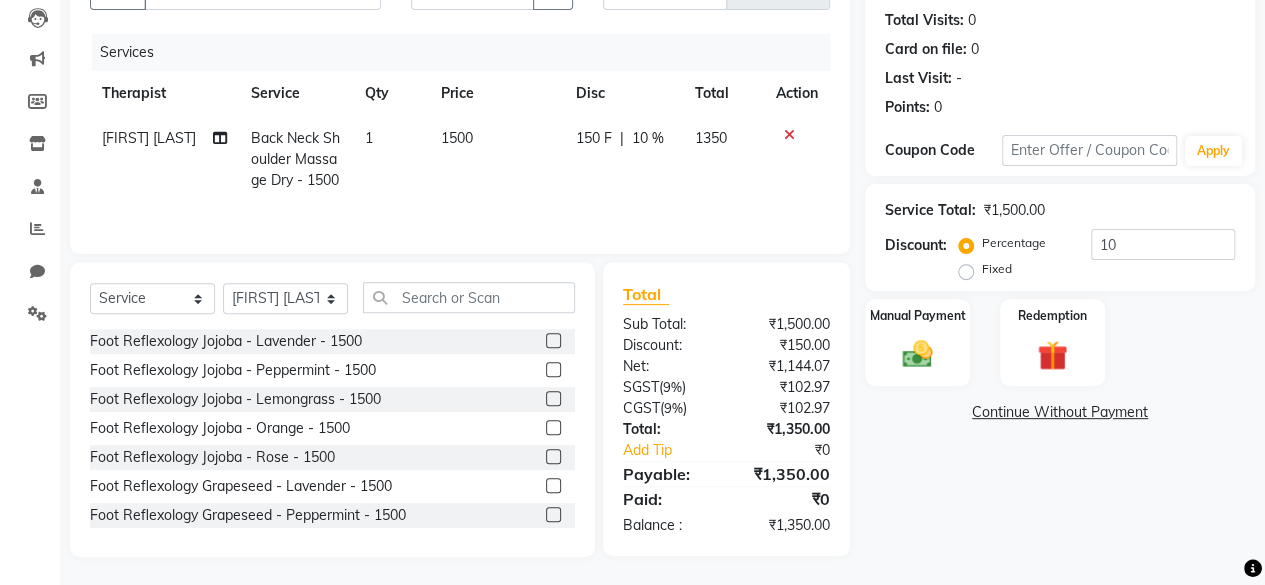 scroll, scrollTop: 215, scrollLeft: 0, axis: vertical 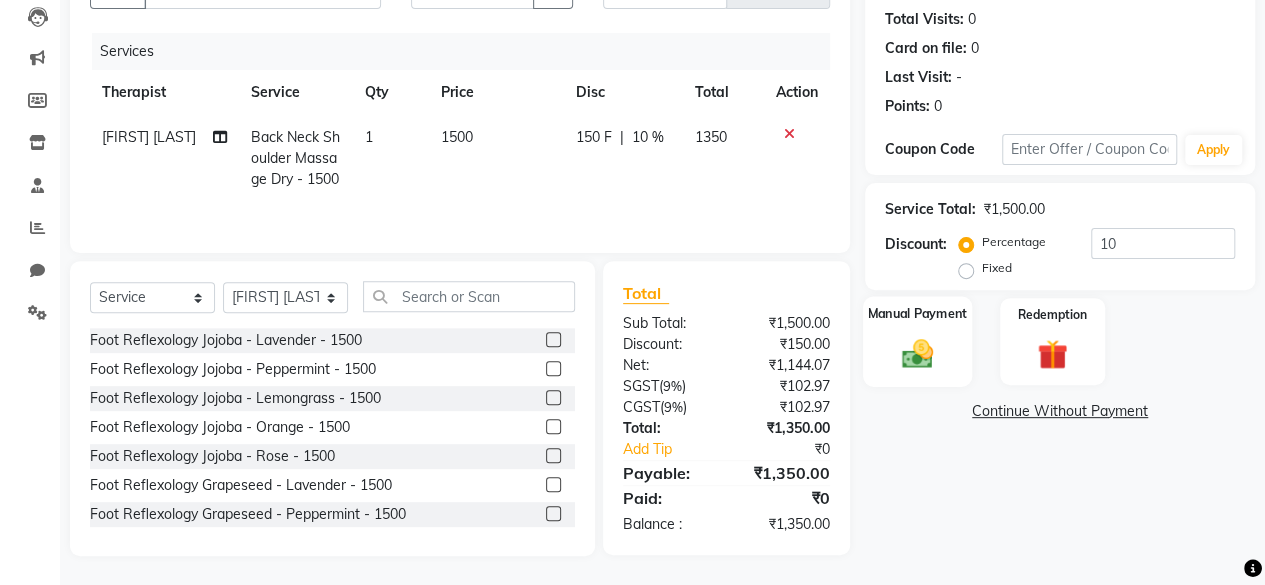 click 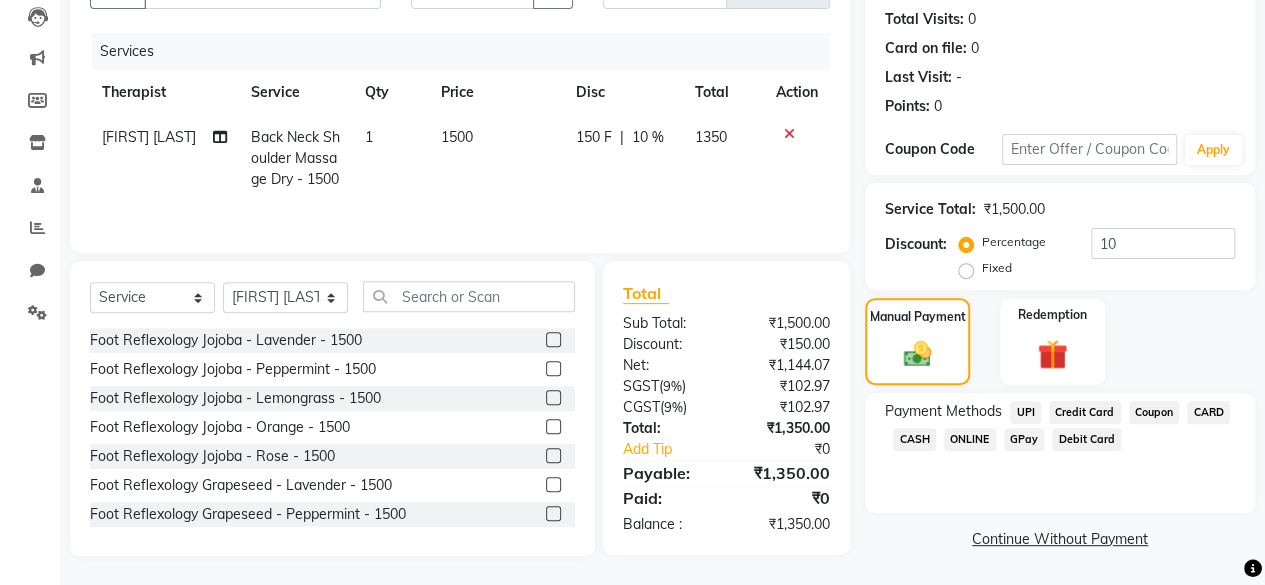 click on "UPI" 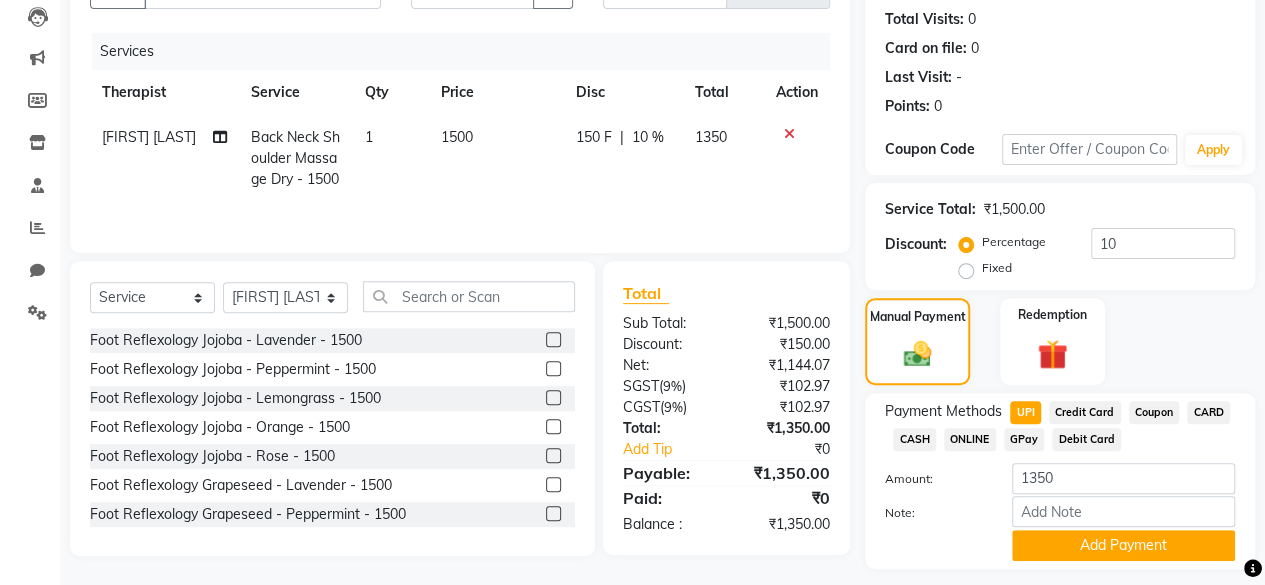 scroll, scrollTop: 268, scrollLeft: 0, axis: vertical 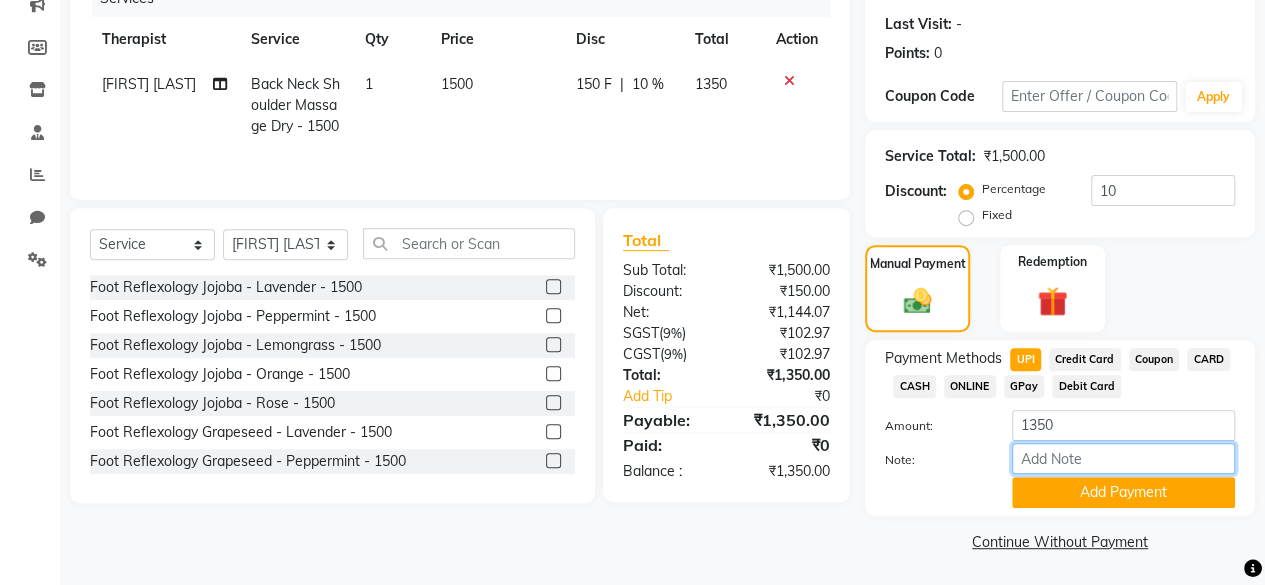 click on "Note:" at bounding box center [1123, 458] 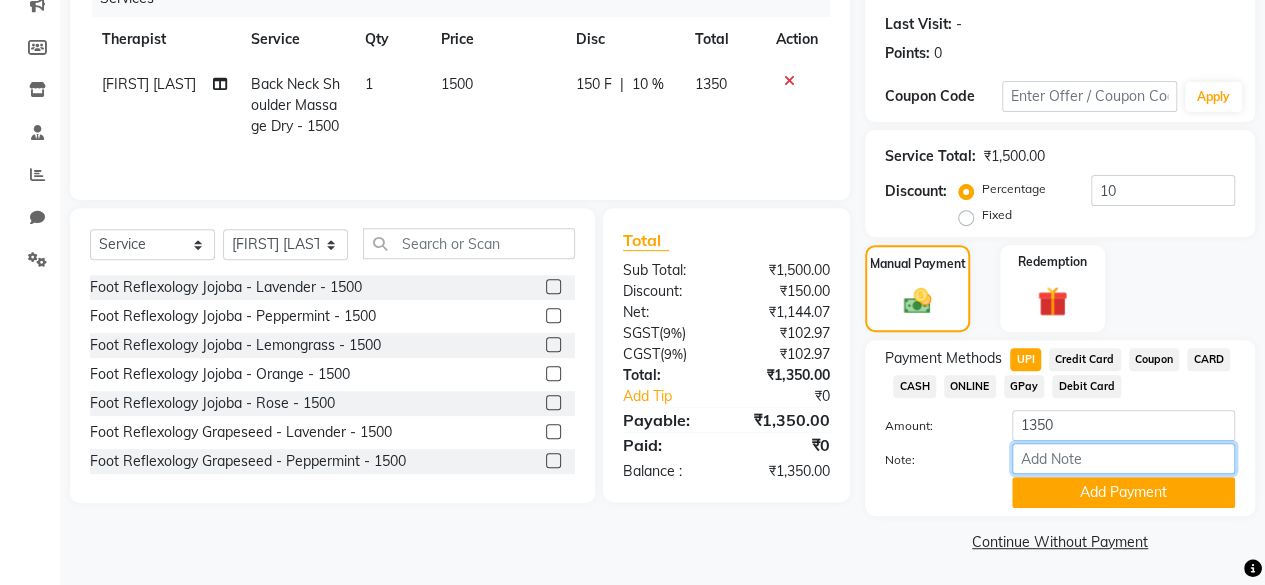 type on "2" 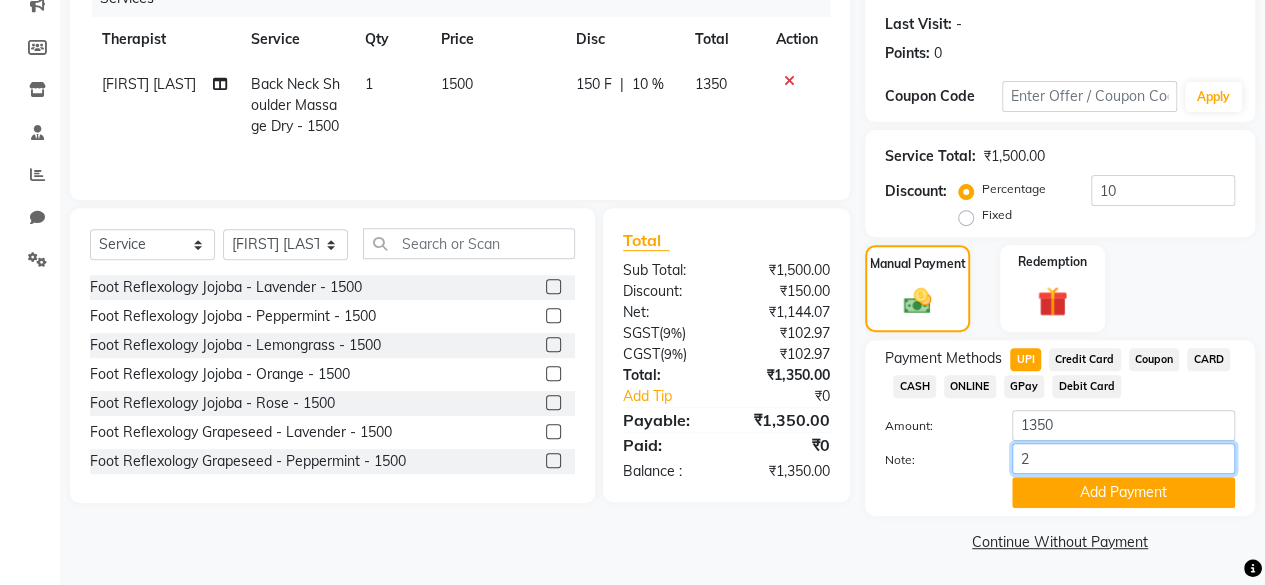 type 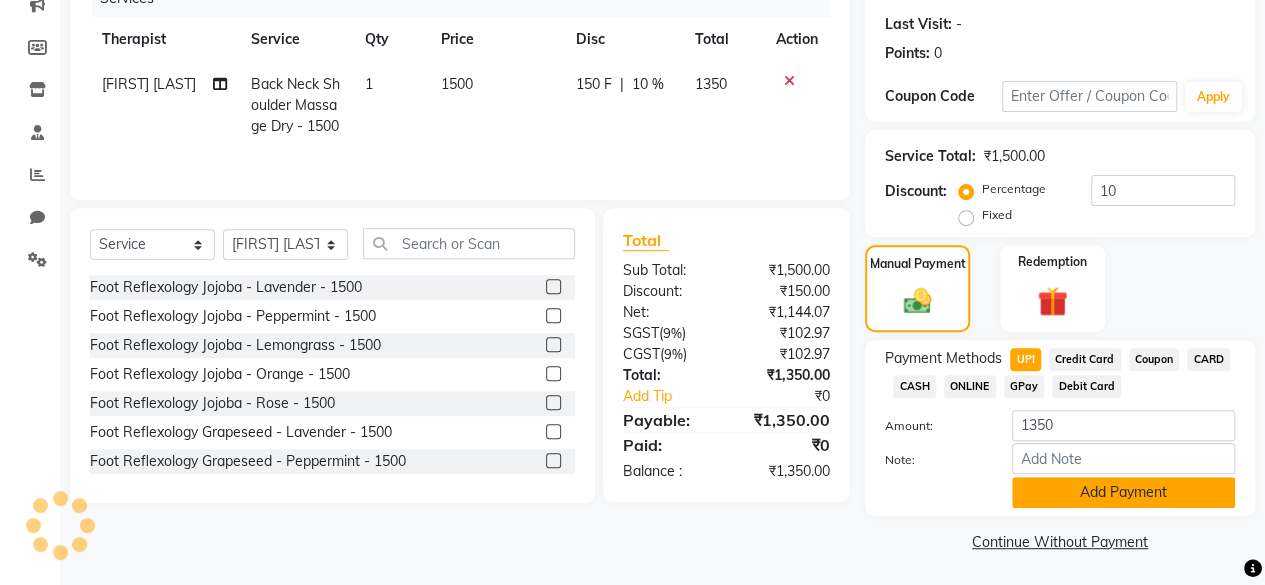 click on "Add Payment" 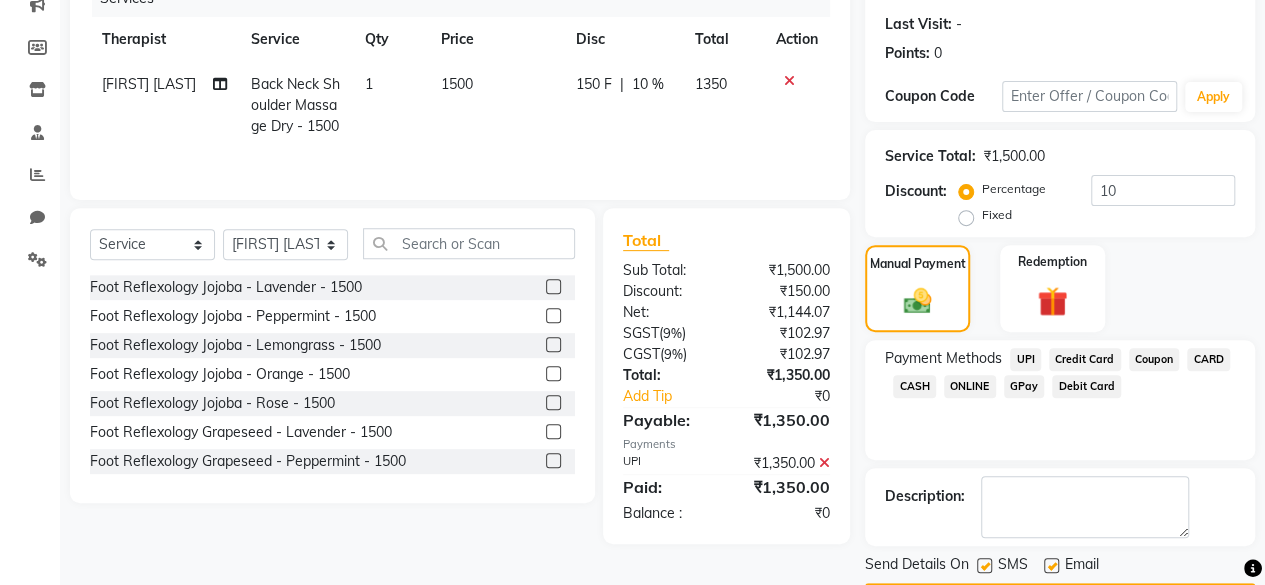 scroll, scrollTop: 324, scrollLeft: 0, axis: vertical 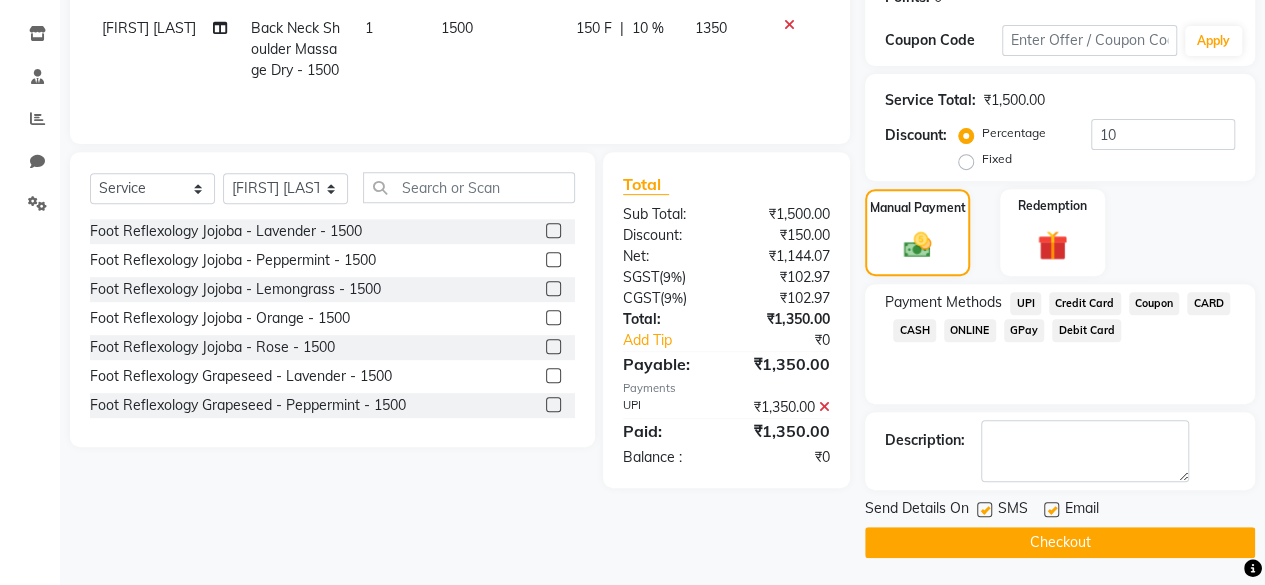 click on "Checkout" 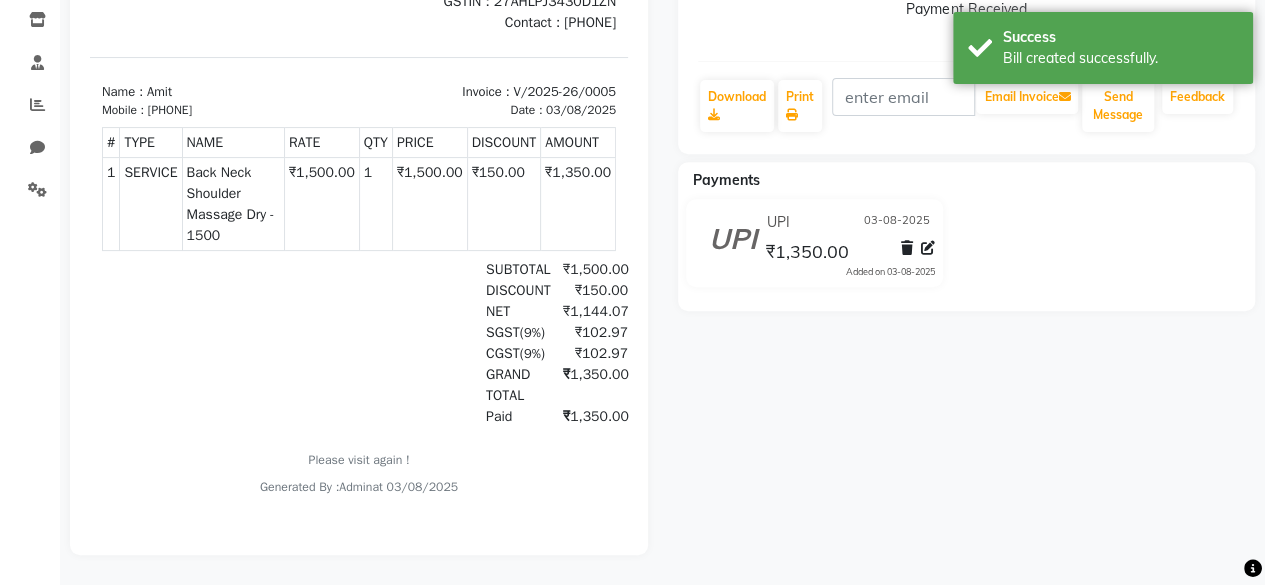 scroll, scrollTop: 0, scrollLeft: 0, axis: both 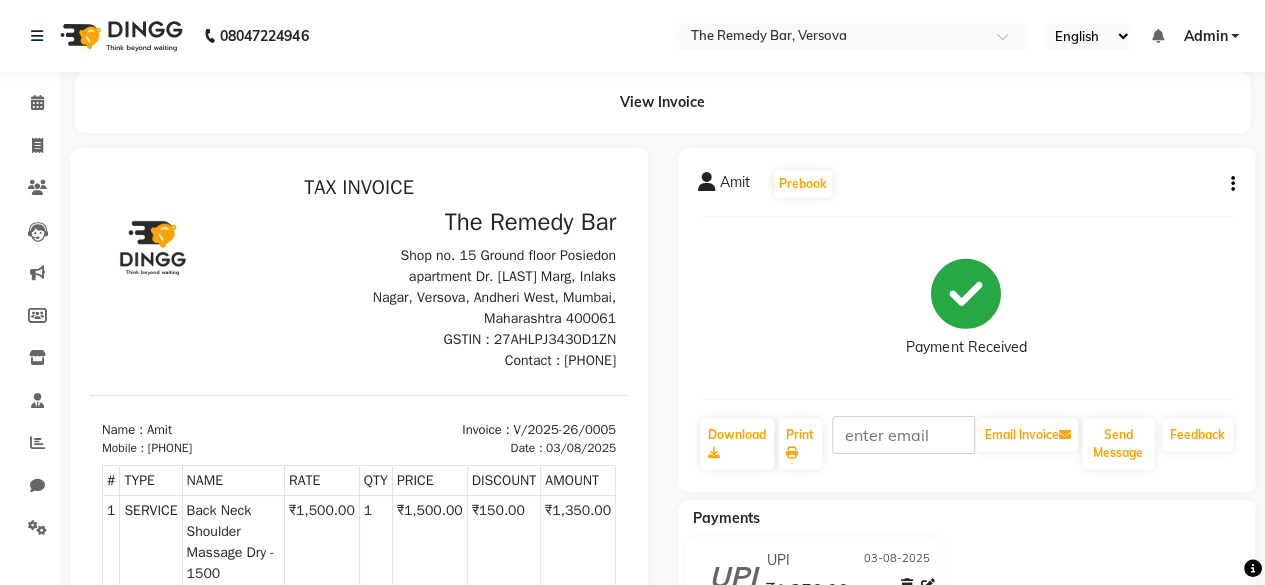 select on "service" 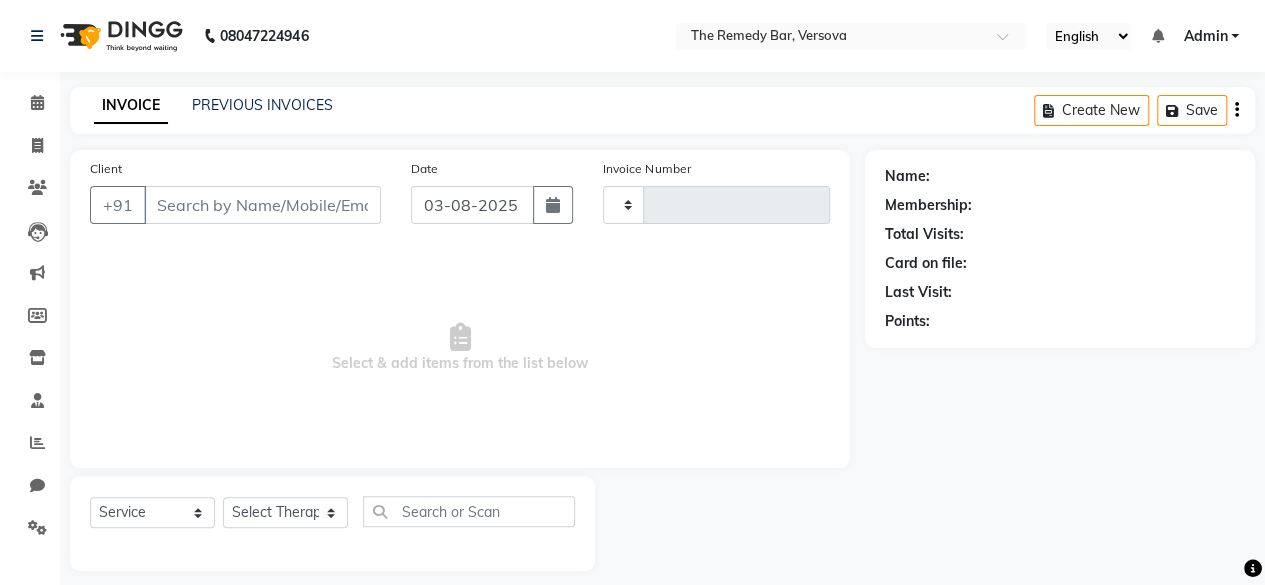 type on "0006" 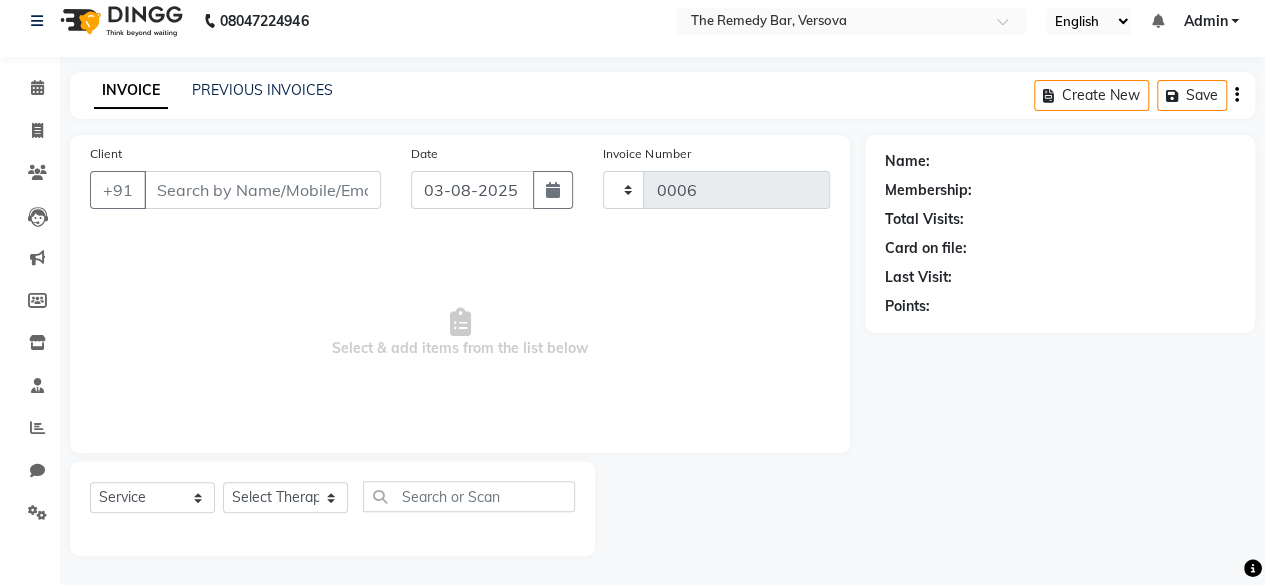 select on "8521" 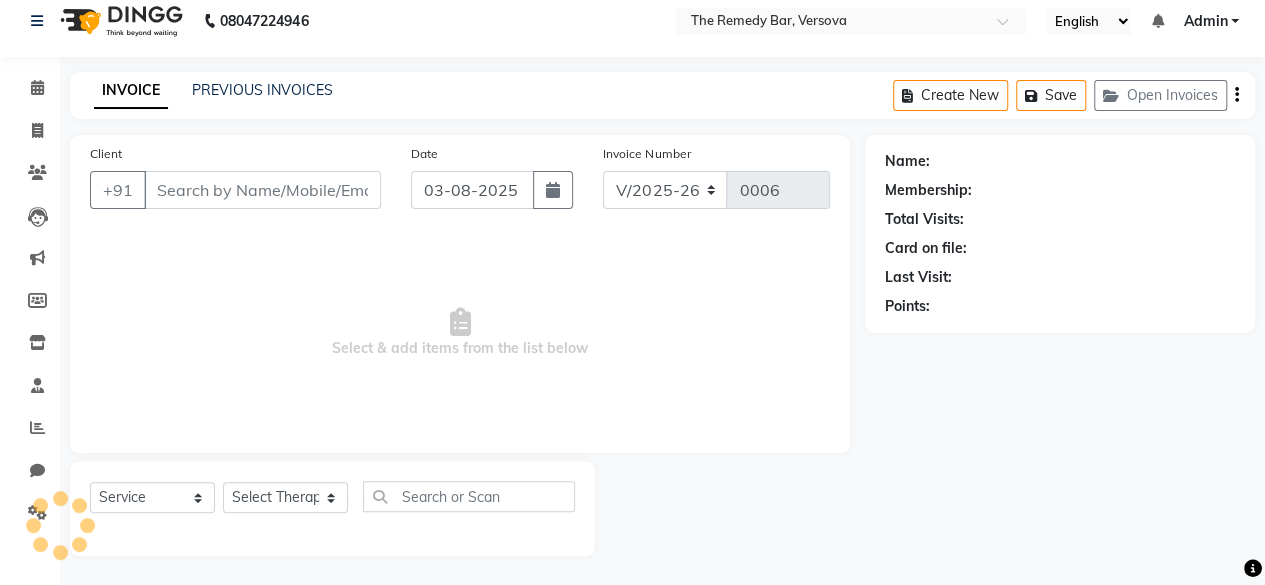type on "[PHONE]" 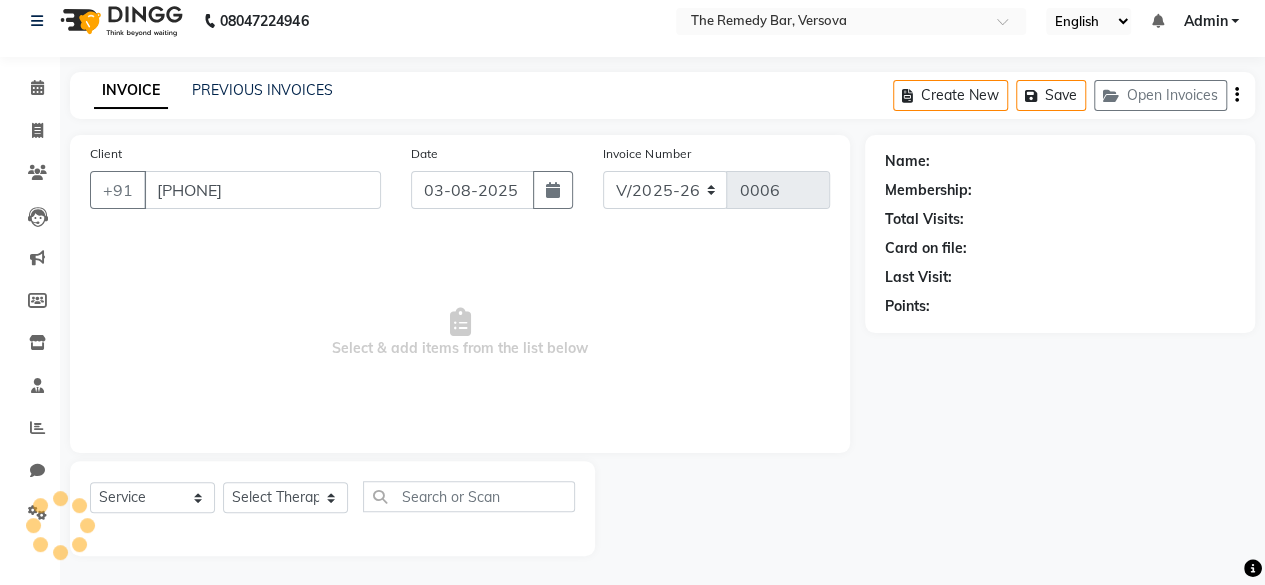 select on "84613" 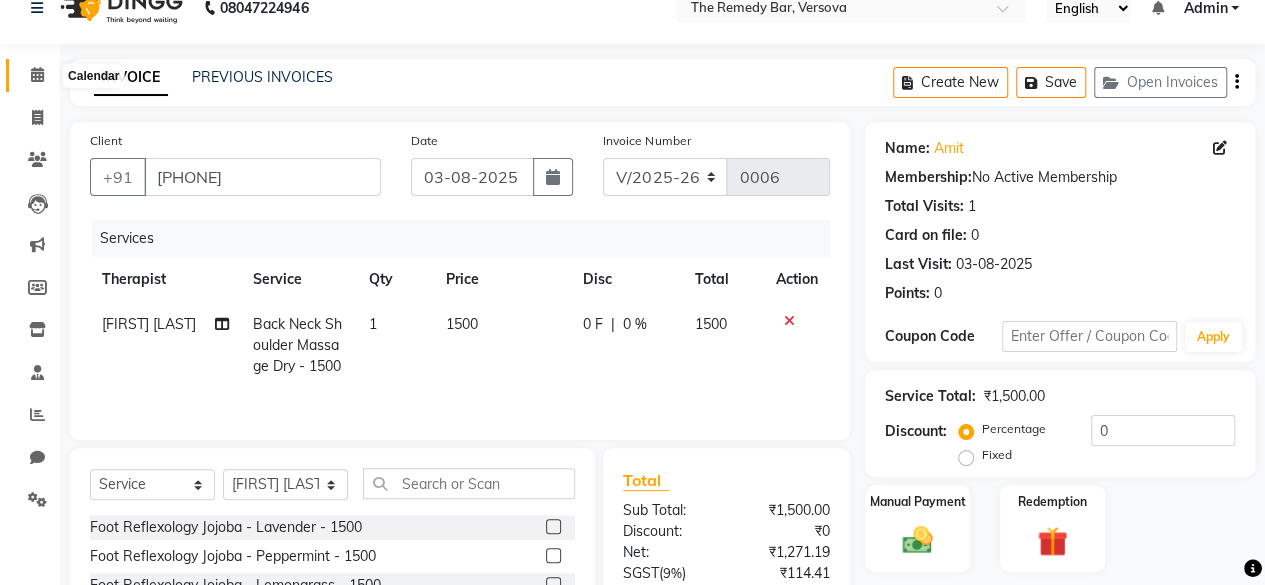 scroll, scrollTop: 0, scrollLeft: 0, axis: both 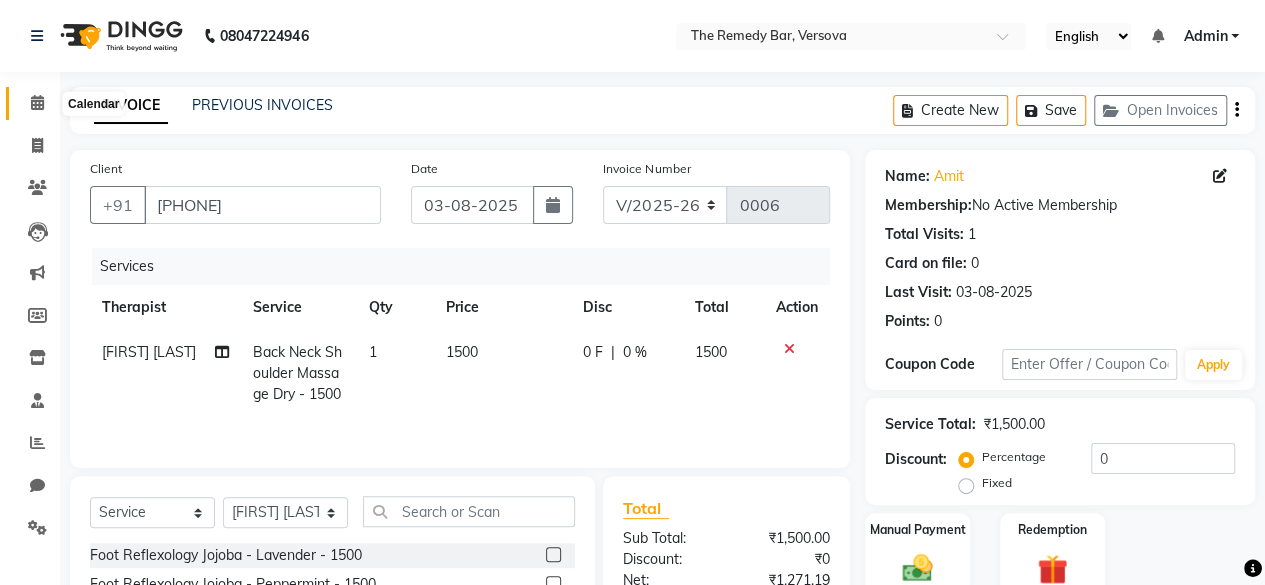 click 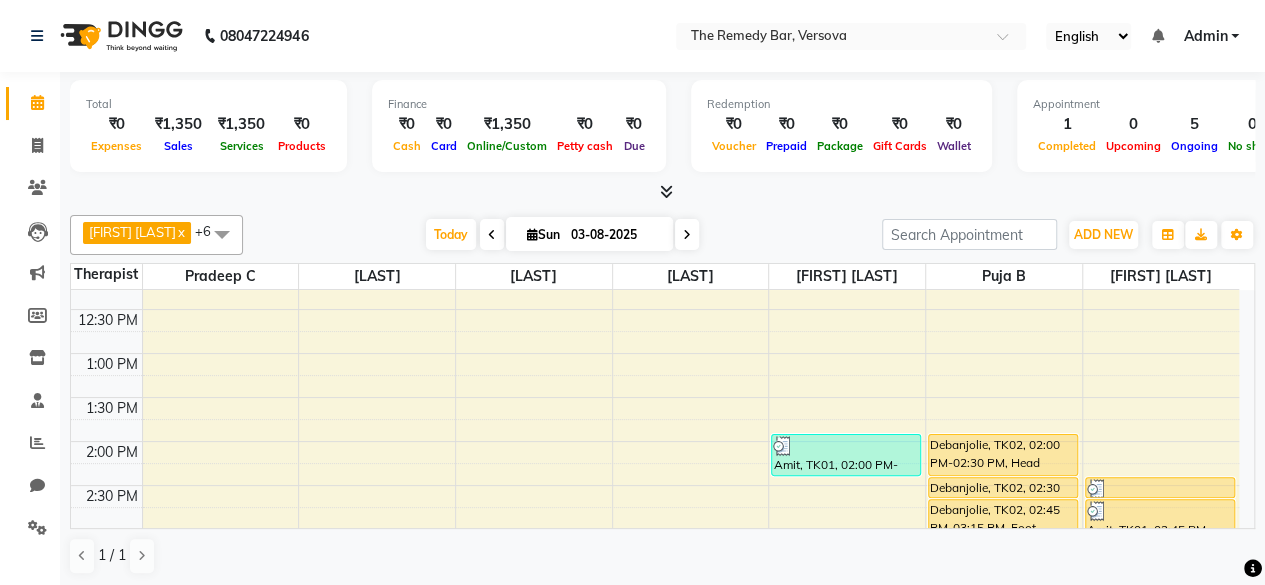 scroll, scrollTop: 500, scrollLeft: 0, axis: vertical 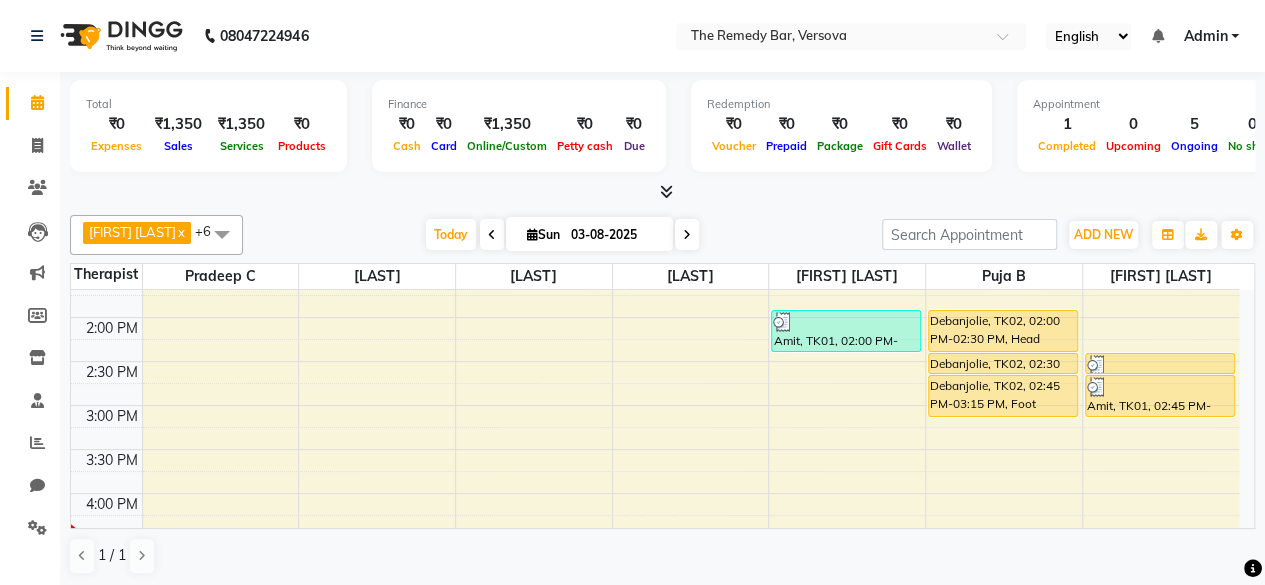 click on "Debanjolie, TK02, 02:30 PM-02:45 PM, Foot Soak Detox - 300." at bounding box center (1003, 363) 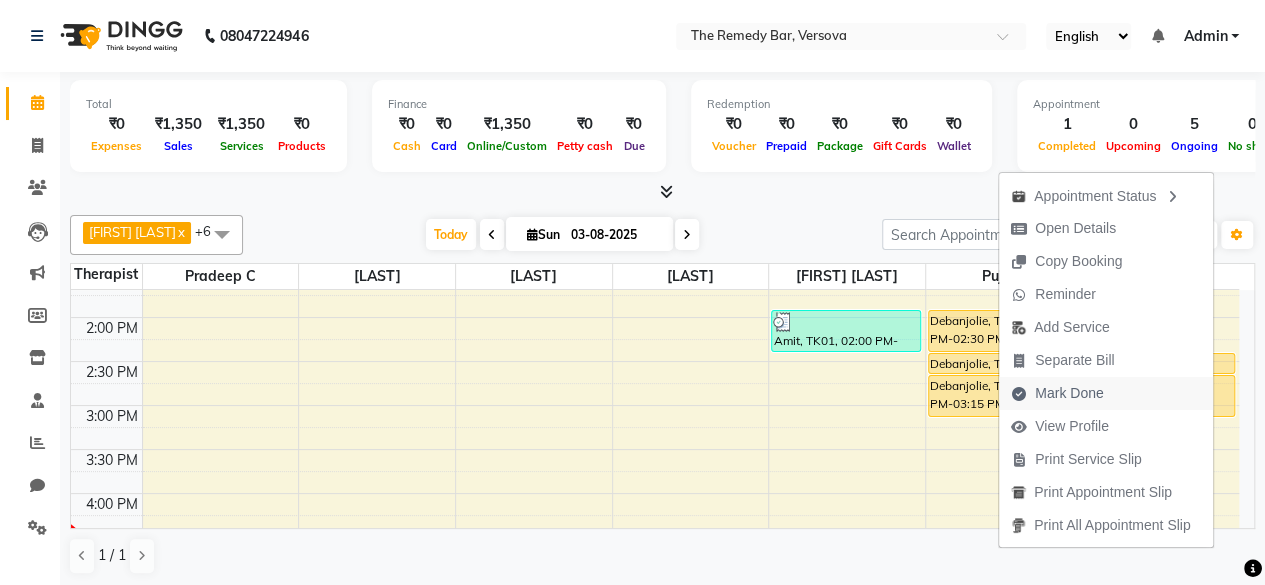 click on "Mark Done" at bounding box center (1069, 393) 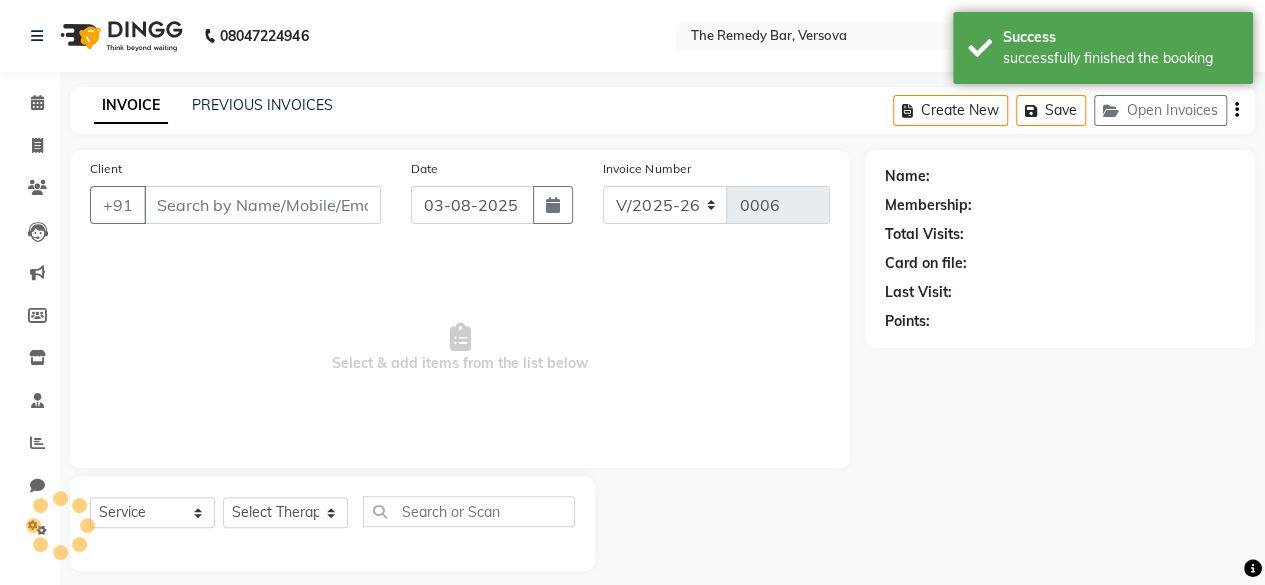 type on "[PHONE]" 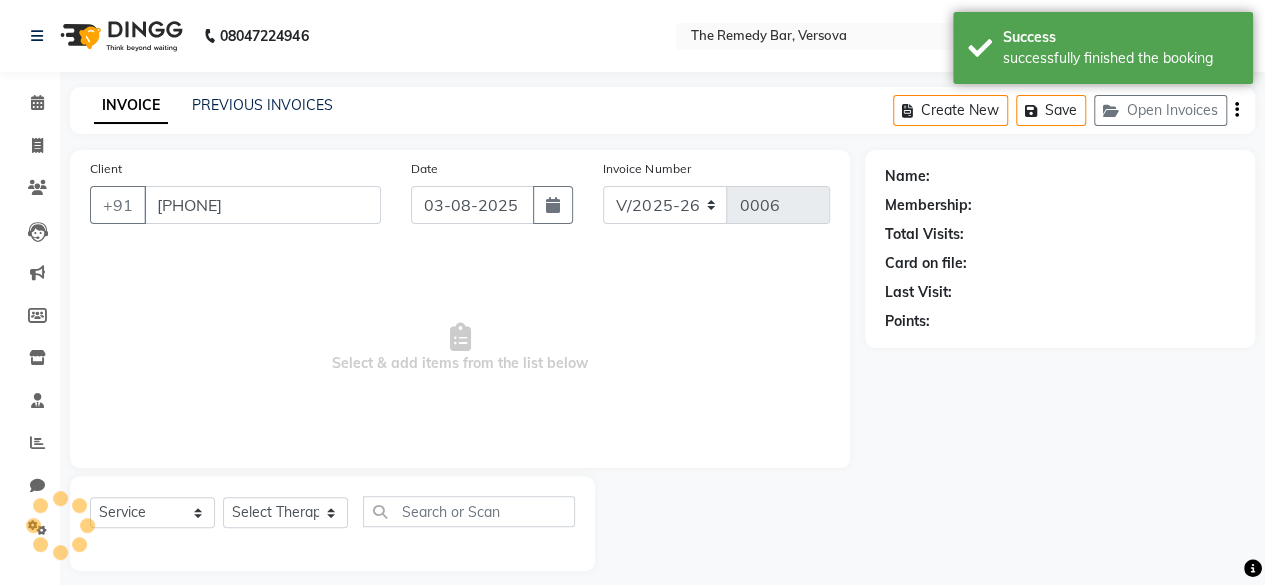 select on "84614" 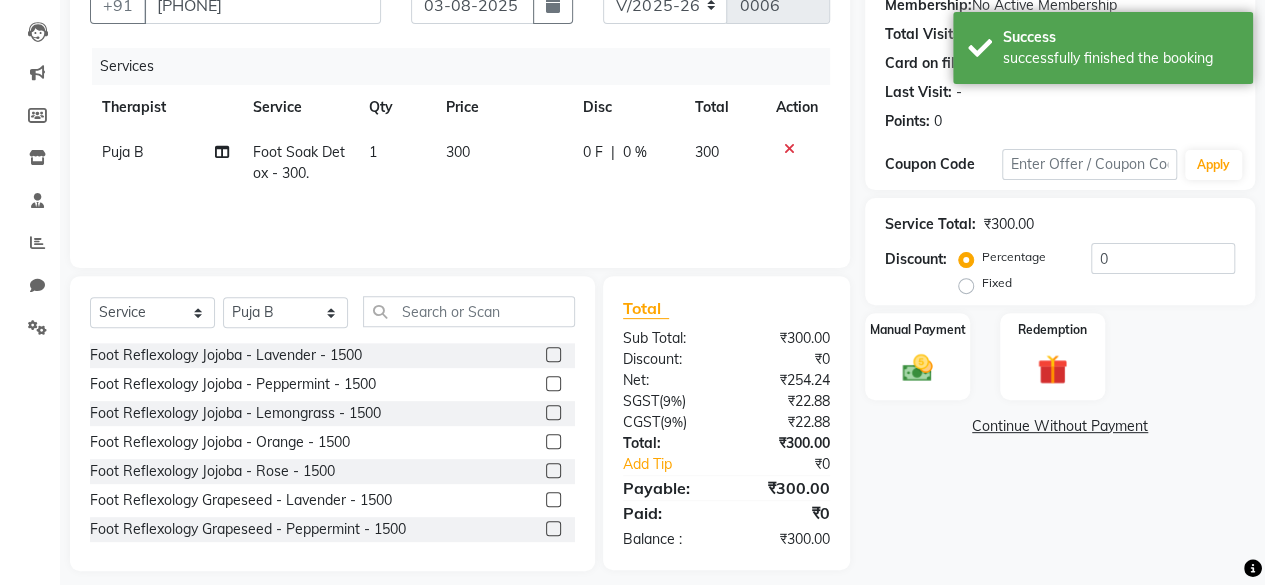 scroll, scrollTop: 0, scrollLeft: 0, axis: both 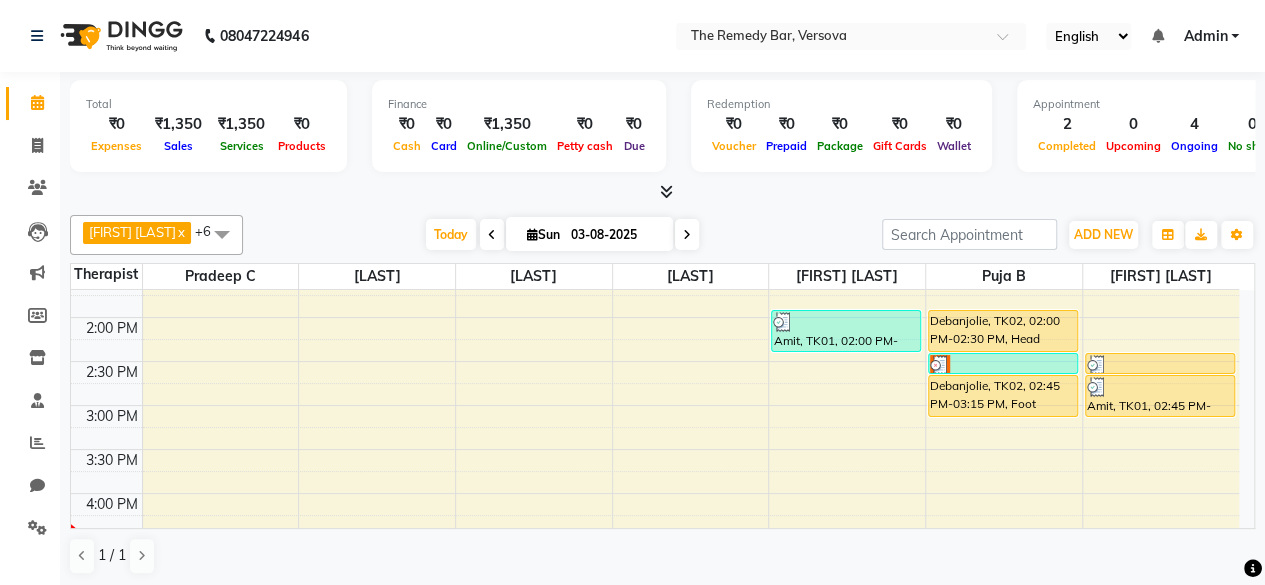 click on "Debanjolie, TK02, 02:00 PM-02:30 PM, Head Massage Base Oil Jojoba - Lavender - 1000" at bounding box center [1003, 331] 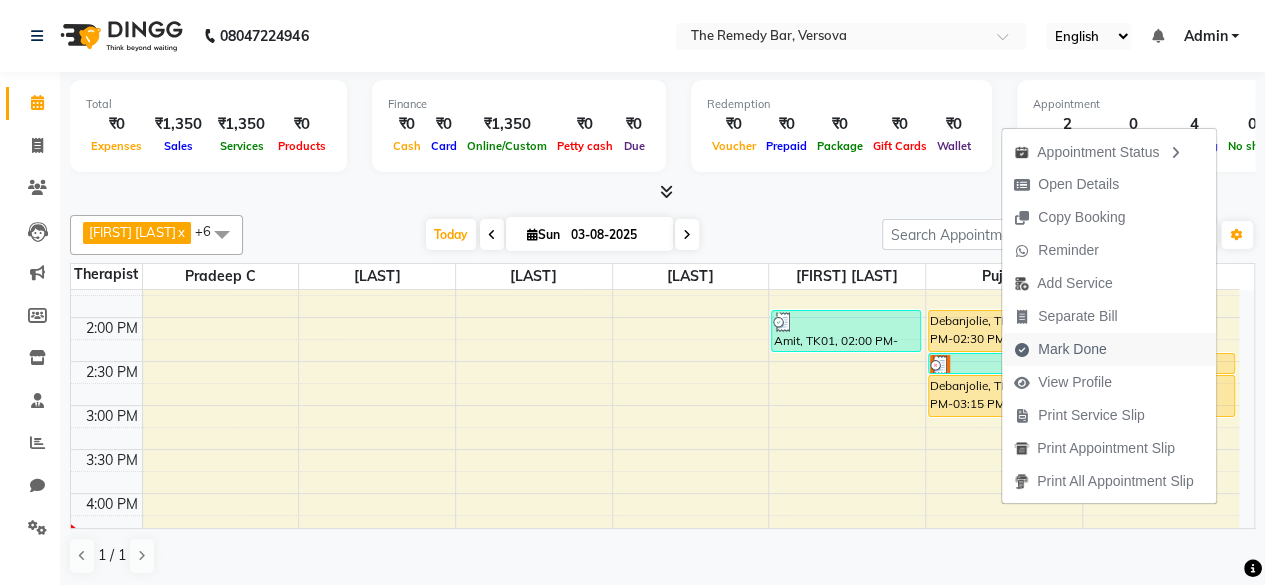 click on "Mark Done" at bounding box center (1072, 349) 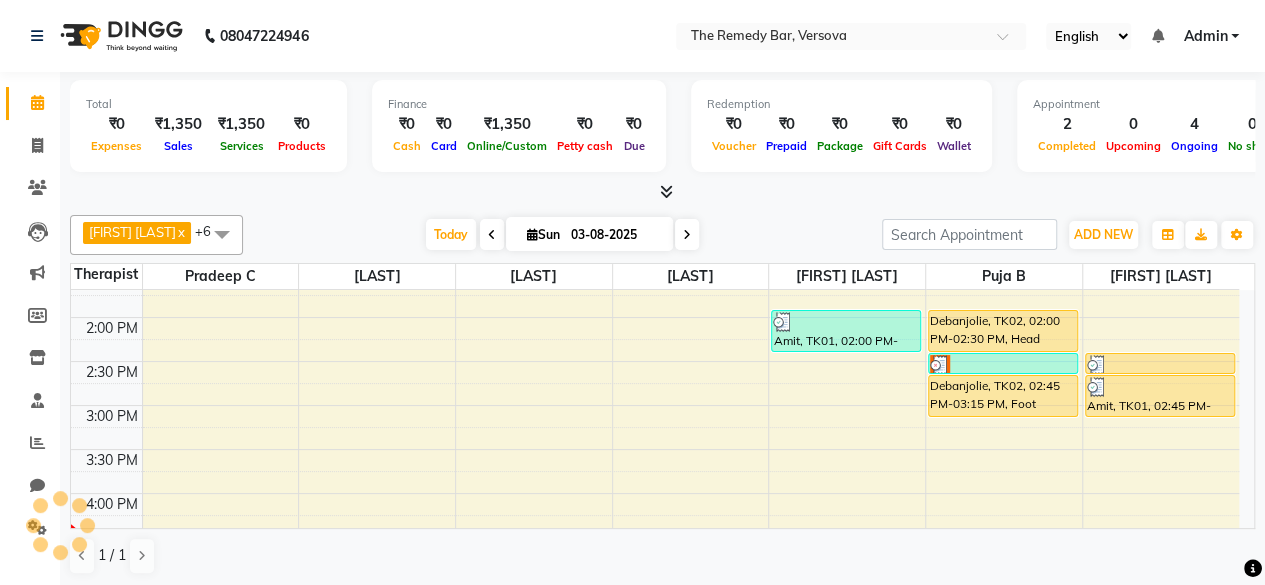select on "8521" 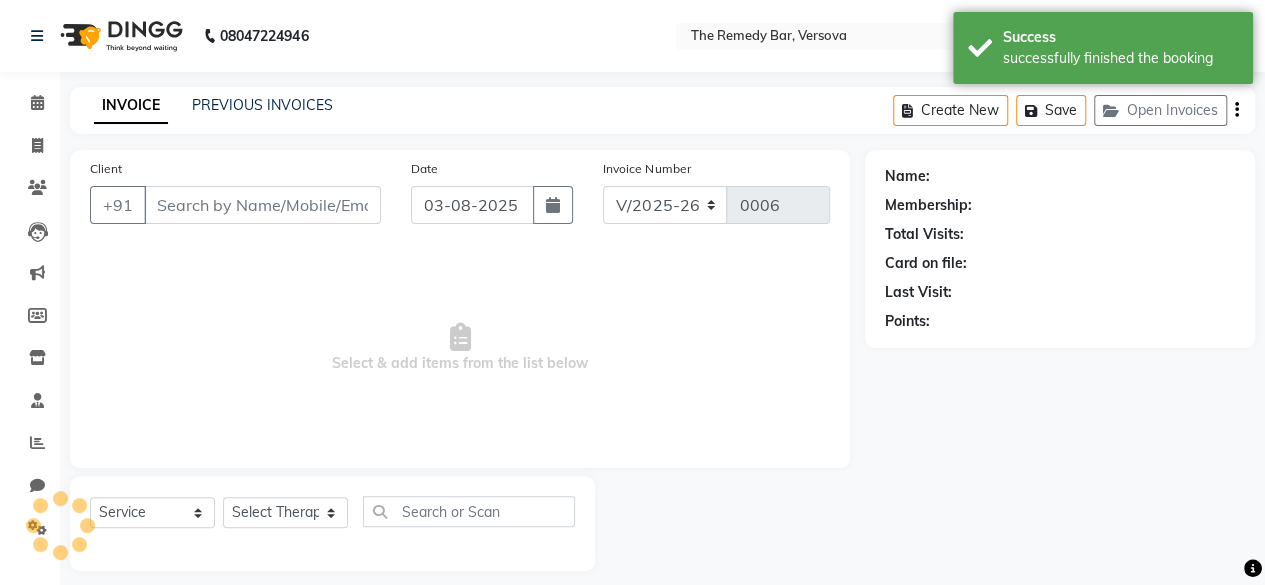 type on "[PHONE]" 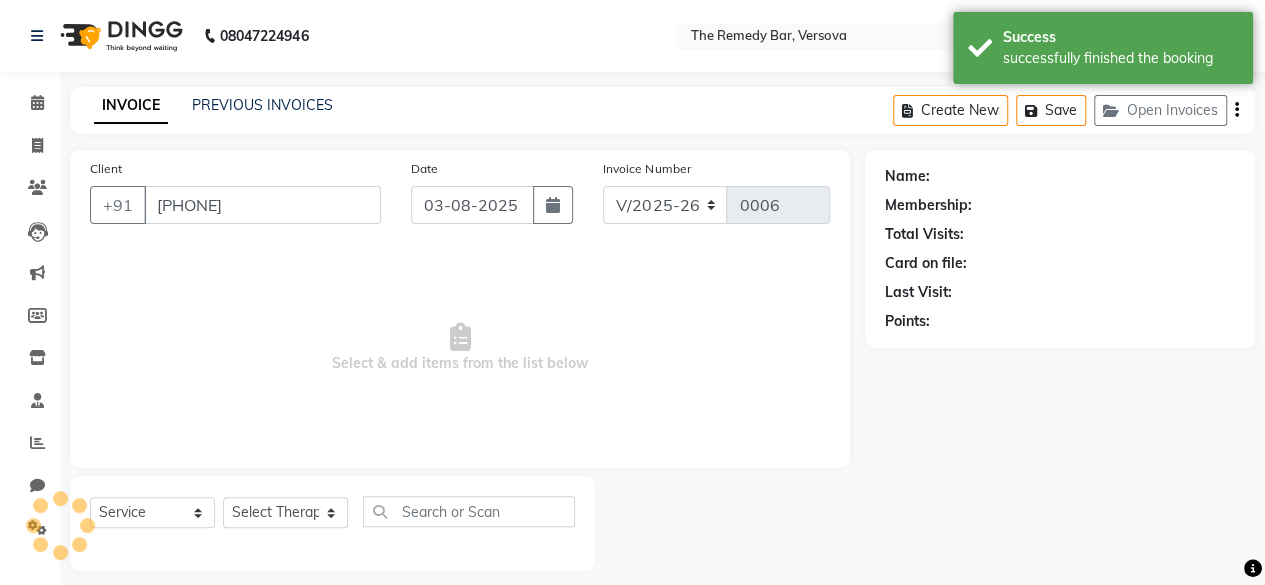 select on "84614" 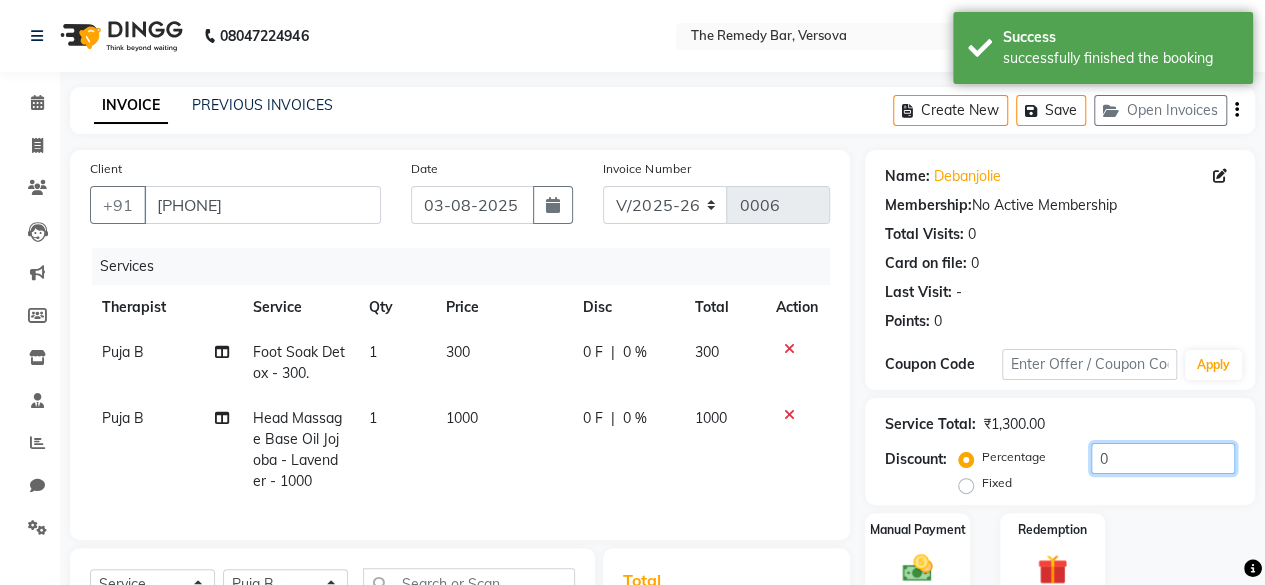 click on "0" 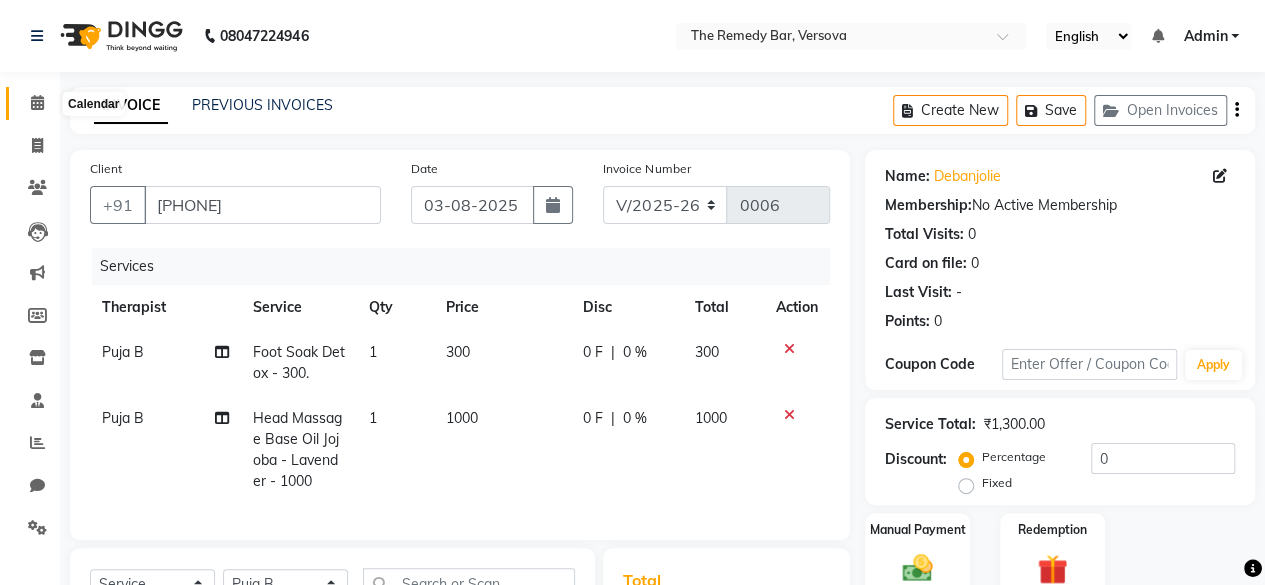 click 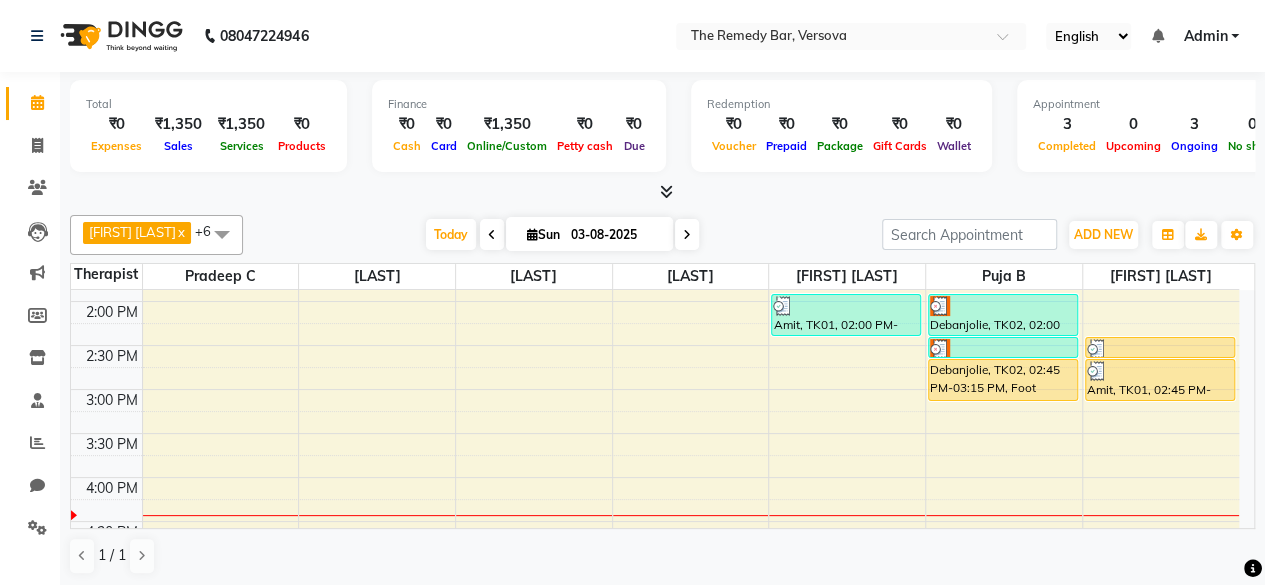 scroll, scrollTop: 400, scrollLeft: 0, axis: vertical 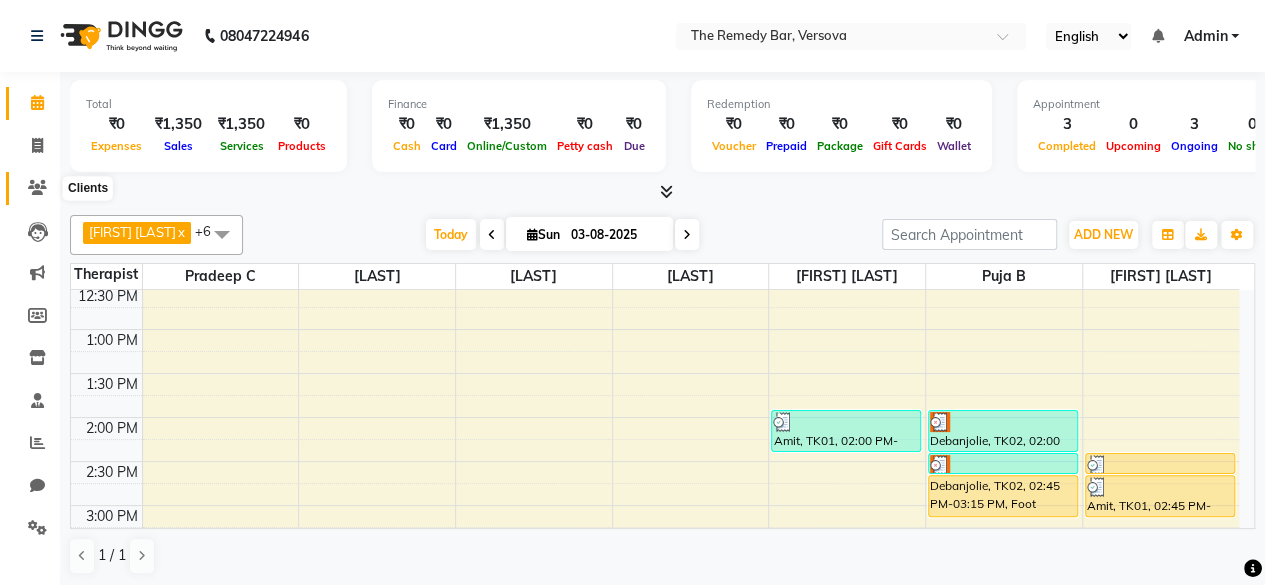click 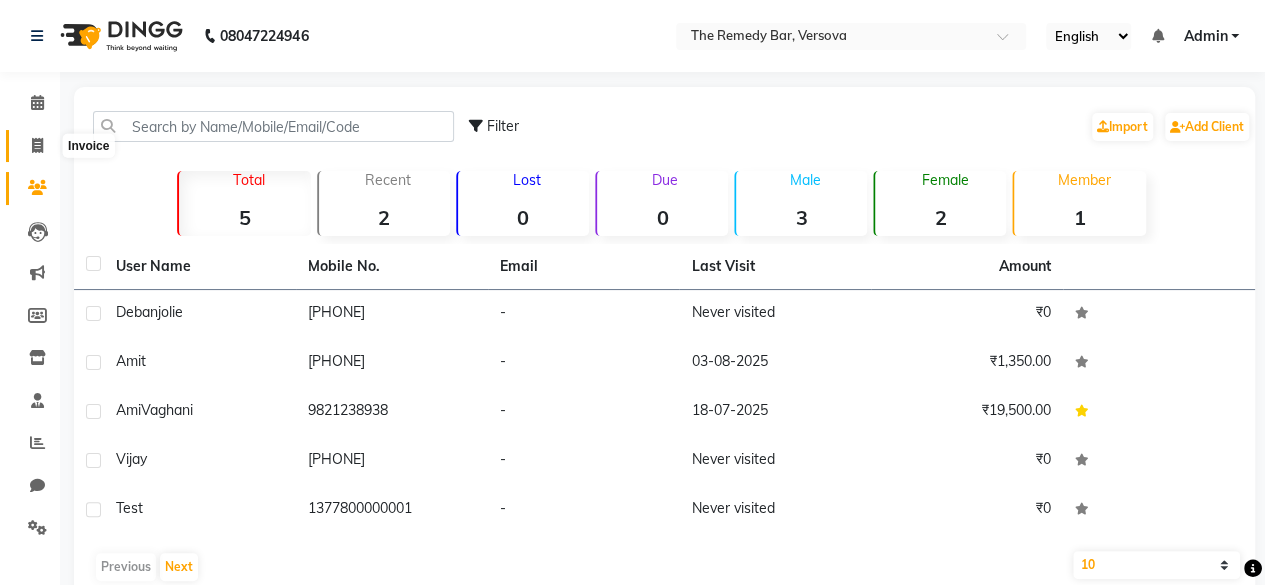 click 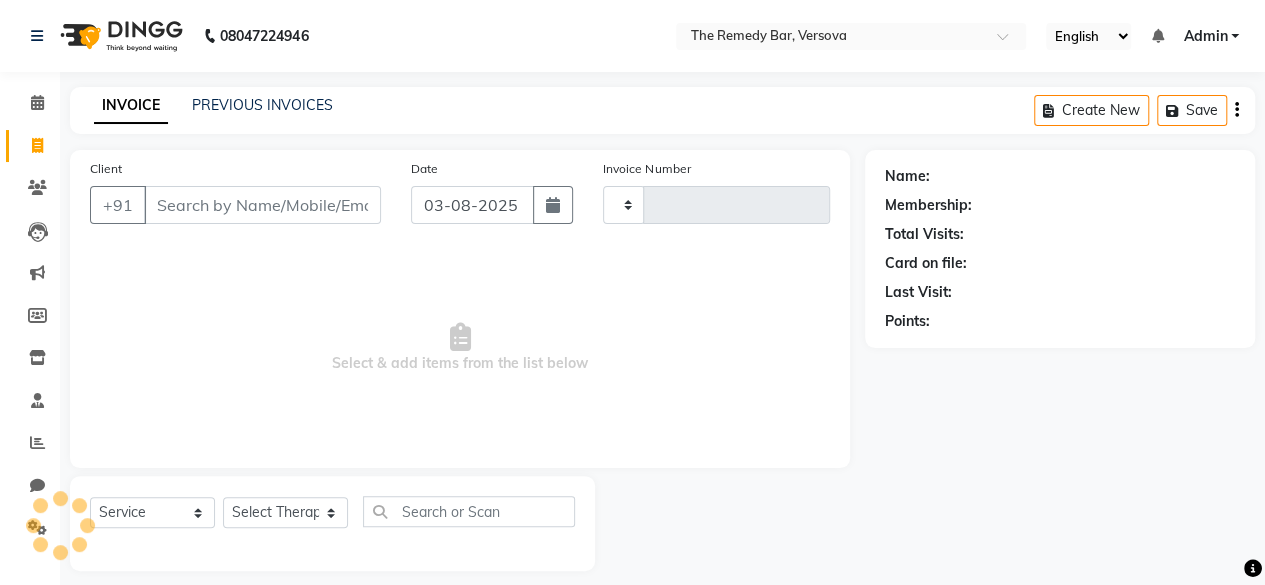 scroll, scrollTop: 15, scrollLeft: 0, axis: vertical 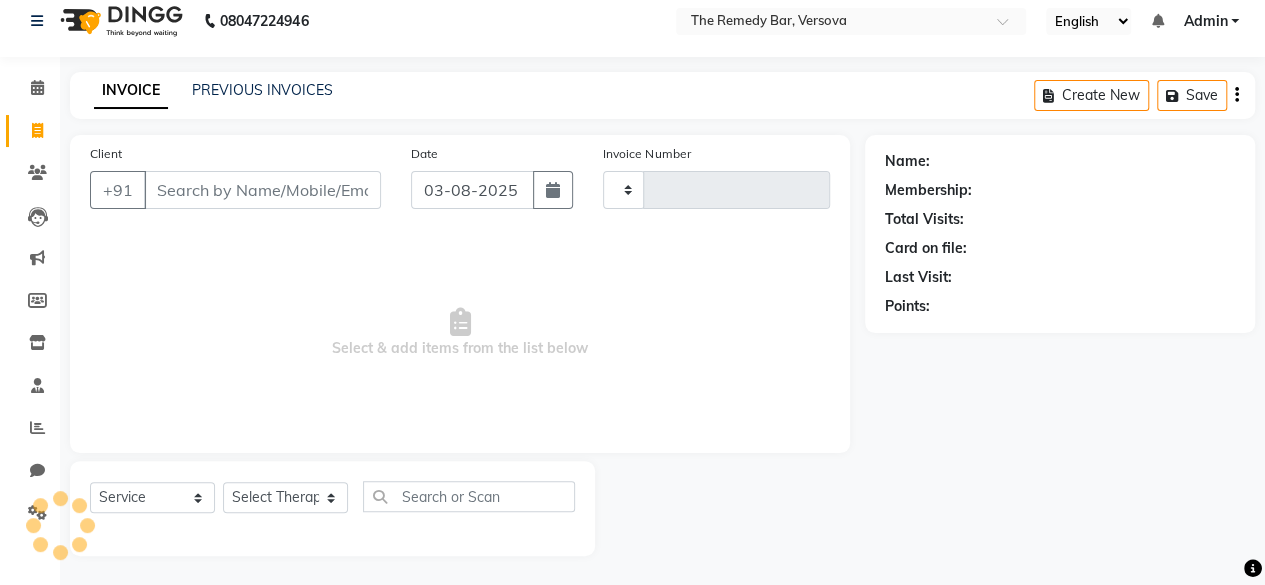 type on "0006" 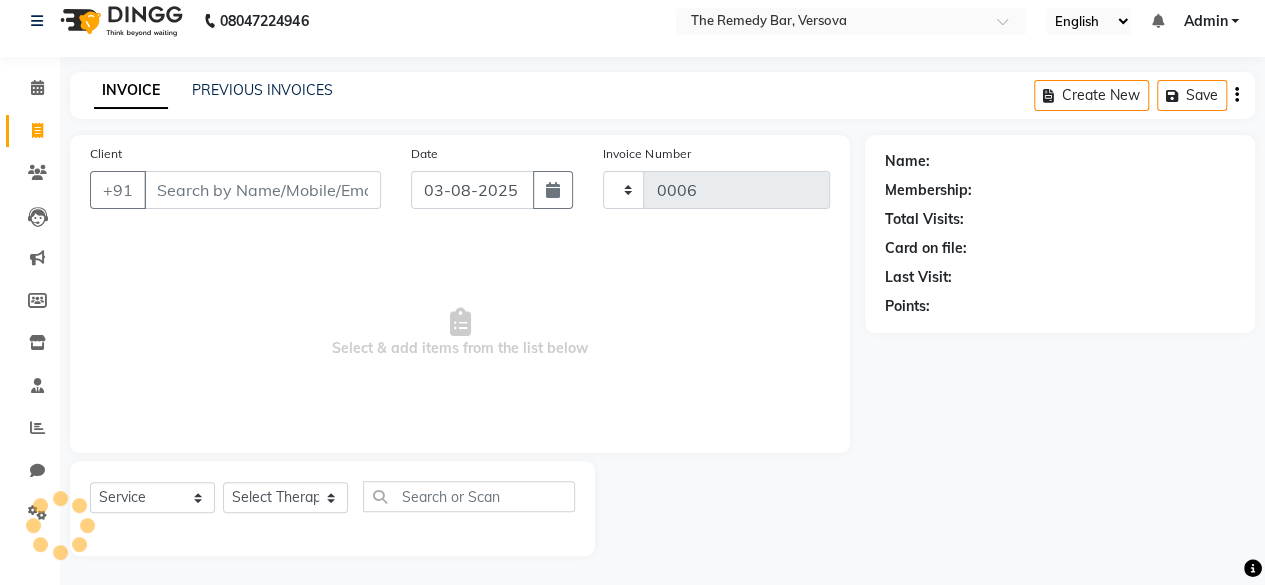 select on "8521" 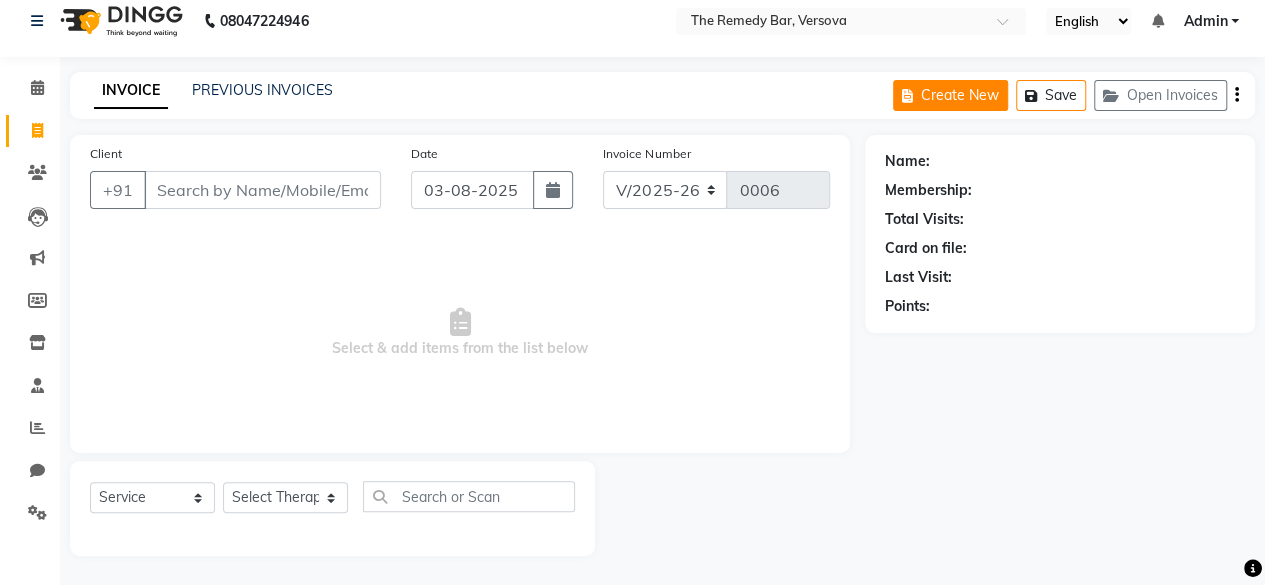 click on "Create New" 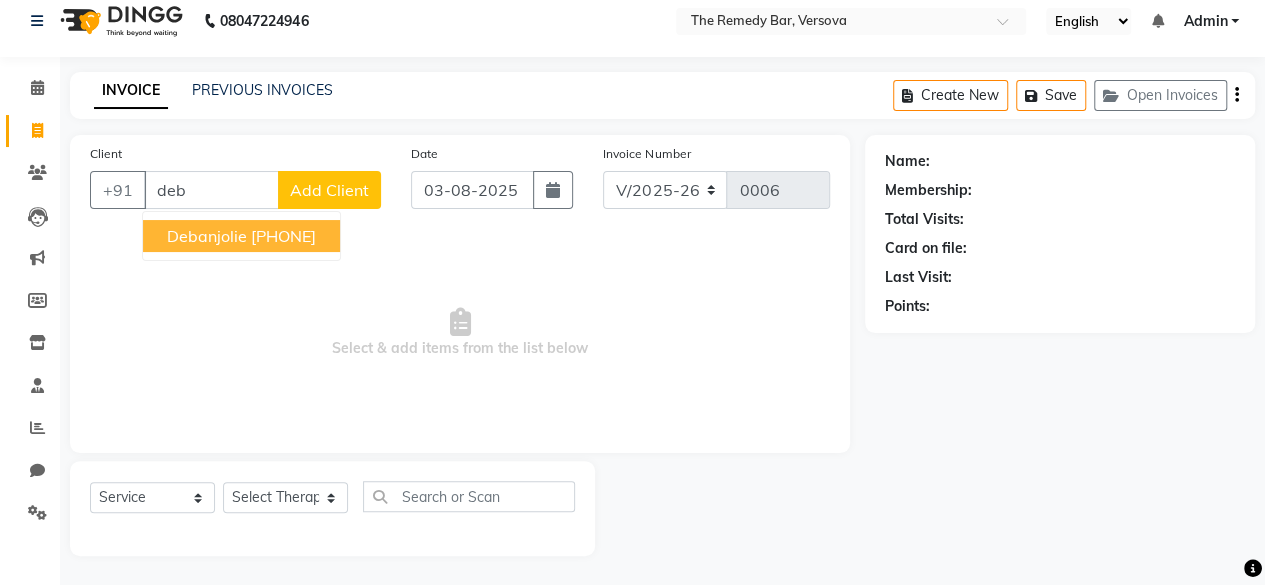 click on "[PHONE]" at bounding box center [283, 236] 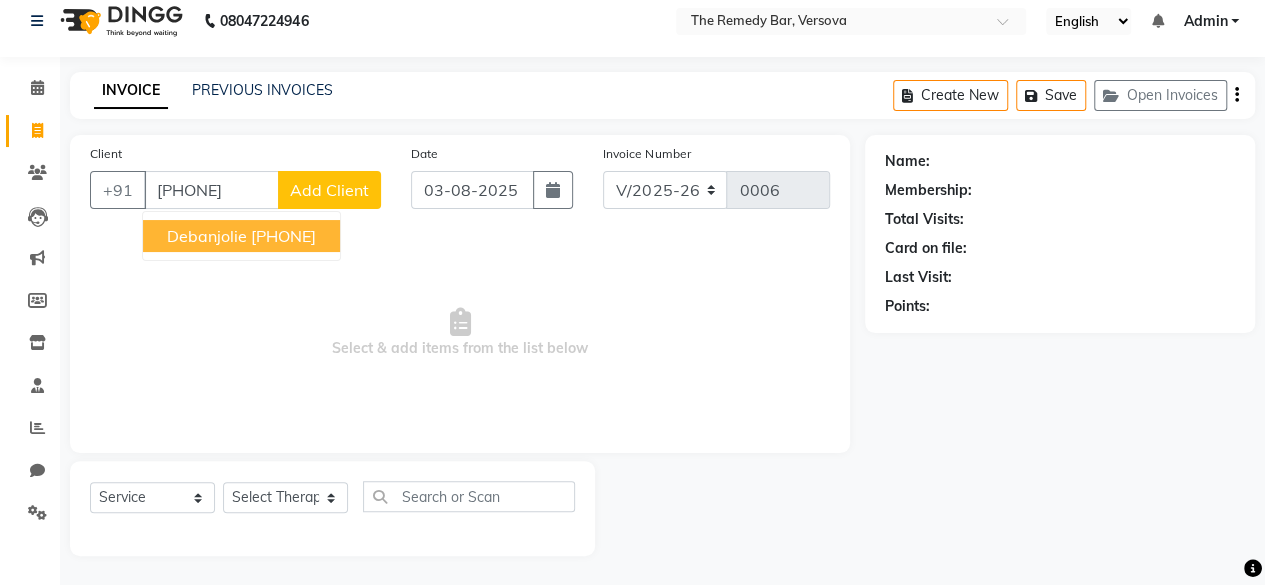 type on "[PHONE]" 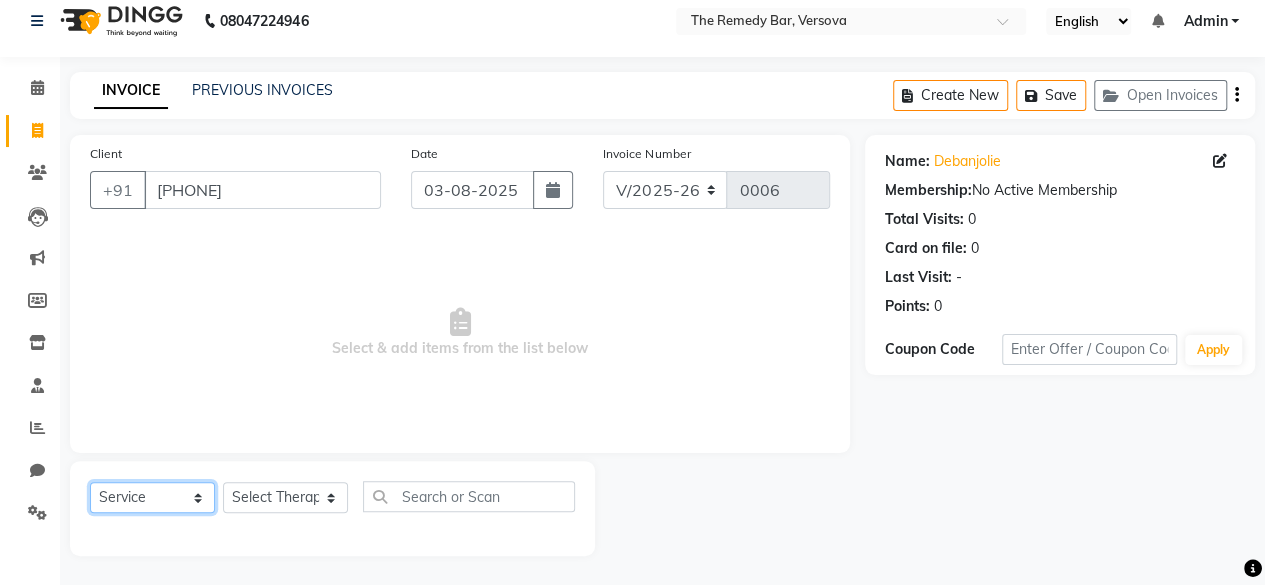 click on "Select  Service  Product  Membership  Package Voucher Prepaid Gift Card" 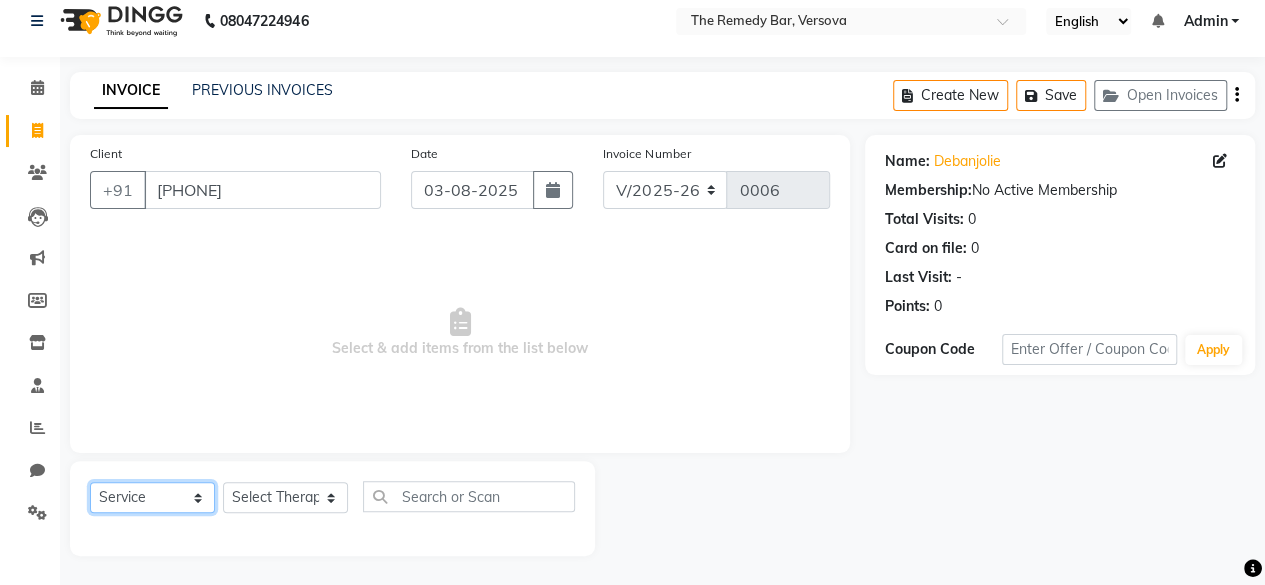 click on "Select  Service  Product  Membership  Package Voucher Prepaid Gift Card" 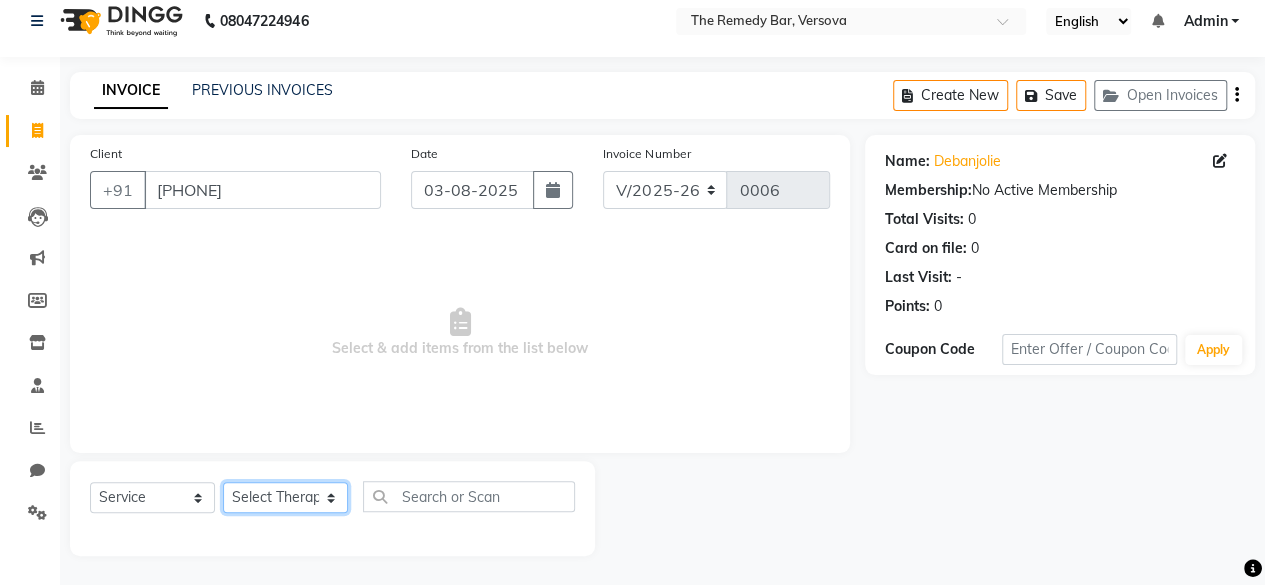 click on "Select Therapist [LAST] [LAST] [LAST] [LAST] [LAST] [LAST] [LAST]" 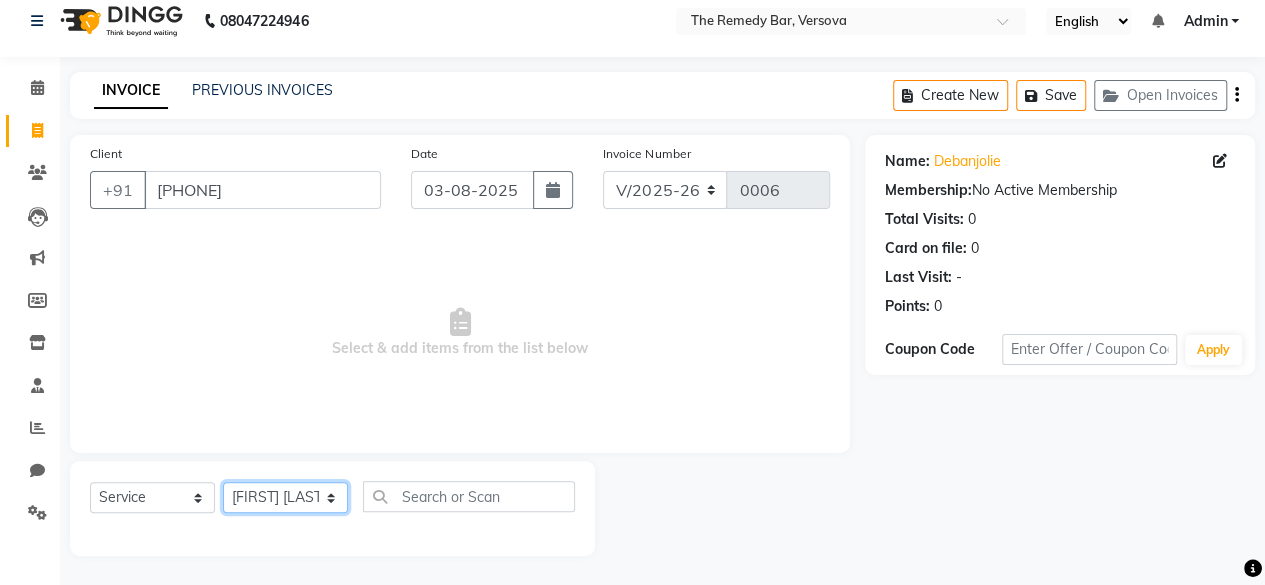 click on "Select Therapist [LAST] [LAST] [LAST] [LAST] [LAST] [LAST] [LAST]" 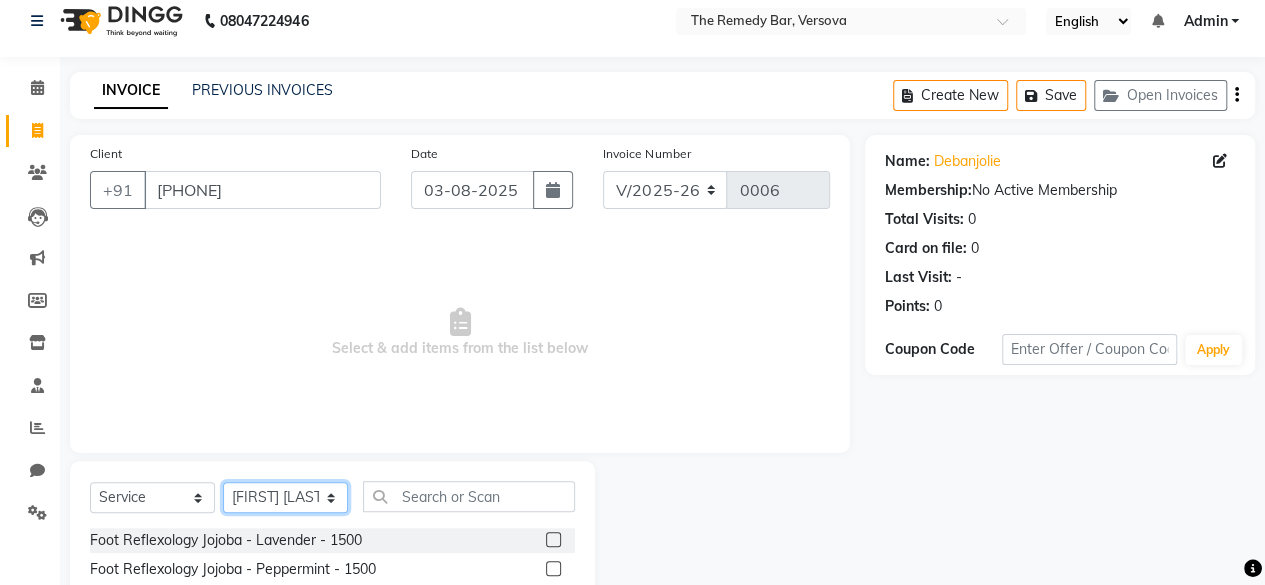 click on "Select Therapist [LAST] [LAST] [LAST] [LAST] [LAST] [LAST] [LAST]" 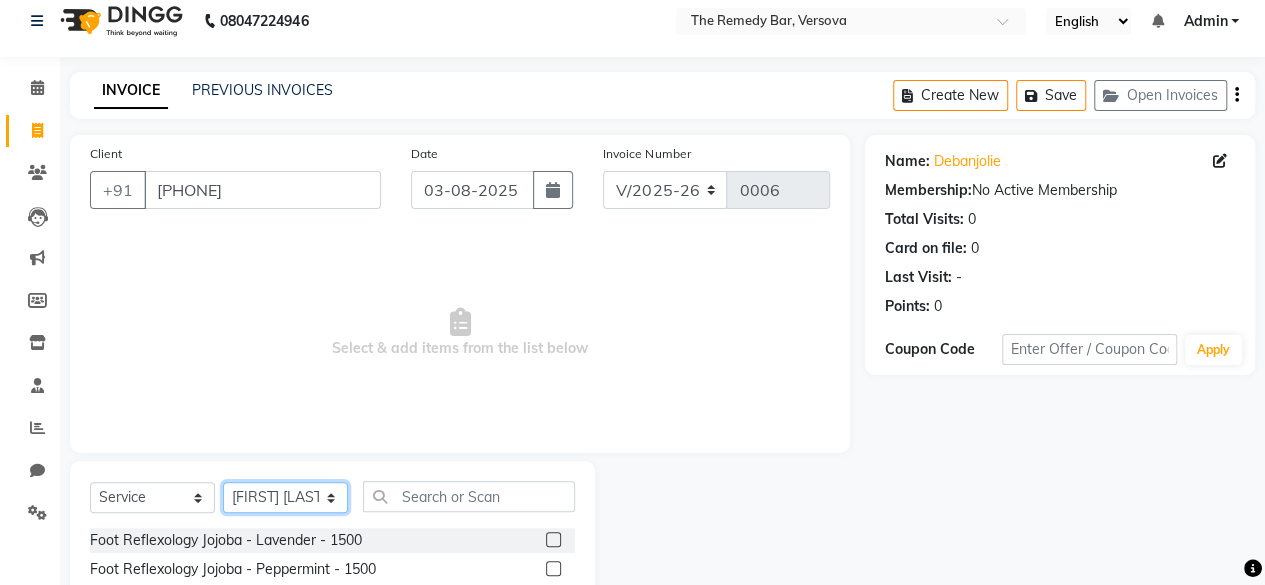 scroll, scrollTop: 115, scrollLeft: 0, axis: vertical 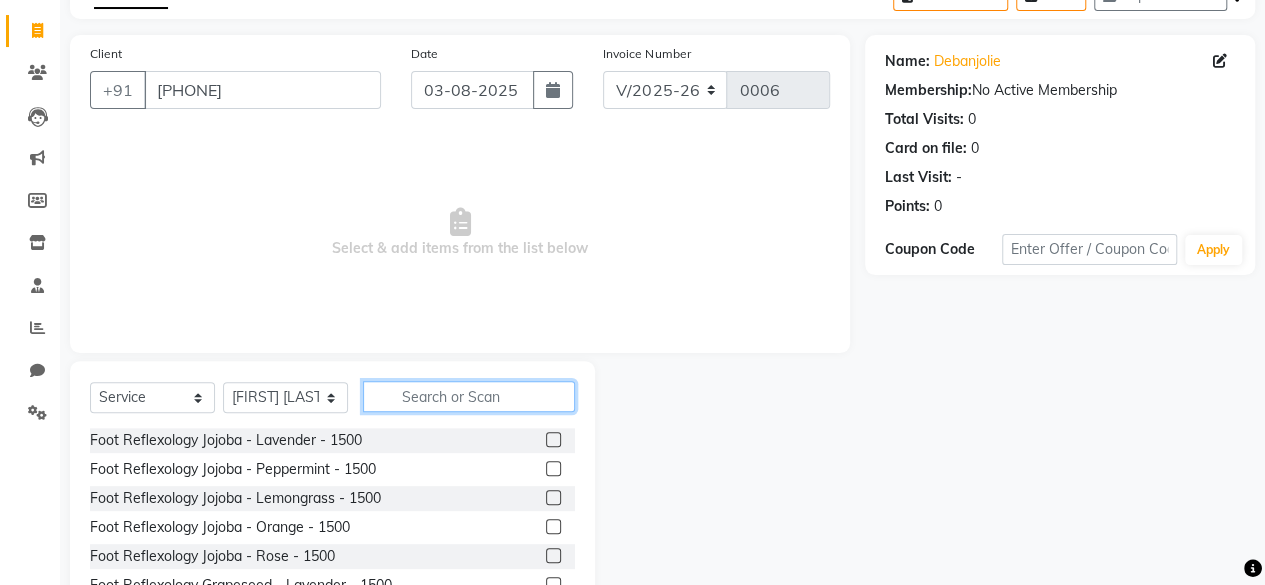 click 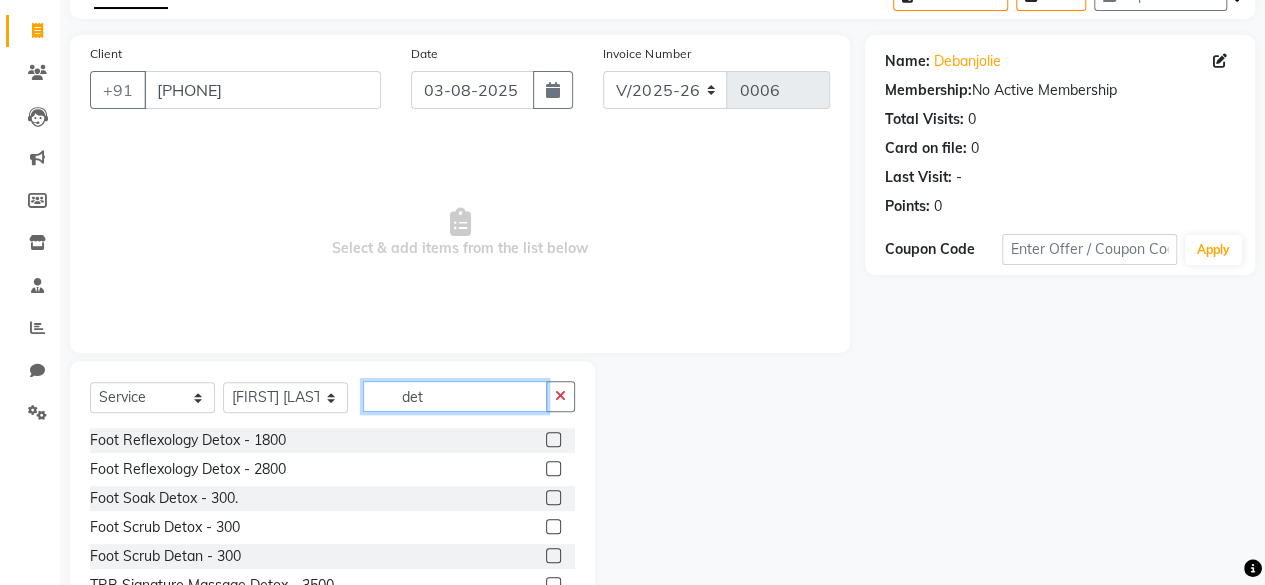 type on "det" 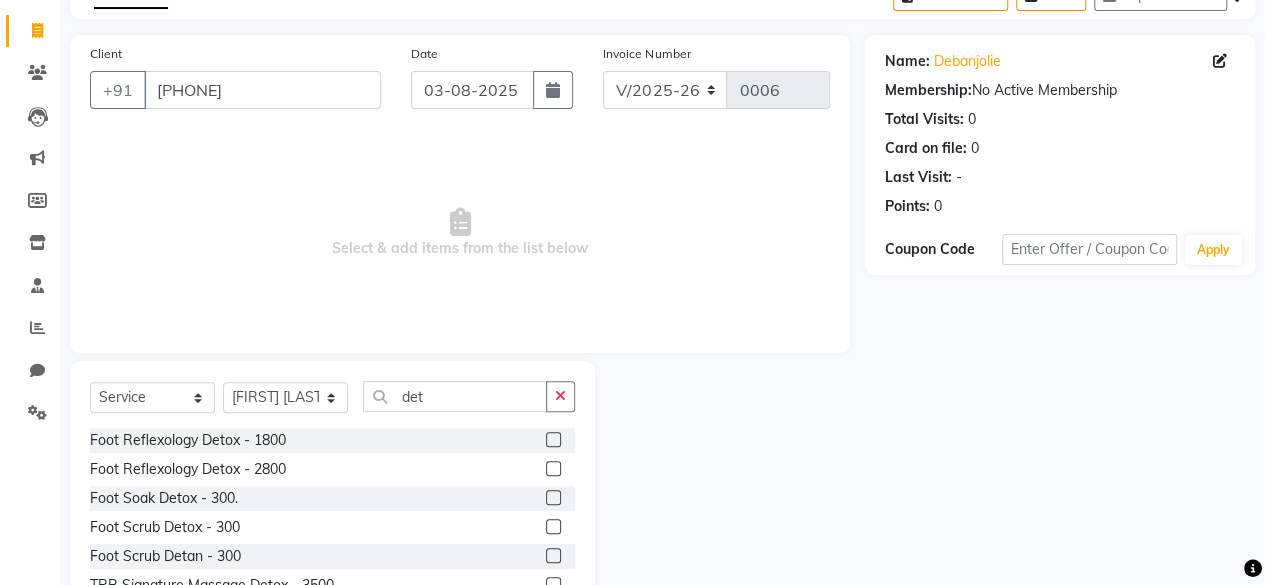 click on "Foot Soak Detox - 300." 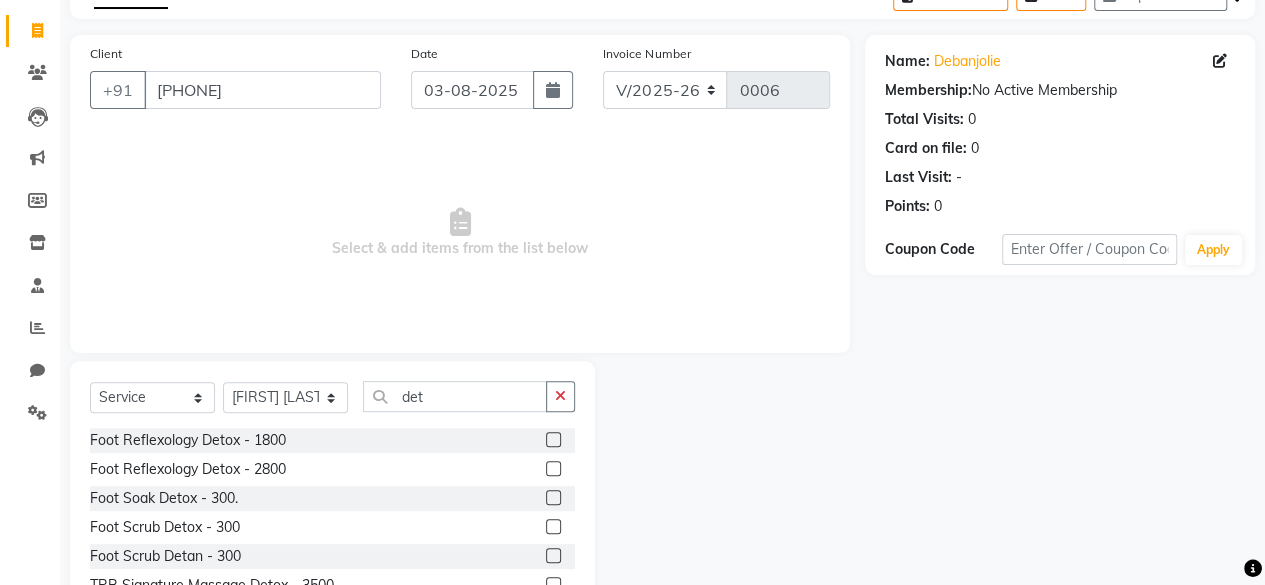 click 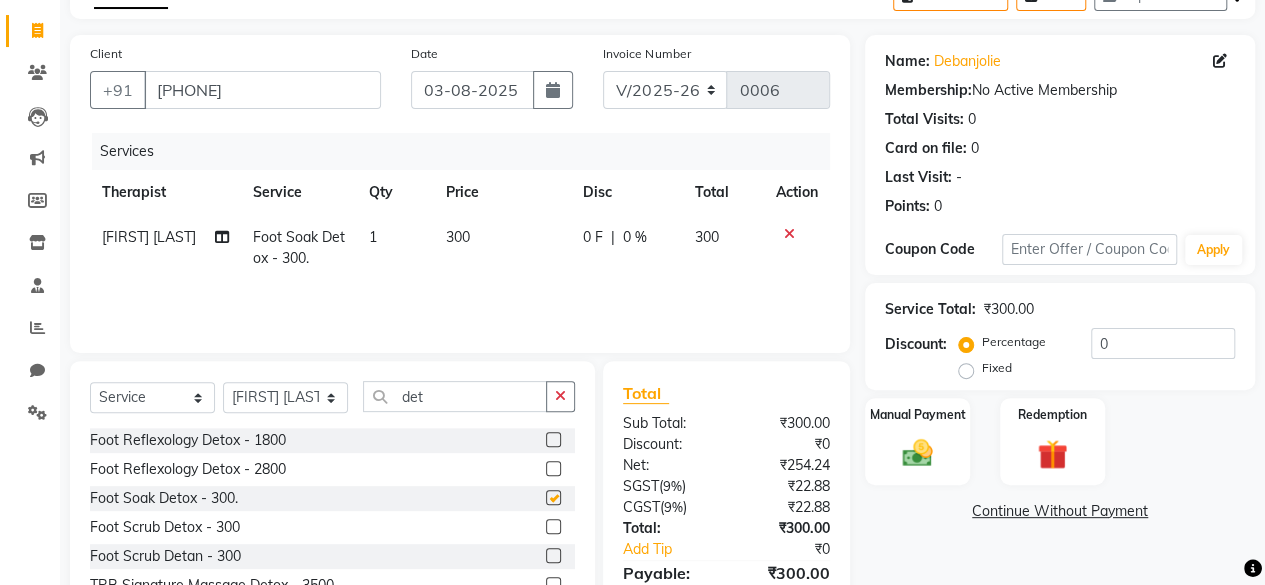 checkbox on "false" 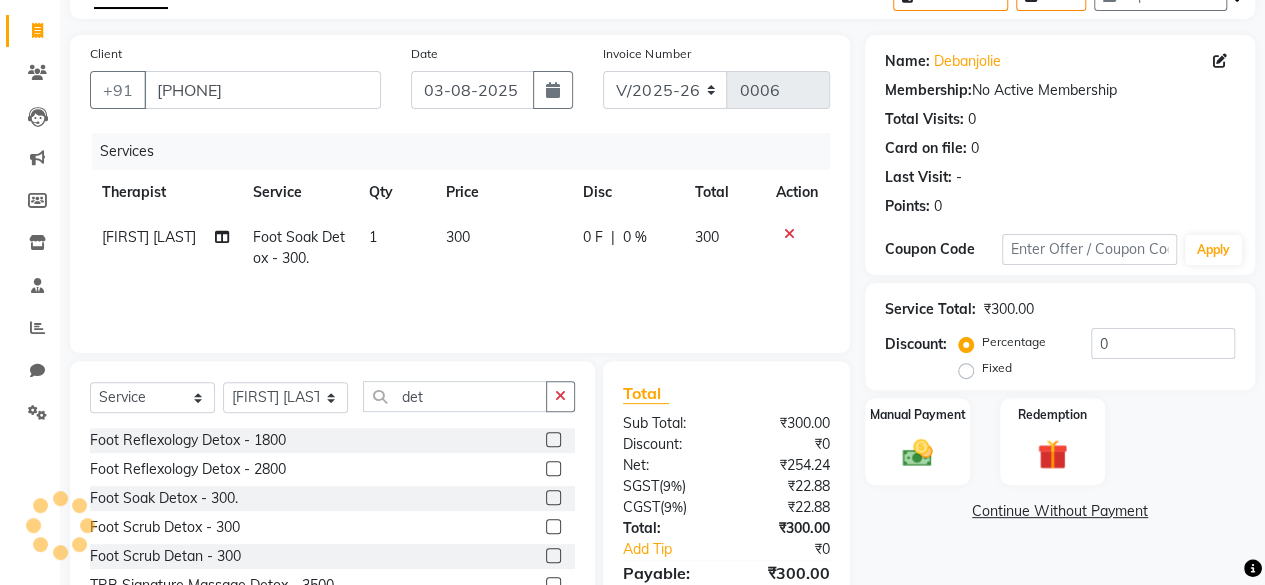click on "0 %" 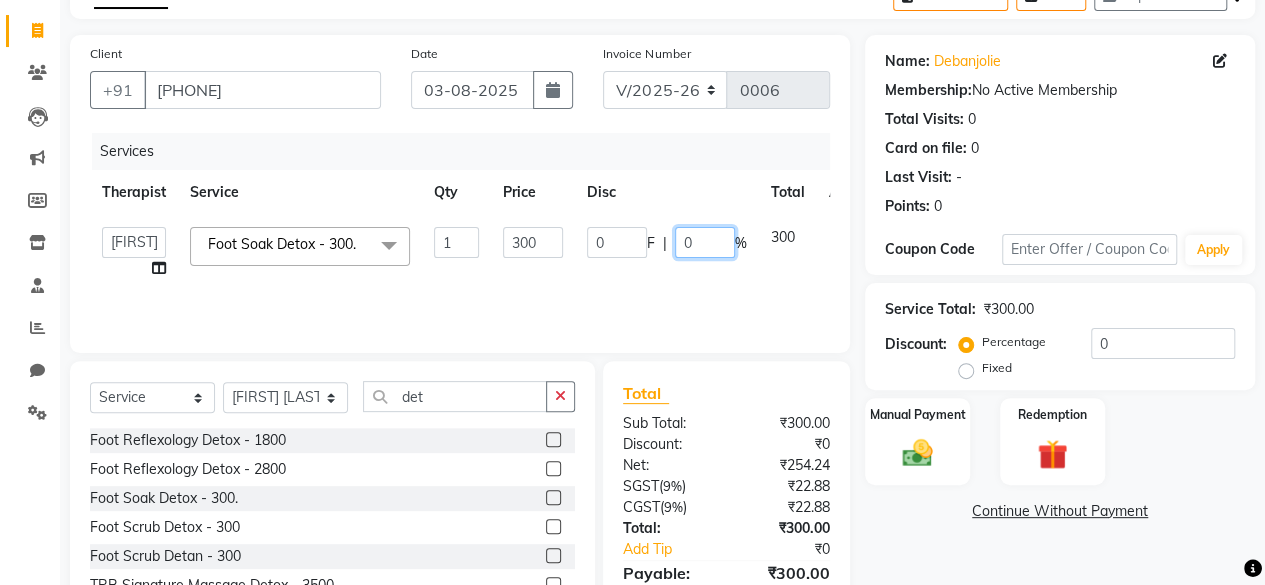 click on "0" 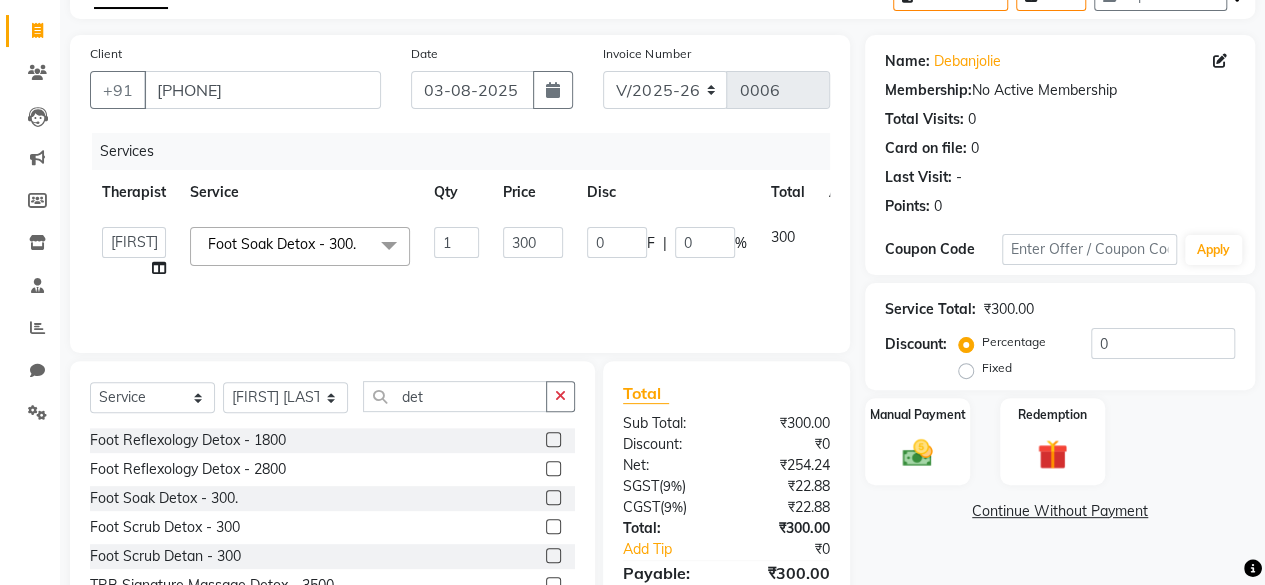 click on "Services Therapist Service Qty Price Disc Total Action  [FIRST] [LAST]   [FIRST] [LAST]   [FIRST] [LAST]   [FIRST] [LAST]   [FIRST] [LAST]   [FIRST] [LAST]   [FIRST] [LAST]  Foot Soak Detox - 300.  x Foot Reflexology Jojoba - Lavender - 1500 Foot Reflexology Jojoba - Peppermint - 1500 Foot Reflexology Jojoba - Lemongrass - 1500 Foot Reflexology Jojoba - Orange - 1500 Foot Reflexology Jojoba - Rose - 1500 Foot Reflexology Grapeseed - Lavender - 1500 Foot Reflexology Grapeseed - Peppermint - 1500 Foot Reflexology Grapeseed - Lemongrass - 1500 Foot Reflexology Grapeseed - Orange - 1500 Foot Reflexology Grapeseed - Rose - 1500 Foot Reflexology Olive - Lavender - 1500 Foot Reflexology Olive - Peppermint - 1500 Foot Reflexology Olive - Lemongrass - 1500 Foot Reflexology Olive - Orange - 1500 Foot Reflexology Olive - Rose - 1500 Foot Reflexology Post Workout - 1800 Foot Reflexology Energising and Uplifting - 1800 Foot Reflexology Calm and Relax - 1800 Foot Reflexology Detox - 1800 Foot Reflexology Immunity Boost - 1800 Foot Reflexology Jojoba - Rose - 2500" 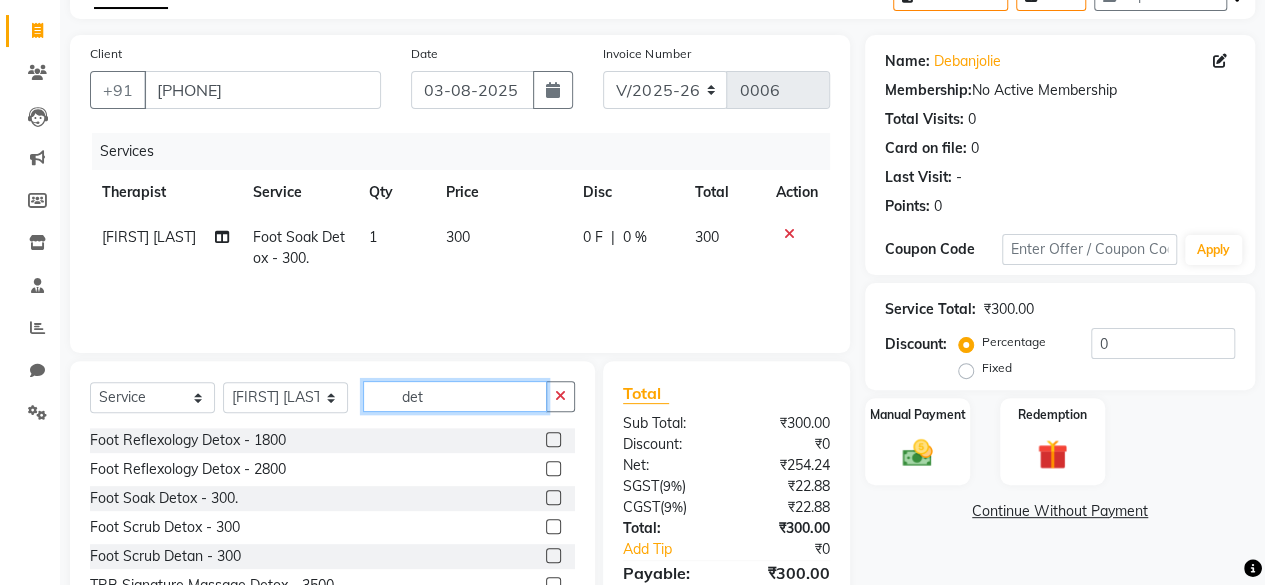 click on "det" 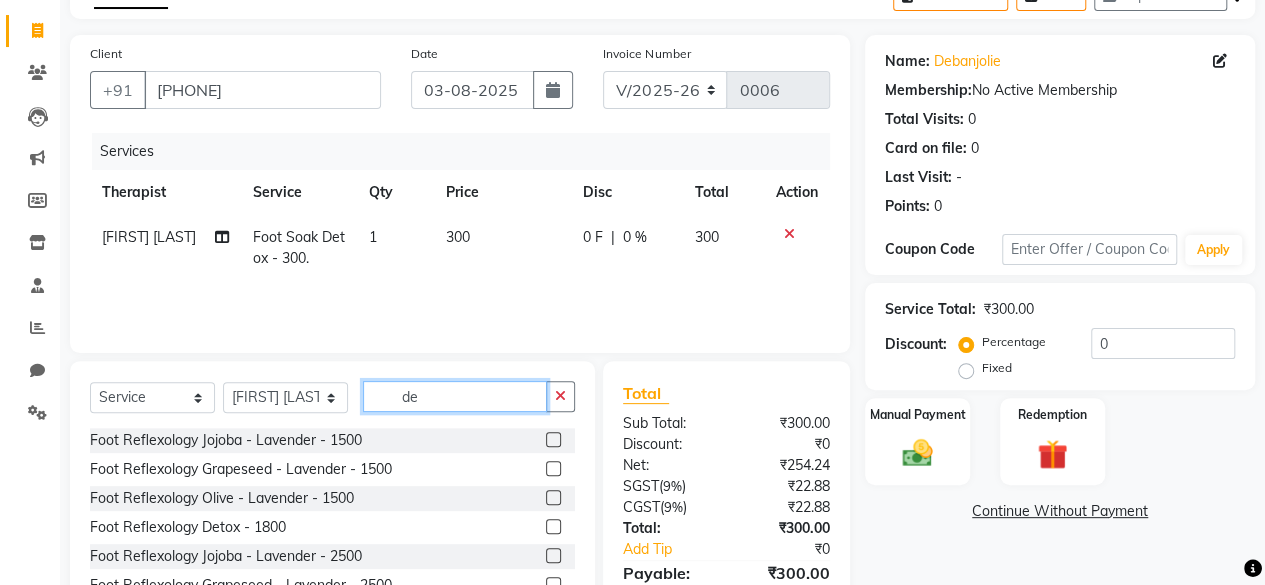 type on "d" 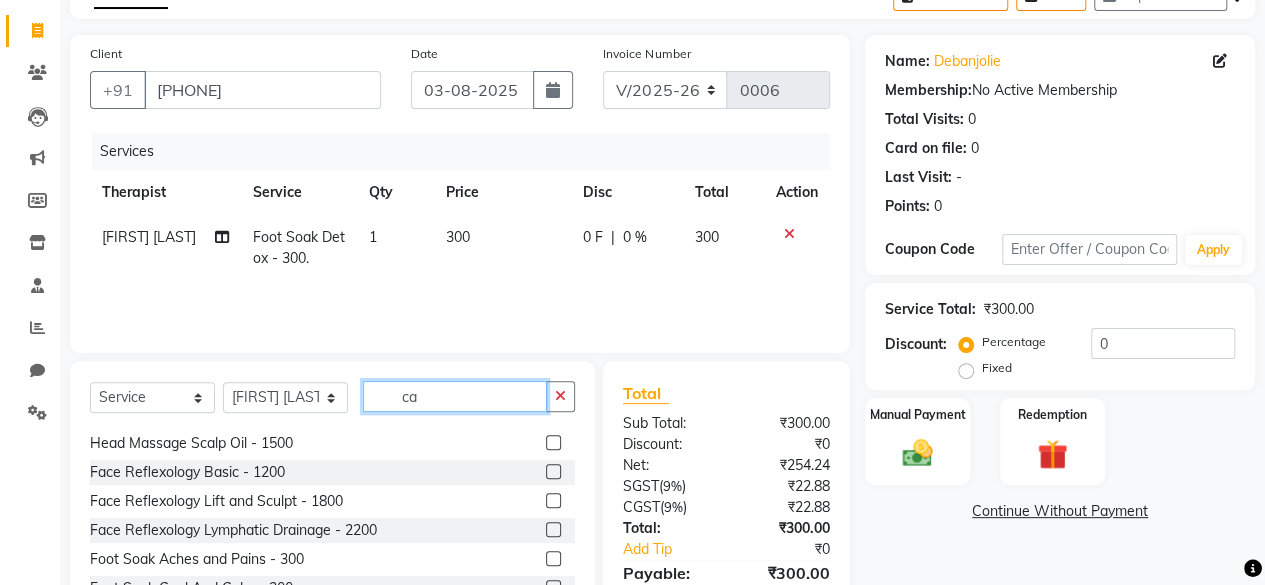 scroll, scrollTop: 3, scrollLeft: 0, axis: vertical 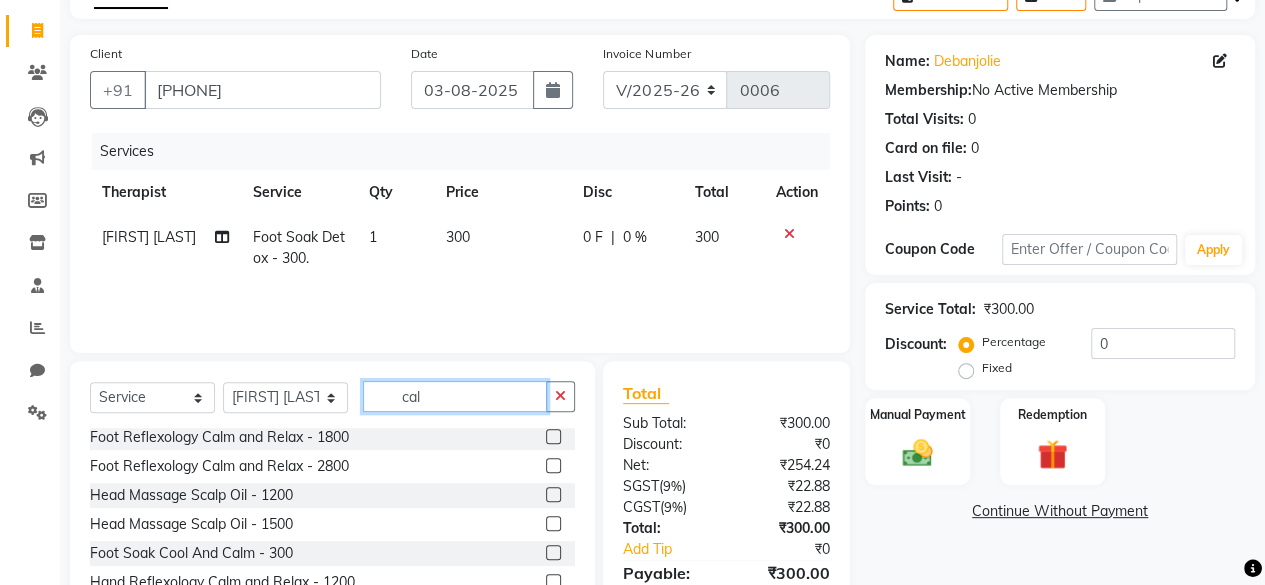 type on "cal" 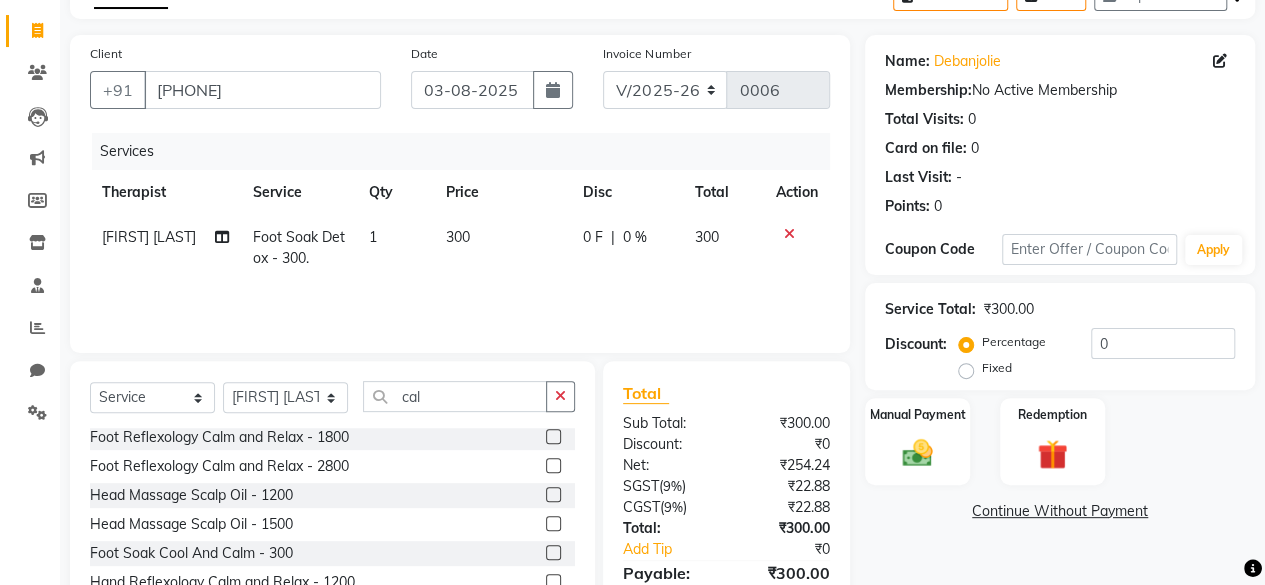 click 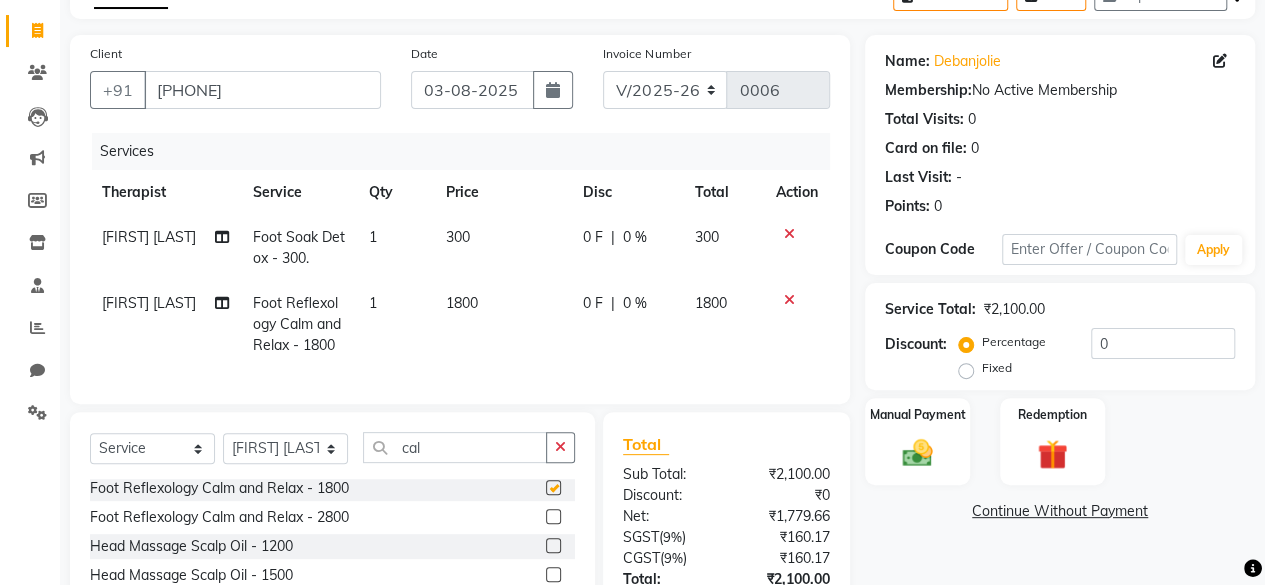 checkbox on "false" 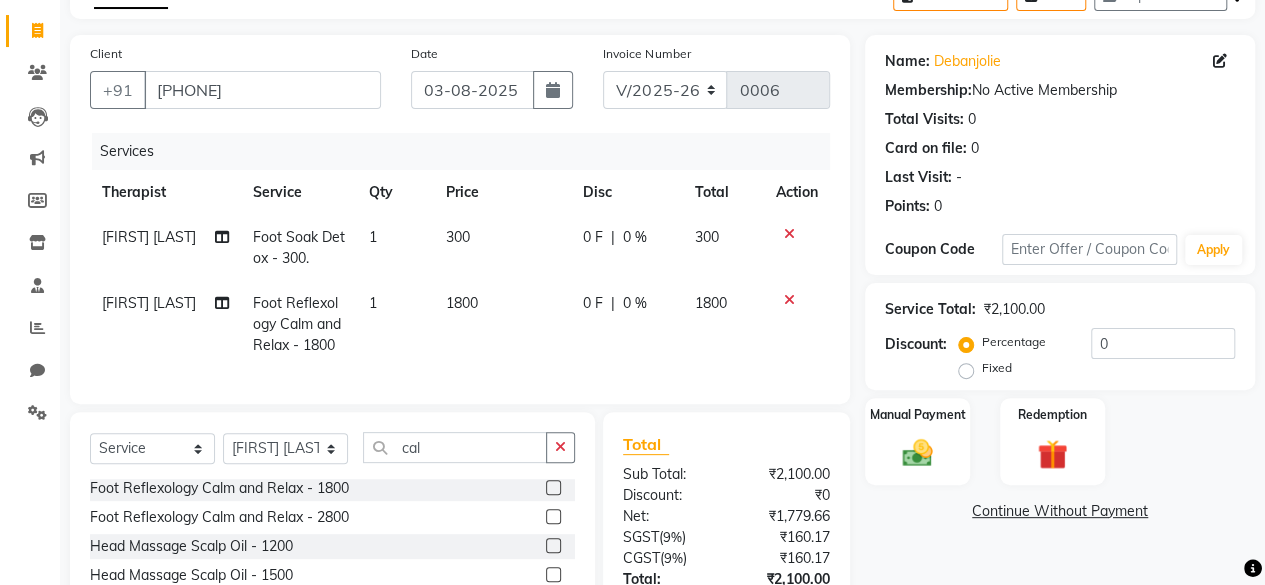 click on "0 %" 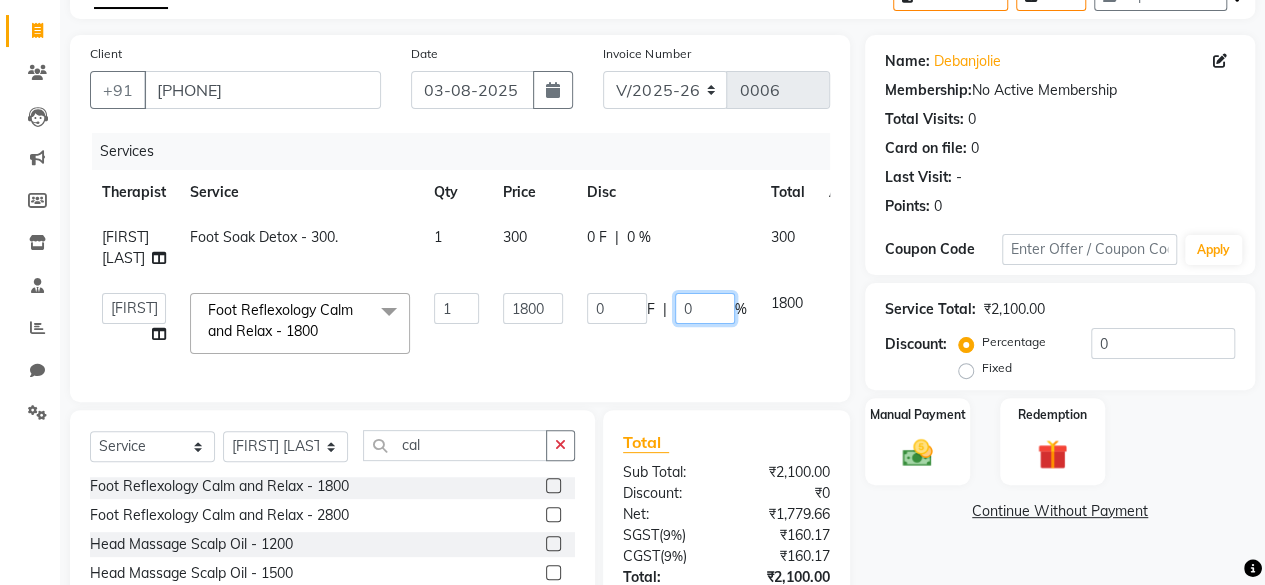 click on "0" 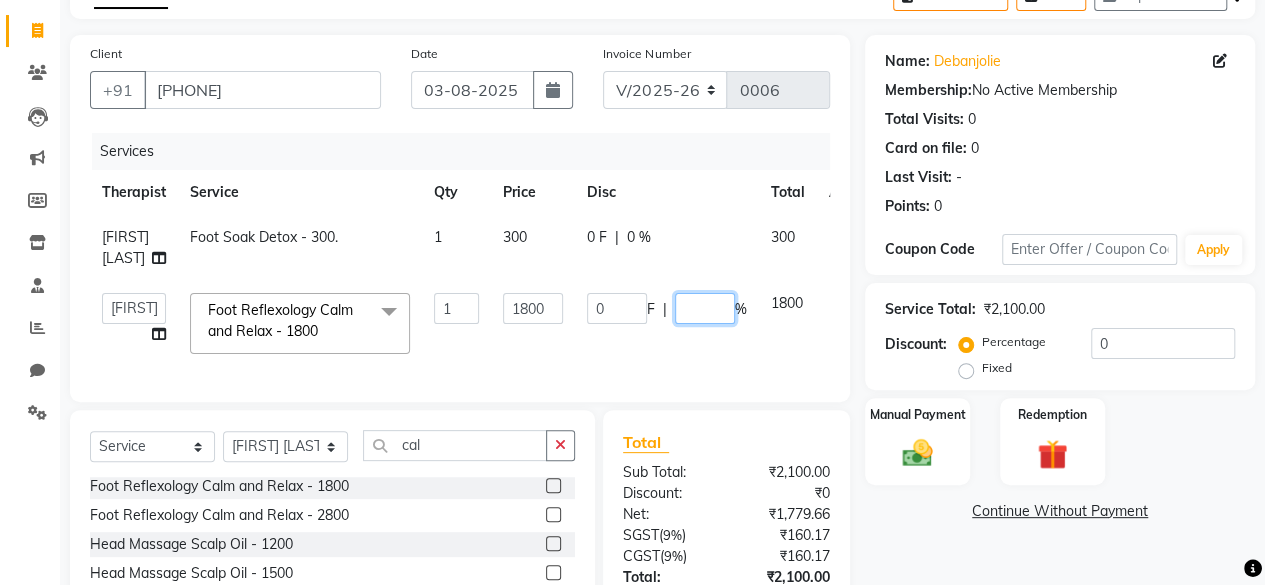 type on "1" 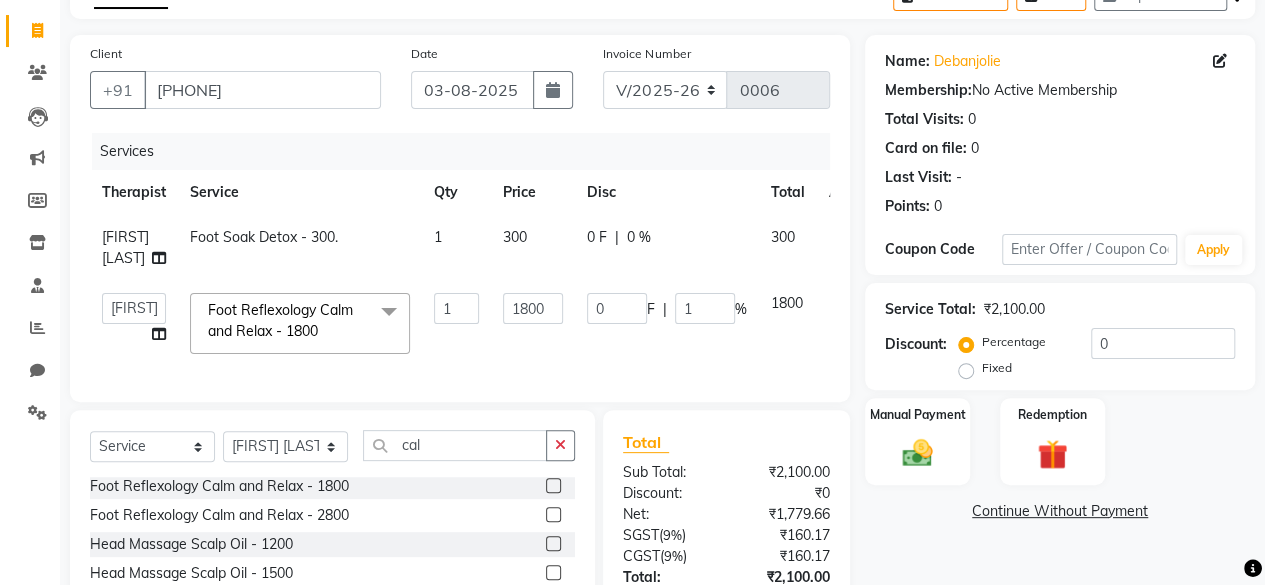 click on "Foot Reflexology Calm and Relax - 2800" 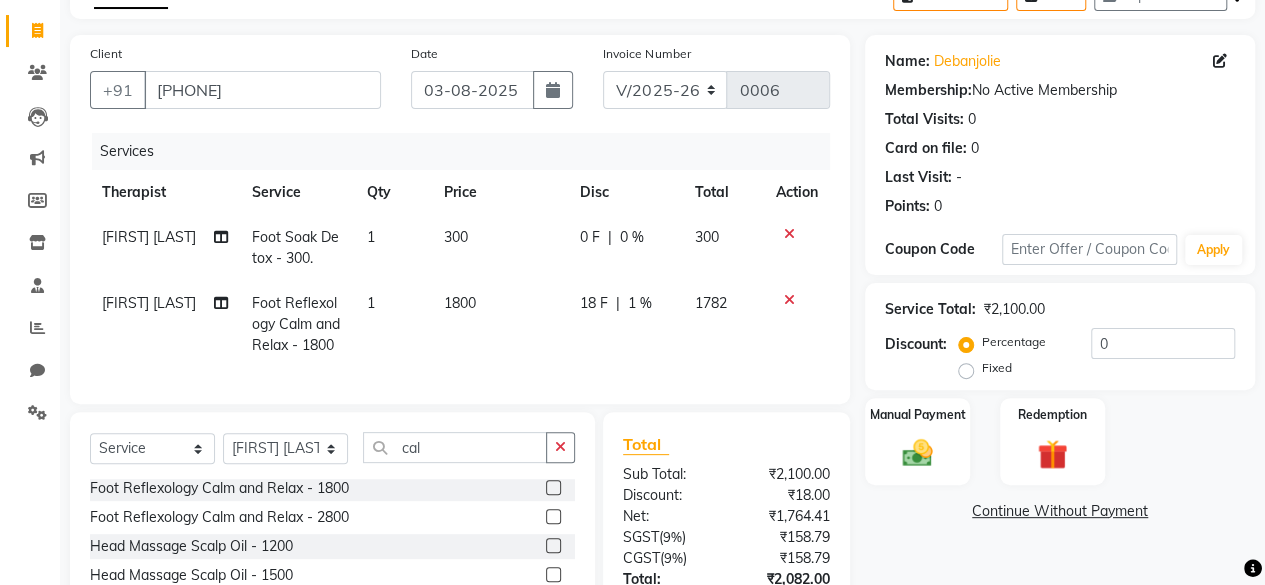 click on "1 %" 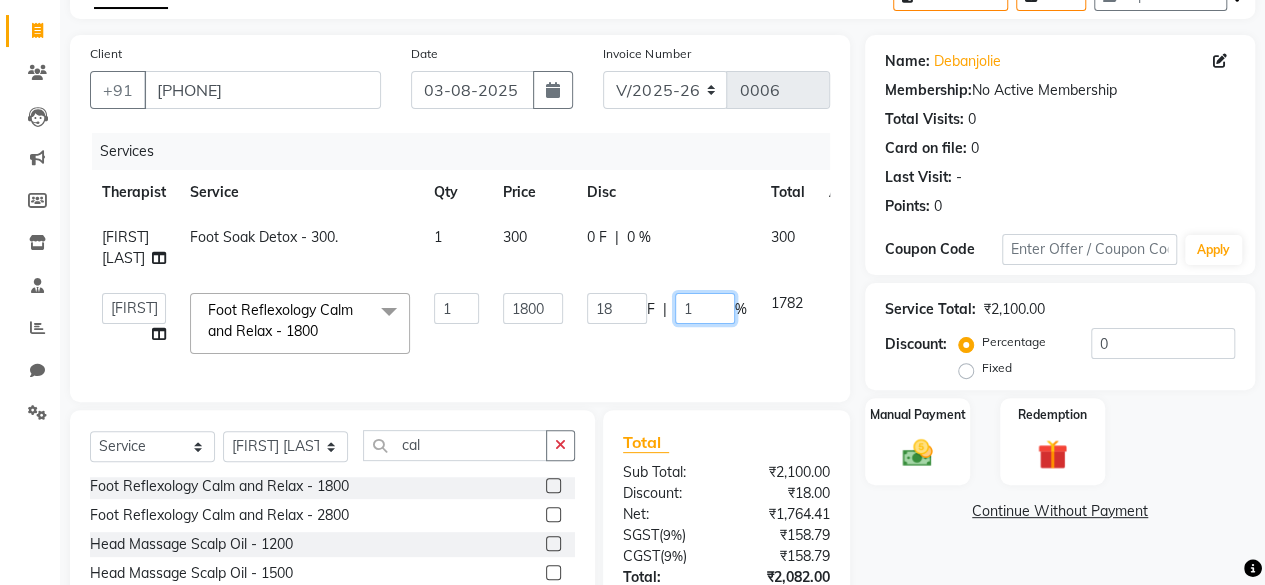 click on "1" 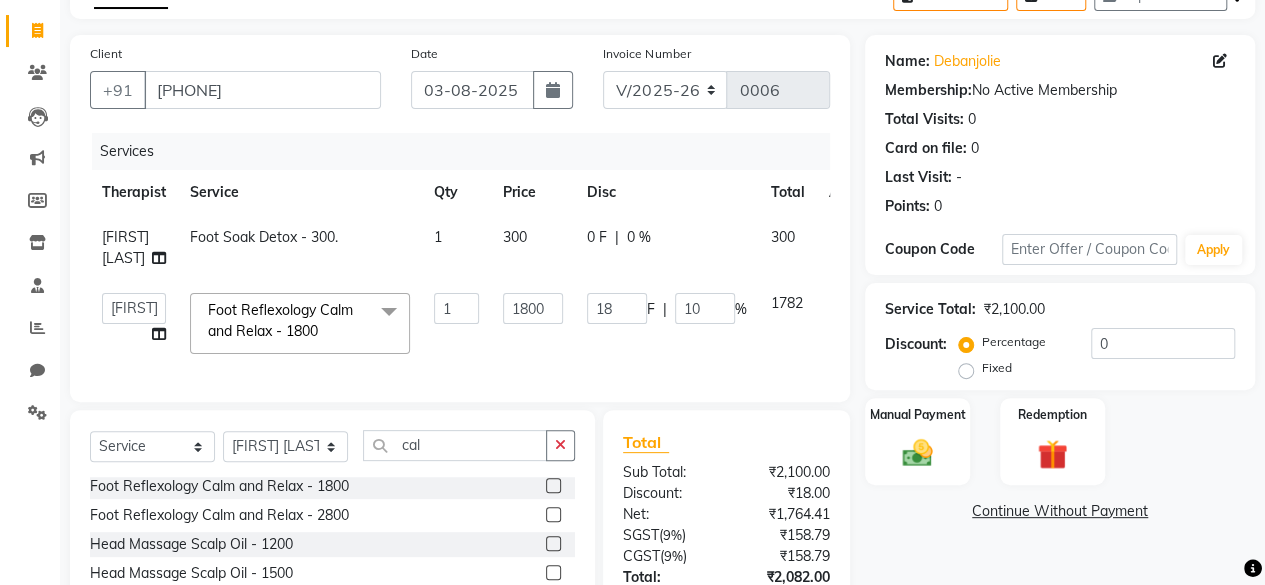 click on "[FIRST] [LAST]   [FIRST] [LAST]   [FIRST] [LAST]   [FIRST] [LAST]   [FIRST] [LAST]   [FIRST] [LAST]   [FIRST] [LAST]  Foot Reflexology Calm and Relax - 1800  x Foot Reflexology Jojoba - Lavender - 1500 Foot Reflexology Jojoba - Peppermint - 1500 Foot Reflexology Jojoba - Lemongrass - 1500 Foot Reflexology Jojoba - Orange - 1500 Foot Reflexology Jojoba - Rose - 1500 Foot Reflexology Grapeseed - Lavender - 1500 Foot Reflexology Grapeseed - Peppermint - 1500 Foot Reflexology Grapeseed - Lemongrass - 1500 Foot Reflexology Grapeseed - Orange - 1500 Foot Reflexology Grapeseed - Rose - 1500 Foot Reflexology Olive - Lavender - 1500 Foot Reflexology Olive - Peppermint - 1500 Foot Reflexology Olive - Lemongrass - 1500 Foot Reflexology Olive - Orange - 1500 Foot Reflexology Olive - Rose - 1500 Foot Reflexology Post Workout - 1800 Foot Reflexology Energising and Uplifting - 1800 Foot Reflexology Calm and Relax - 1800 Foot Reflexology Detox - 1800 Foot Reflexology Immunity Boost - 1800 Foot Reflexology Jojoba - Lavender - 2500 Foot Reflexology Detox - 2800 1 18" 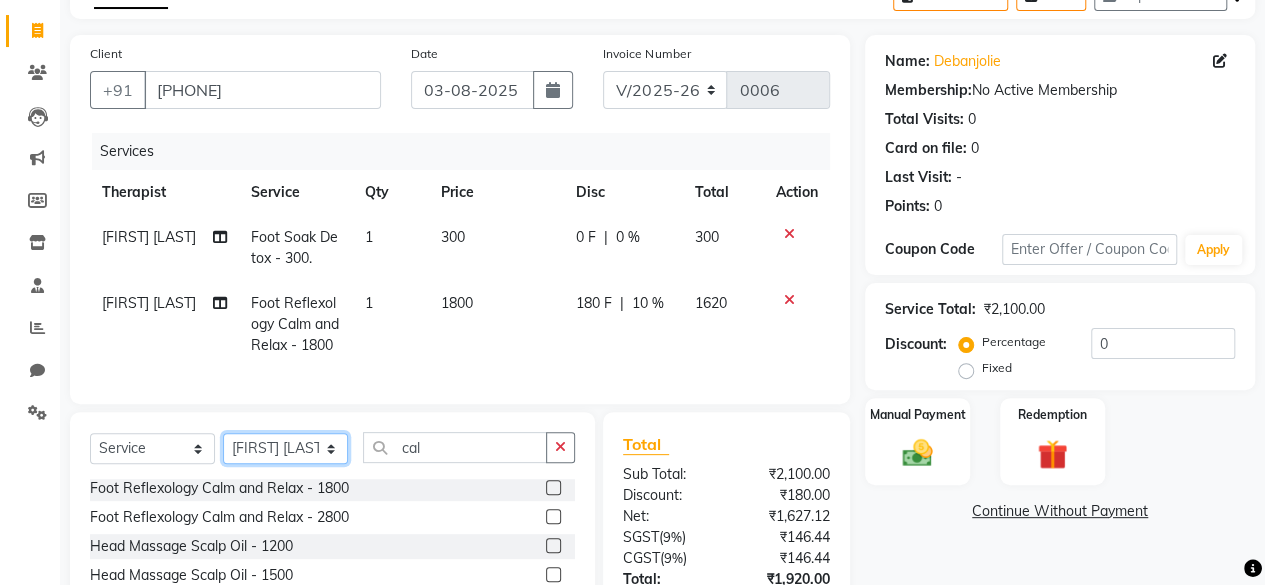 click on "Select Therapist [LAST] [LAST] [LAST] [LAST] [LAST] [LAST] [LAST]" 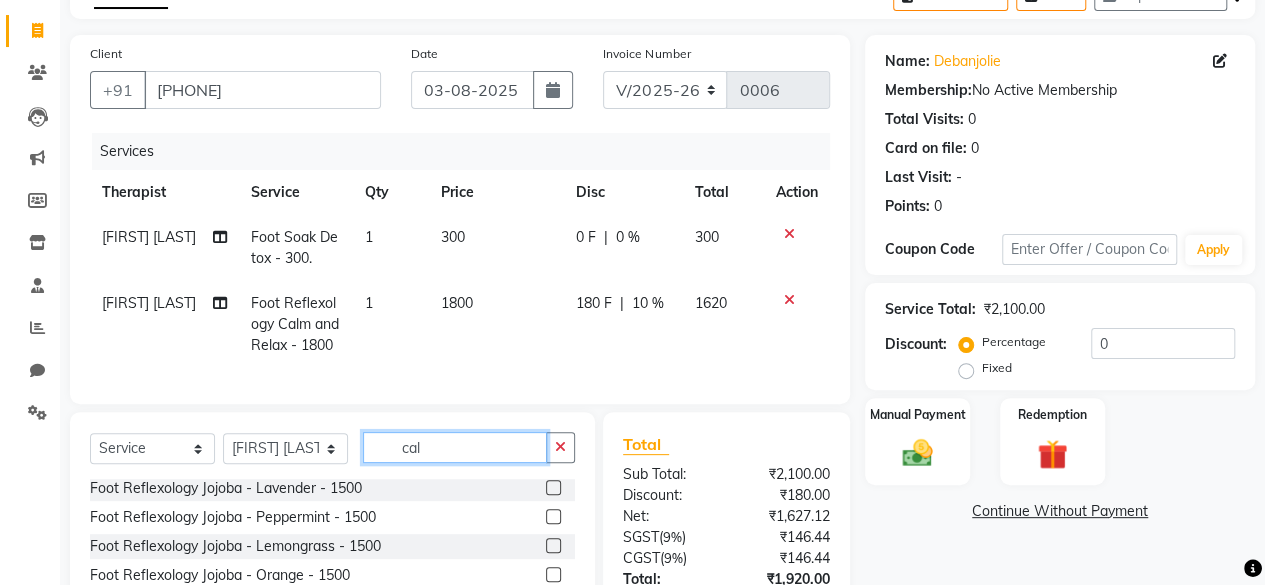 click on "cal" 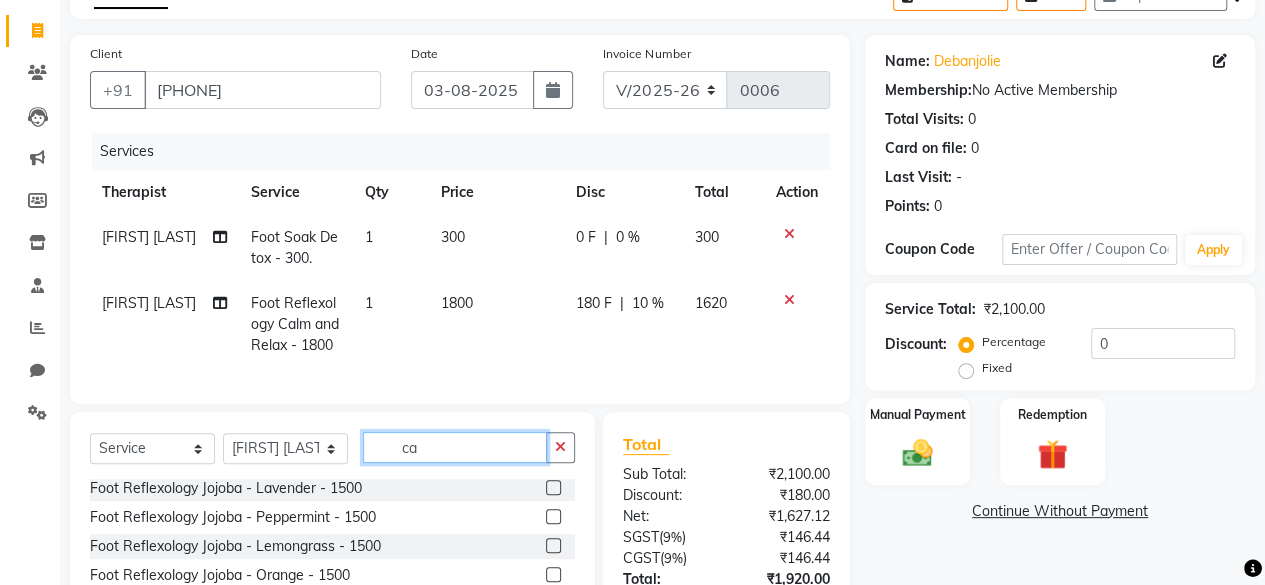 type on "c" 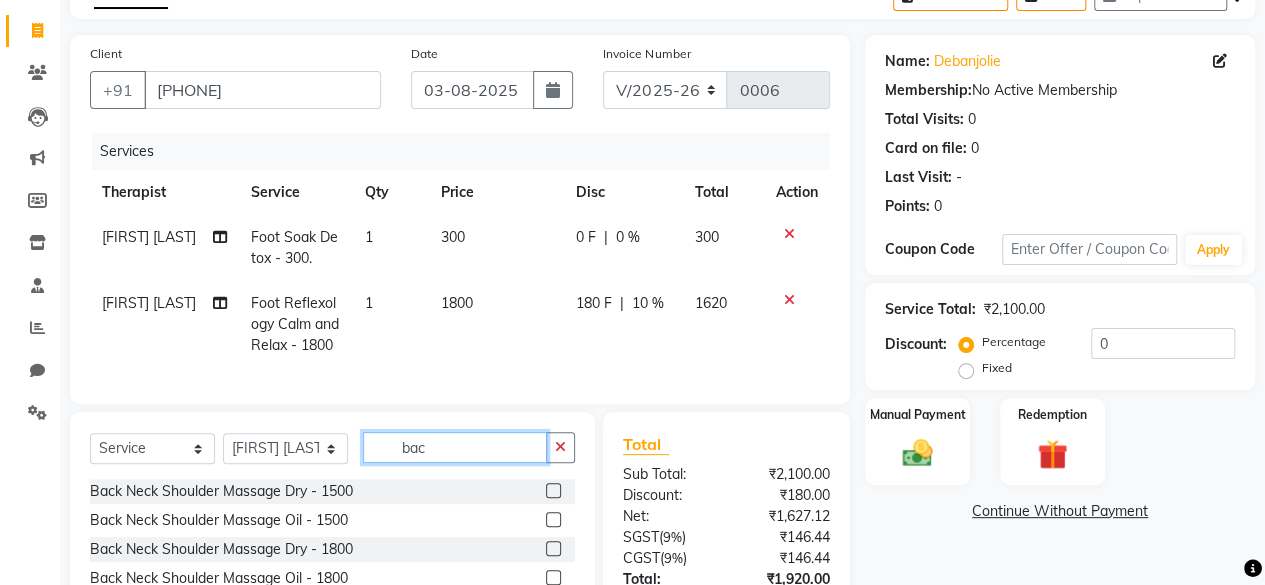 scroll, scrollTop: 0, scrollLeft: 0, axis: both 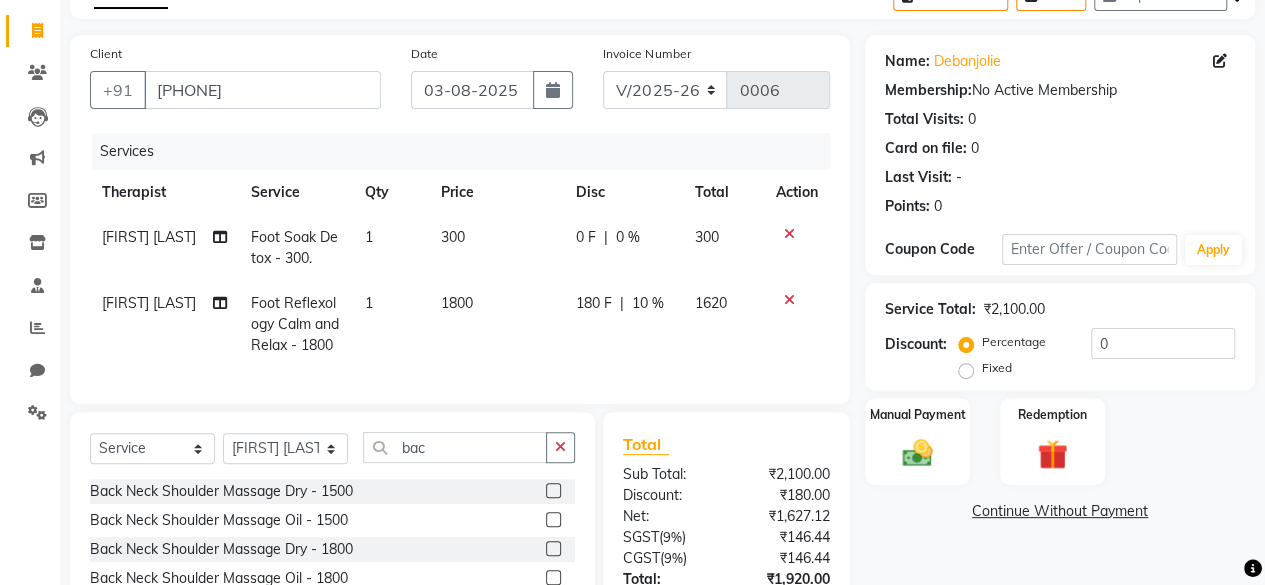 click on "Back Neck Shoulder Massage Oil - 1500" 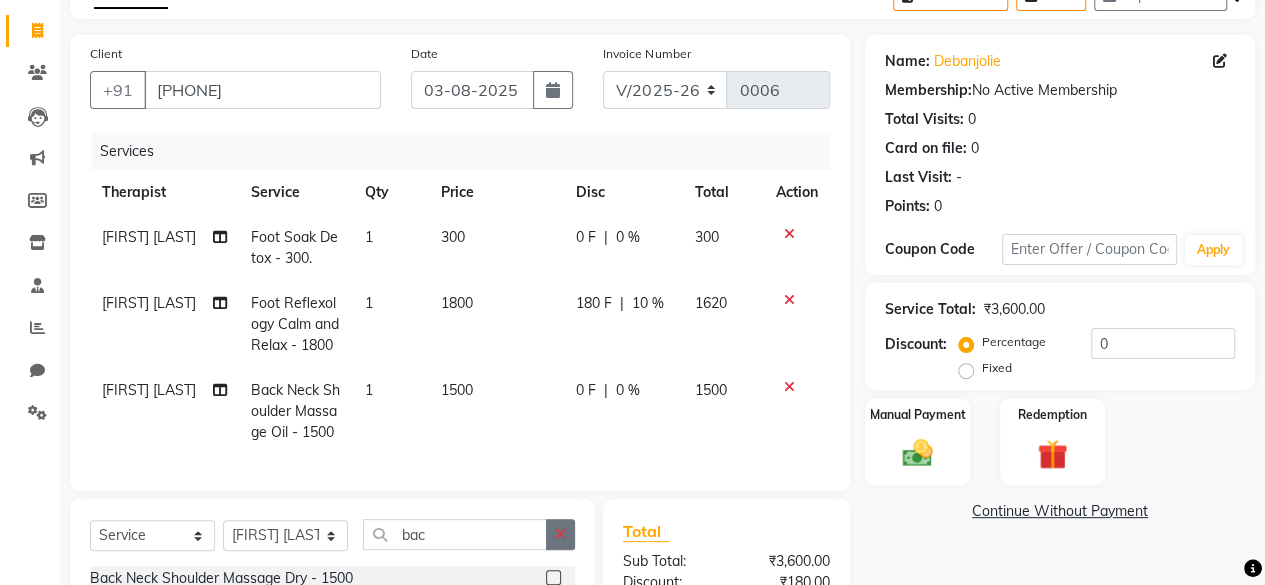 checkbox on "false" 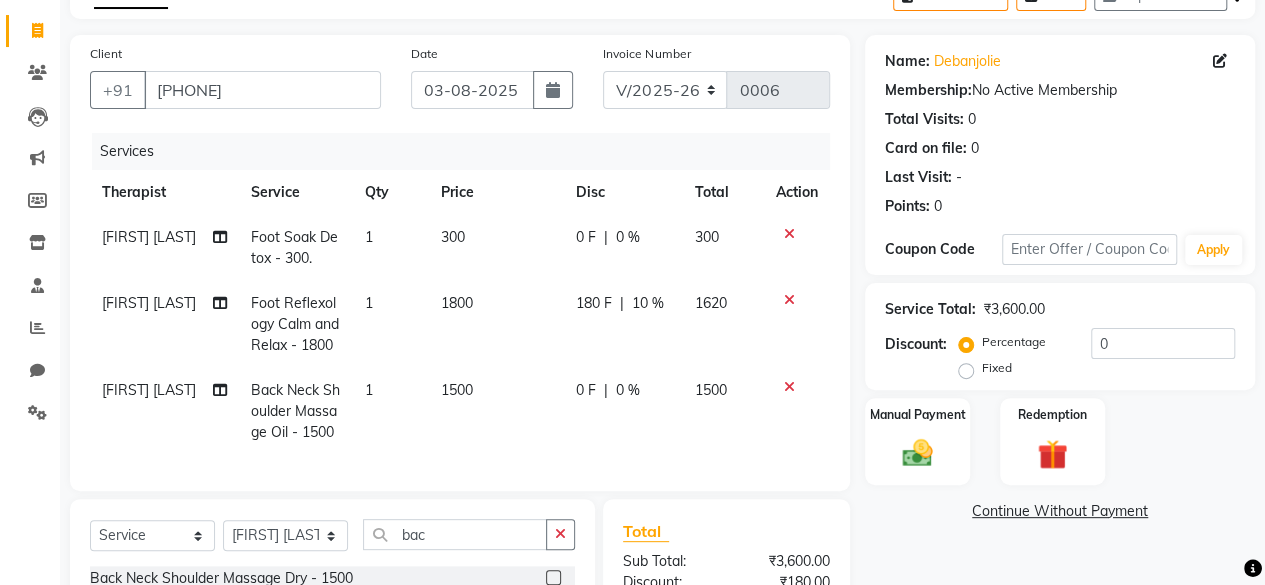 click on "0 %" 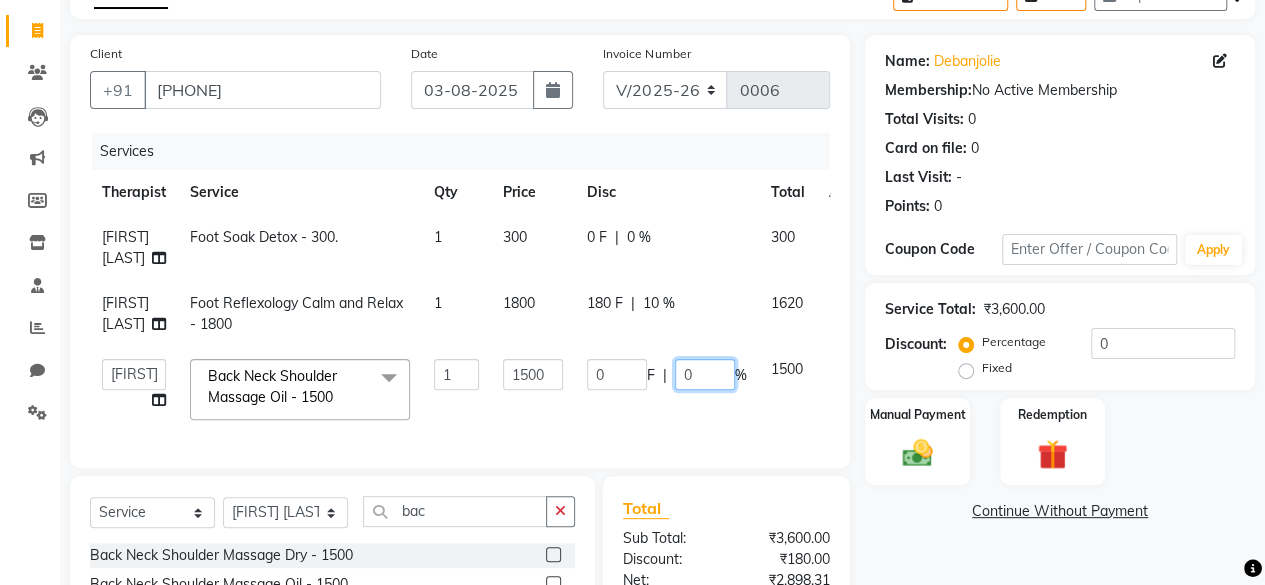click on "0" 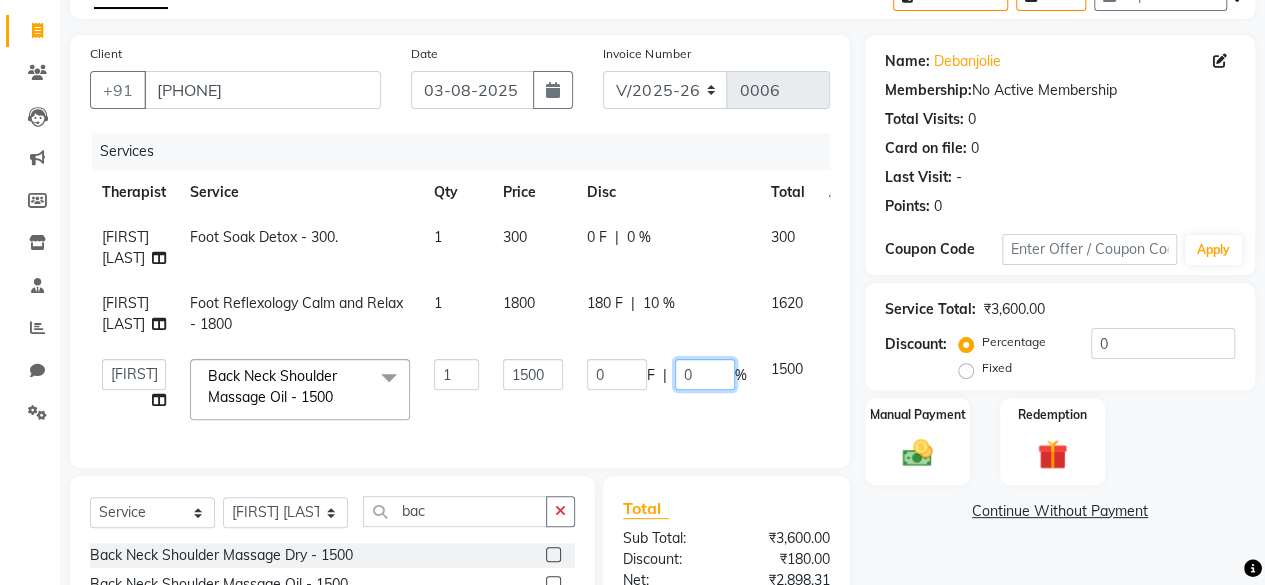 click on "0" 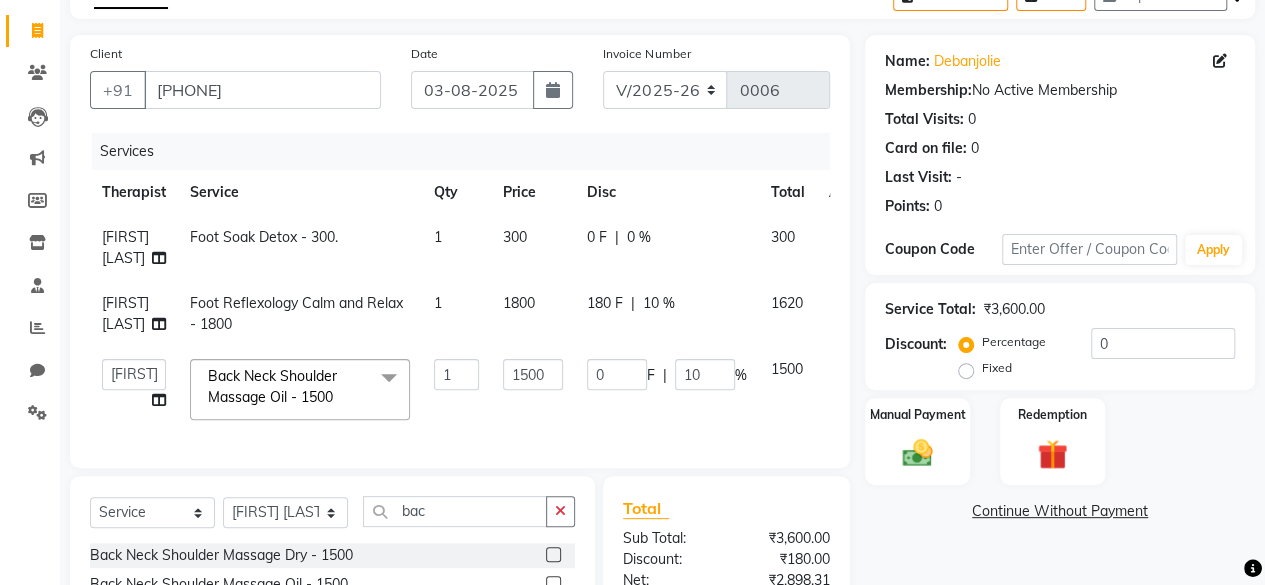 click on "[LAST] [LAST] [LAST] [LAST] [LAST] [LAST] [LAST] Back Neck Shoulder Massage Oil - 1500 x Foot Reflexology Jojoba - Lavender - 1500 Foot Reflexology Jojoba - Peppermint - 1500 Foot Reflexology Jojoba - Lemongrass - 1500 Foot Reflexology Jojoba - Orange - 1500 Foot Reflexology Jojoba - Rose - 1500 Foot Reflexology Grapeseed - Lavender - 1500 Foot Reflexology Grapeseed - Peppermint - 1500 Foot Reflexology Grapeseed - Lemongrass - 1500 Foot Reflexology Grapeseed - Orange - 1500 Foot Reflexology Grapeseed - Rose - 1500 Foot Reflexology Olive - Lavender - 1500 Foot Reflexology Olive - Peppermint - 1500 Foot Reflexology Olive - Lemongrass - 1500 Foot Reflexology Olive - Orange - 1500 Foot Reflexology Olive - Rose - 1500 Foot Reflexology Post Workout - 1800 Foot Reflexology Energising and Uplifting - 1800 Foot Reflexology Calm and Relax - 1800 Foot Reflexology Detox - 1800 Foot Reflexology Immunity Boost - 1800 Foot Reflexology Jojoba - Lavender - 2500 Foot Reflexology Olive - Rose - 2500" 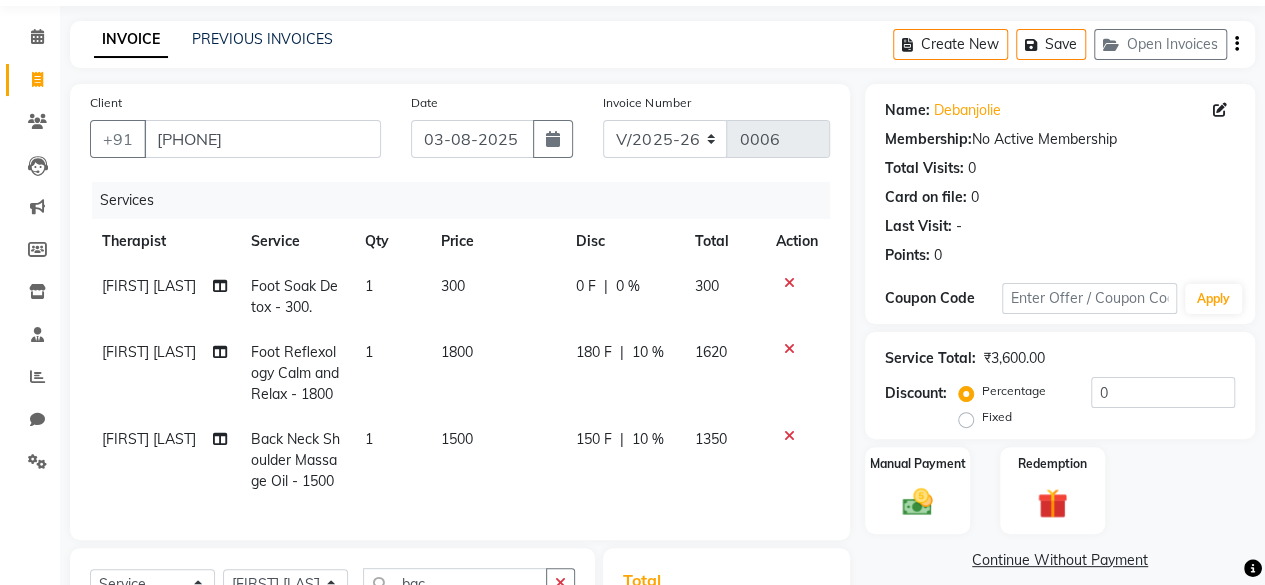 scroll, scrollTop: 0, scrollLeft: 0, axis: both 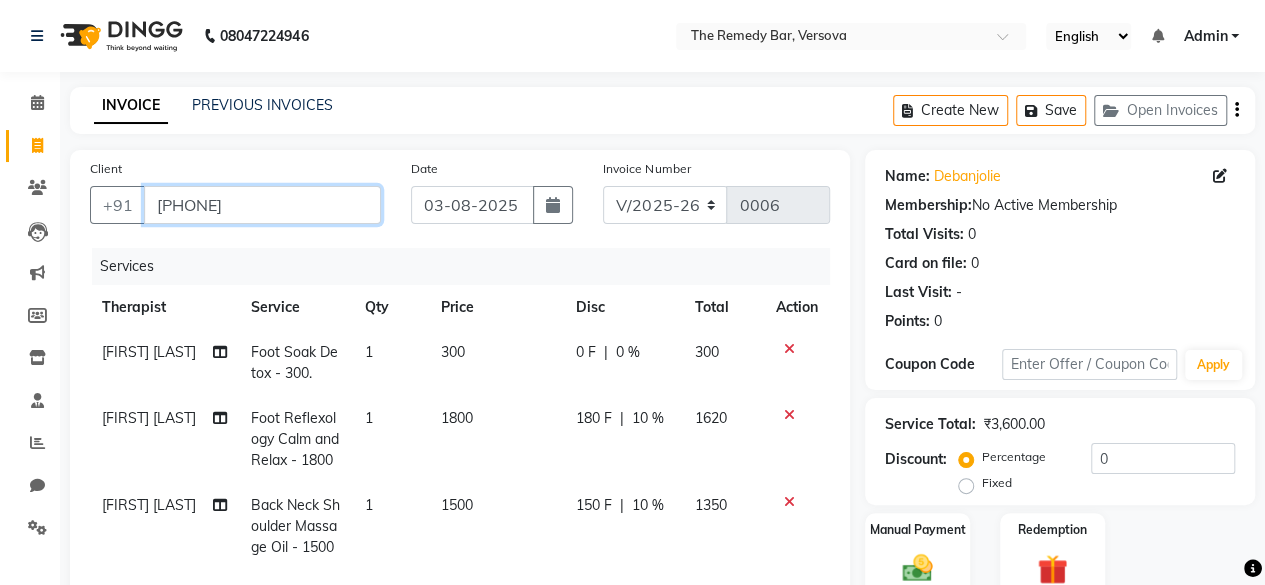 click on "[PHONE]" at bounding box center (262, 205) 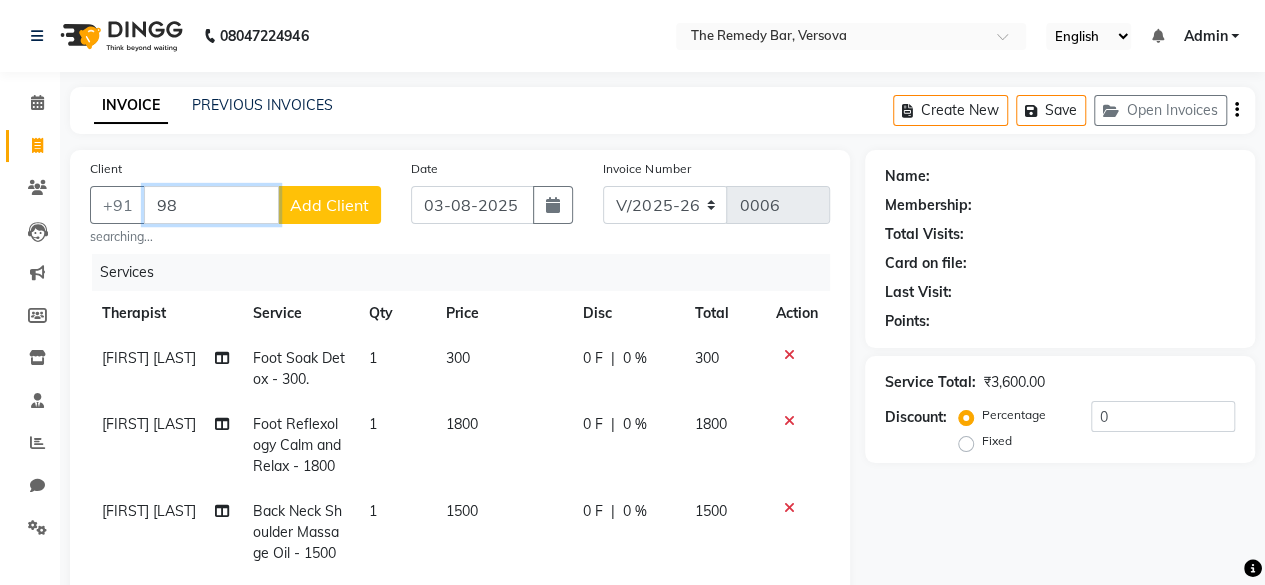 type on "9" 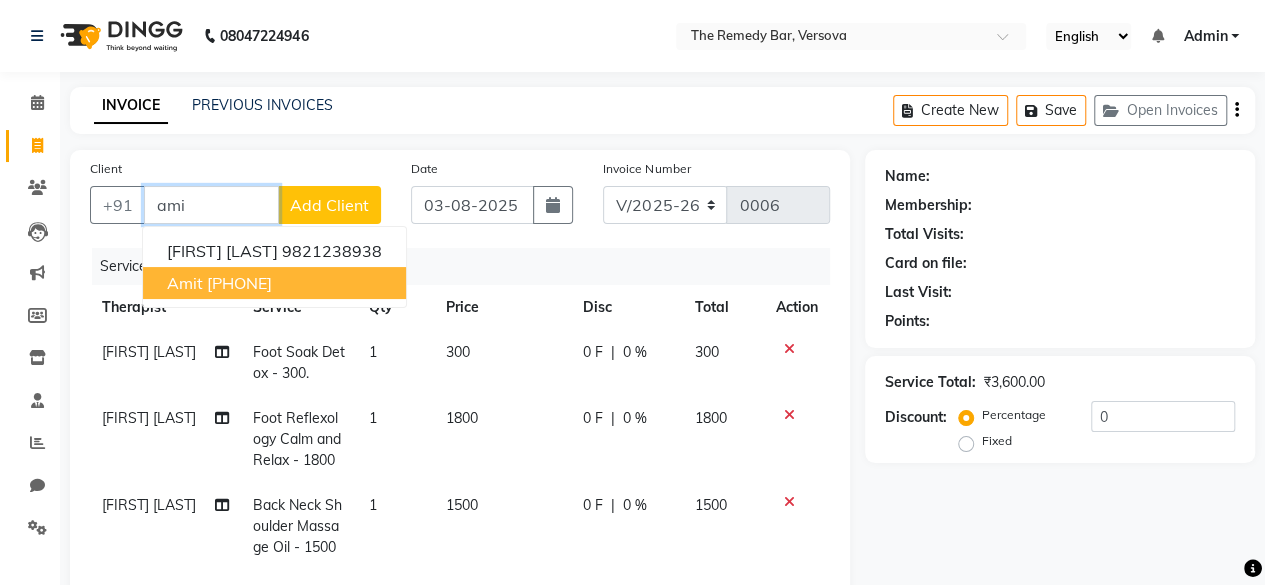 click on "[PHONE]" at bounding box center [239, 283] 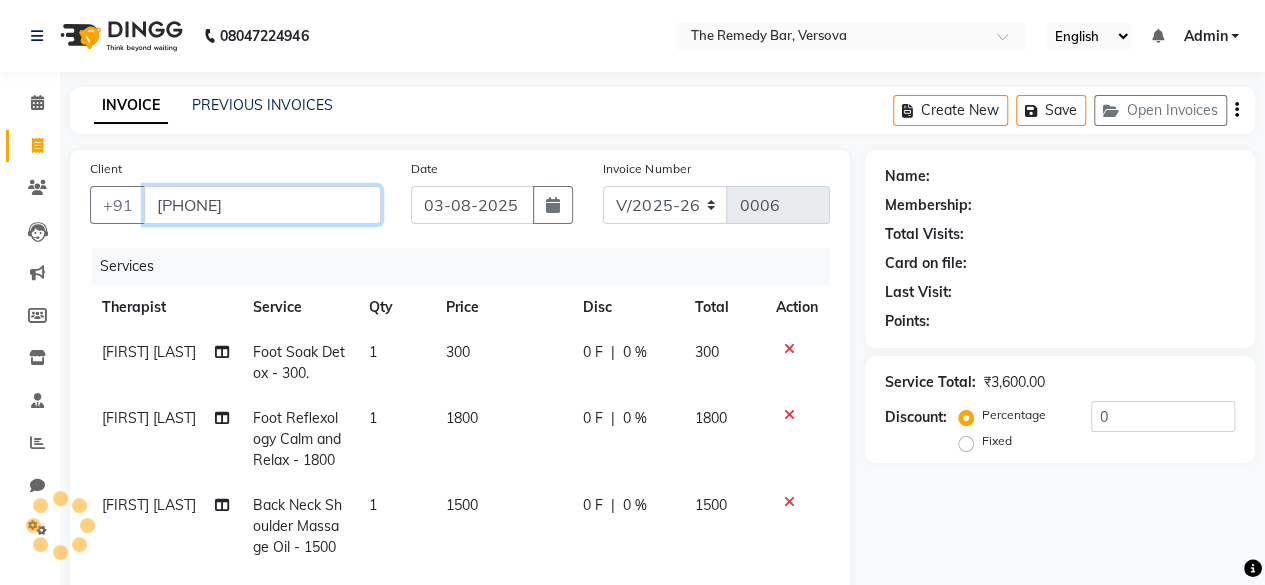 type on "[PHONE]" 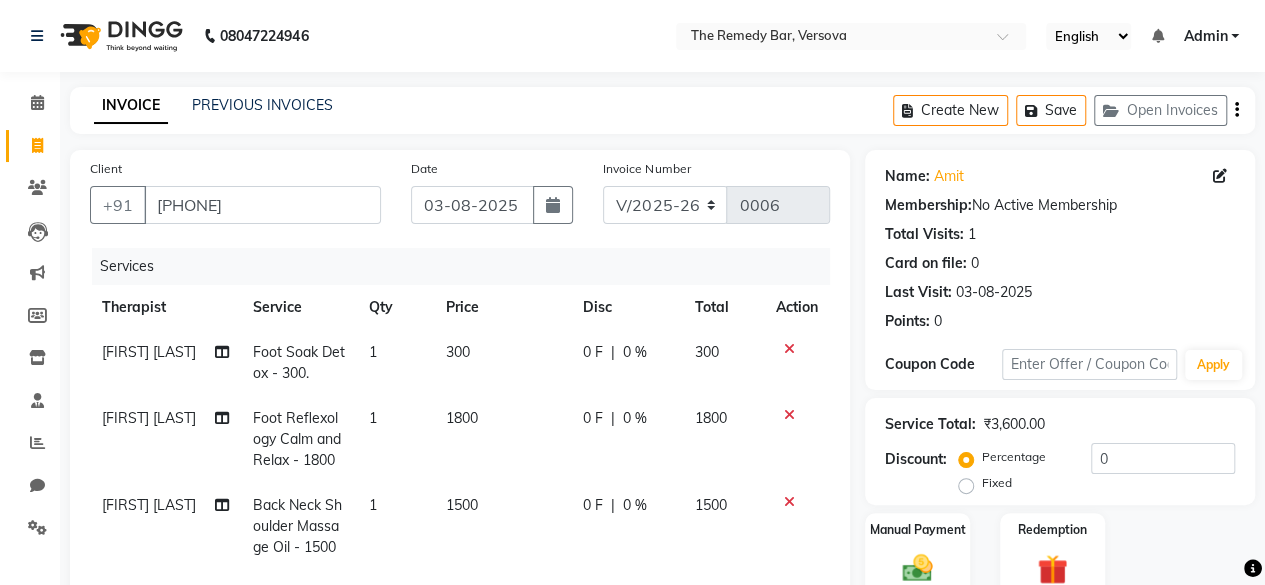 click 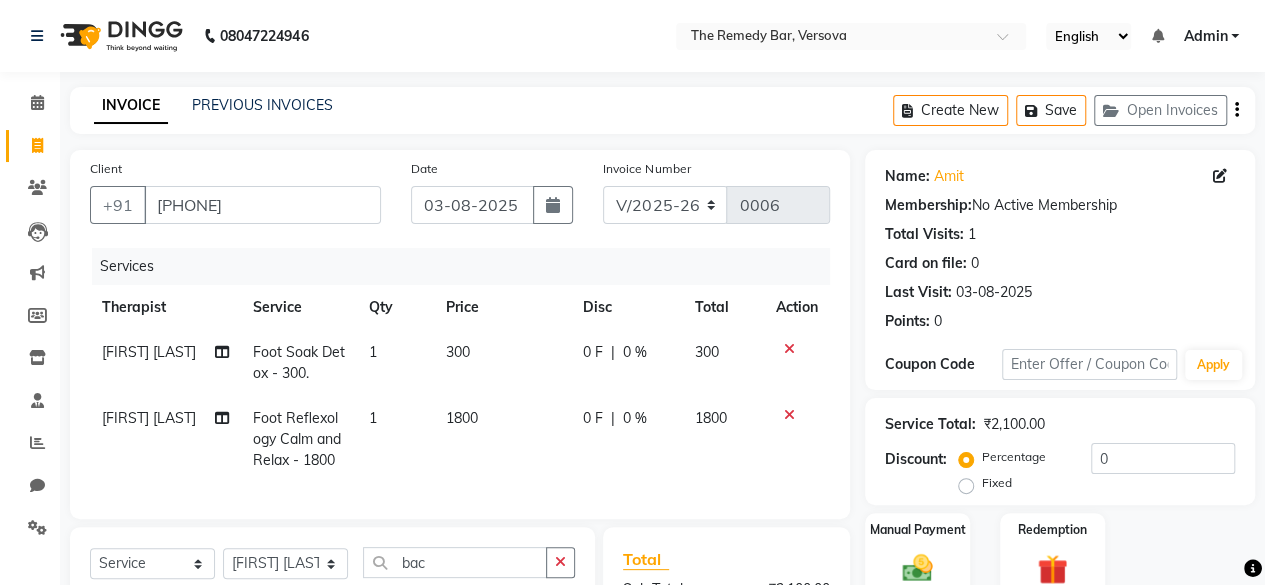 click on "0 %" 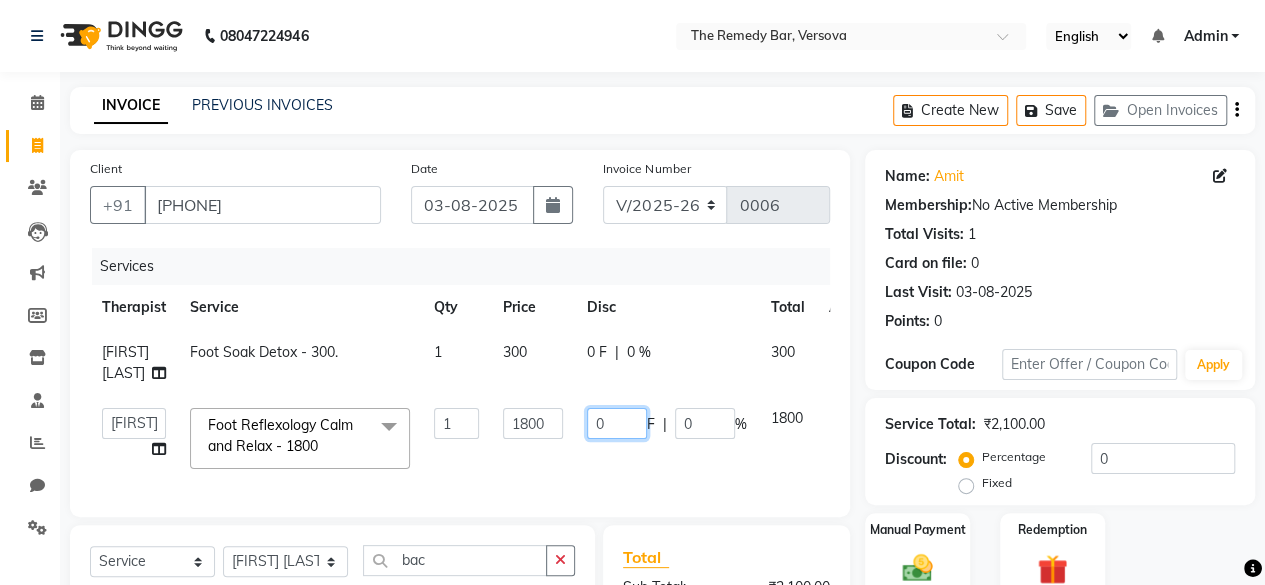click on "0" 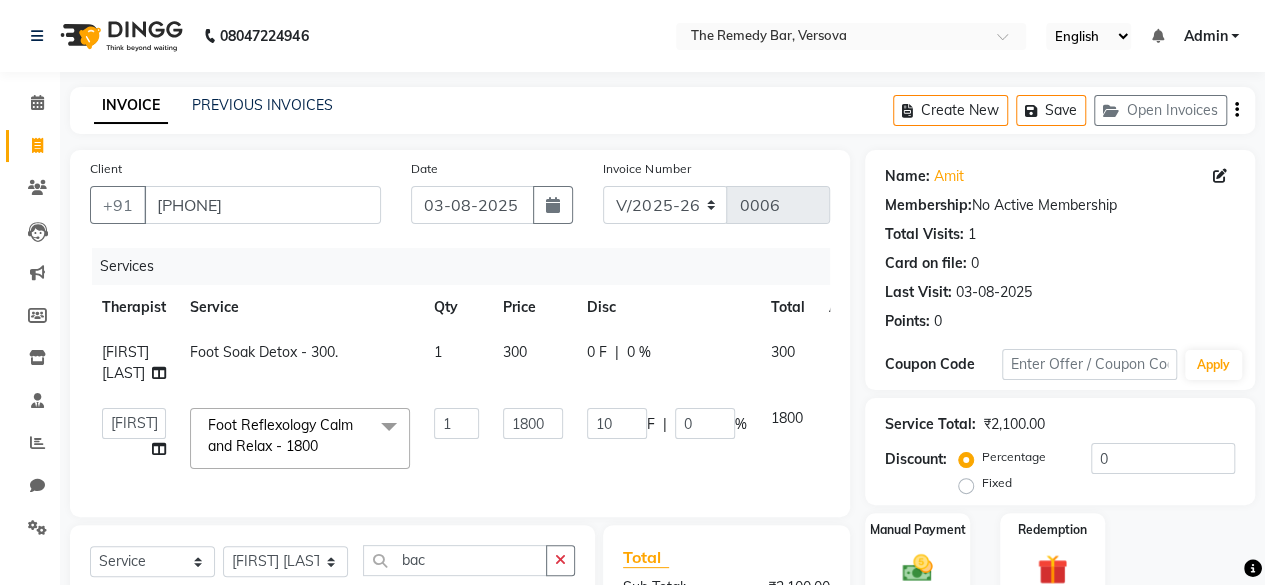 click on "[LAST] [LAST] [LAST] [LAST] [LAST] [LAST] [LAST] Foot Reflexology Calm and Relax - 1800 x Foot Reflexology Jojoba - Lavender - 1500 Foot Reflexology Jojoba - Peppermint - 1500 Foot Reflexology Jojoba - Lemongrass - 1500 Foot Reflexology Jojoba - Orange - 1500 Foot Reflexology Jojoba - Rose - 1500 Foot Reflexology Grapeseed - Lavender - 1500 Foot Reflexology Grapeseed - Peppermint - 1500 Foot Reflexology Grapeseed - Lemongrass - 1500 Foot Reflexology Grapeseed - Orange - 1500 Foot Reflexology Grapeseed - Rose - 1500 Foot Reflexology Olive - Lavender - 1500 Foot Reflexology Olive - Peppermint - 1500 Foot Reflexology Olive - Lemongrass - 1500 Foot Reflexology Olive - Orange - 1500 Foot Reflexology Olive - Rose - 1500 Foot Reflexology Post Workout - 1800 Foot Reflexology Energising and Uplifting - 1800 Foot Reflexology Calm and Relax - 1800 Foot Reflexology Detox - 1800 Foot Reflexology Immunity Boost - 1800 Foot Reflexology Jojoba - Lavender - 2500 Foot Reflexology Detox - 2800 1 10" 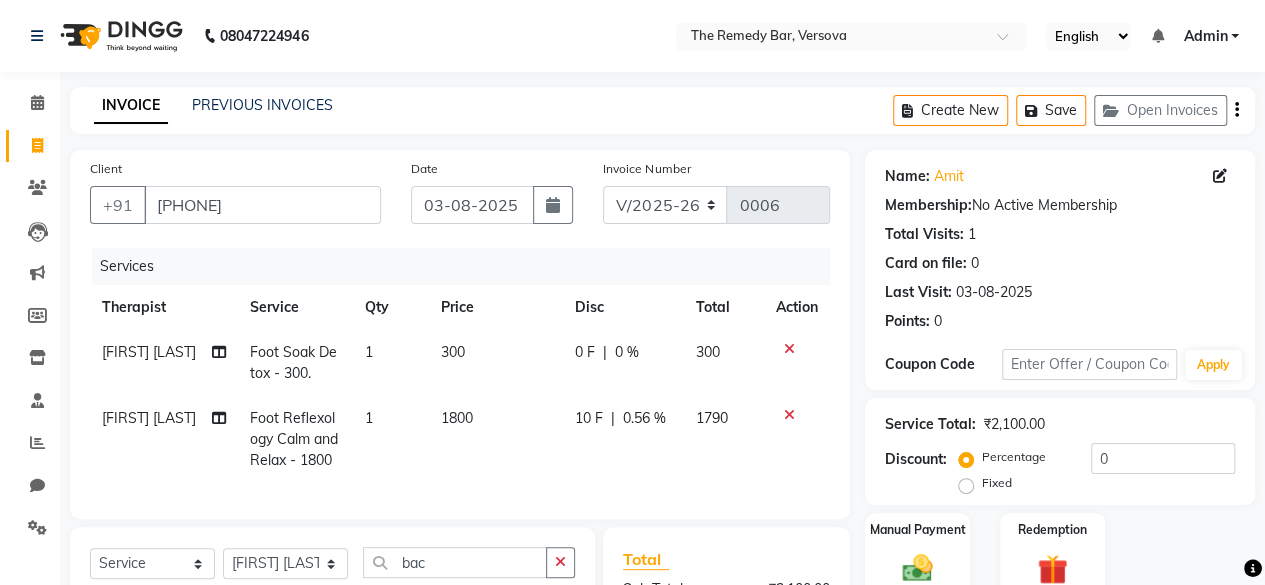 click on "0.56 %" 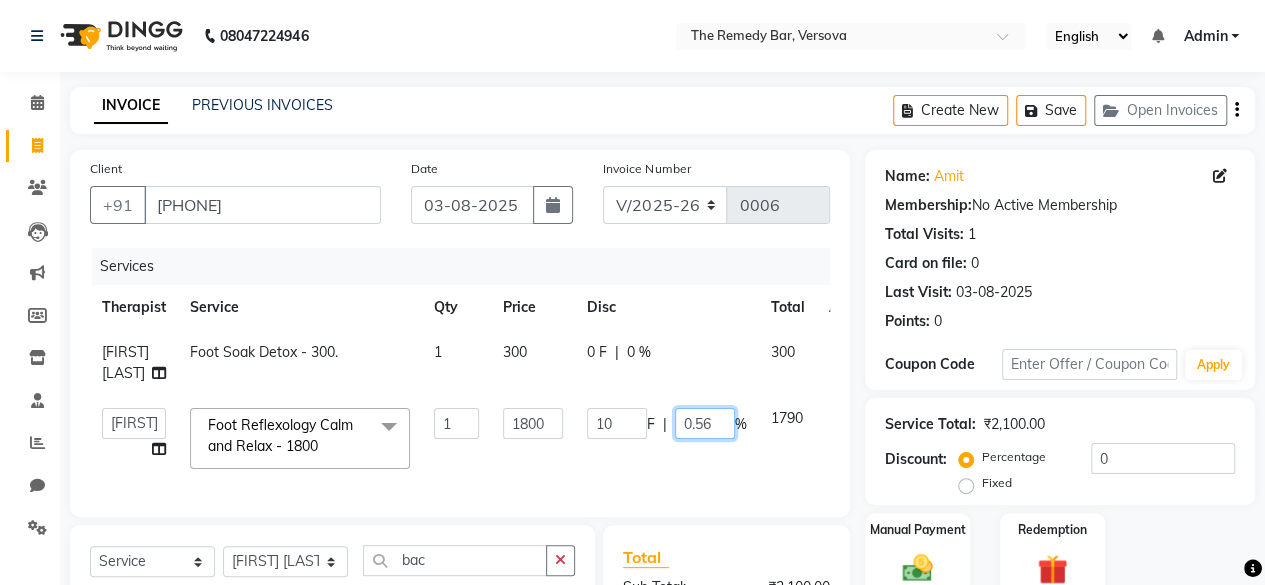 click on "0.56" 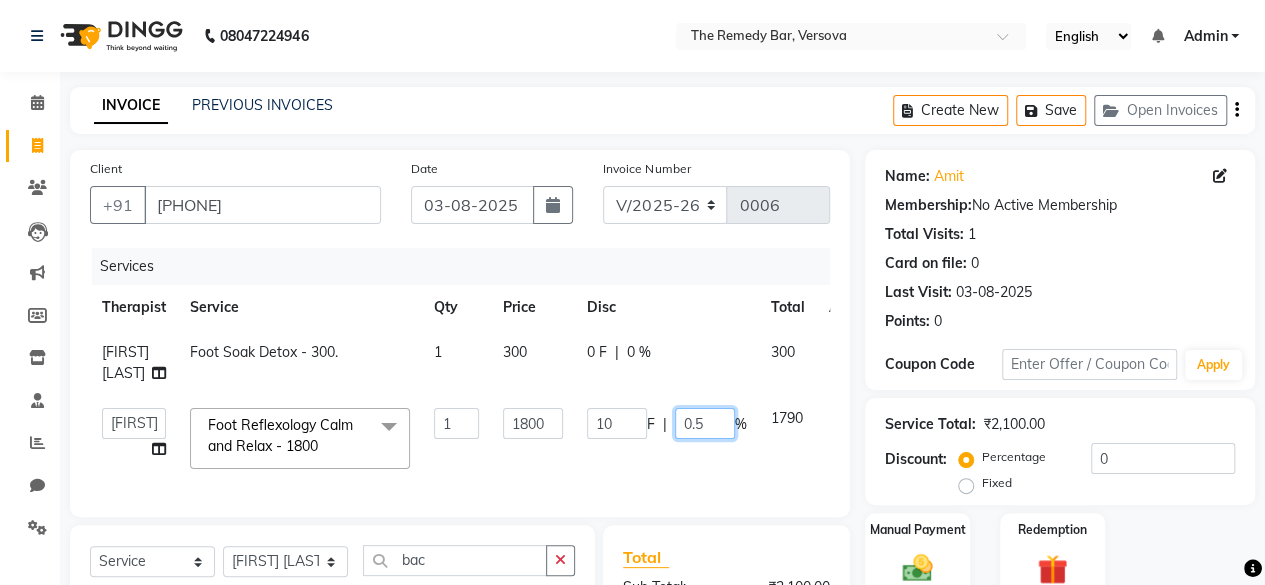 type on "0" 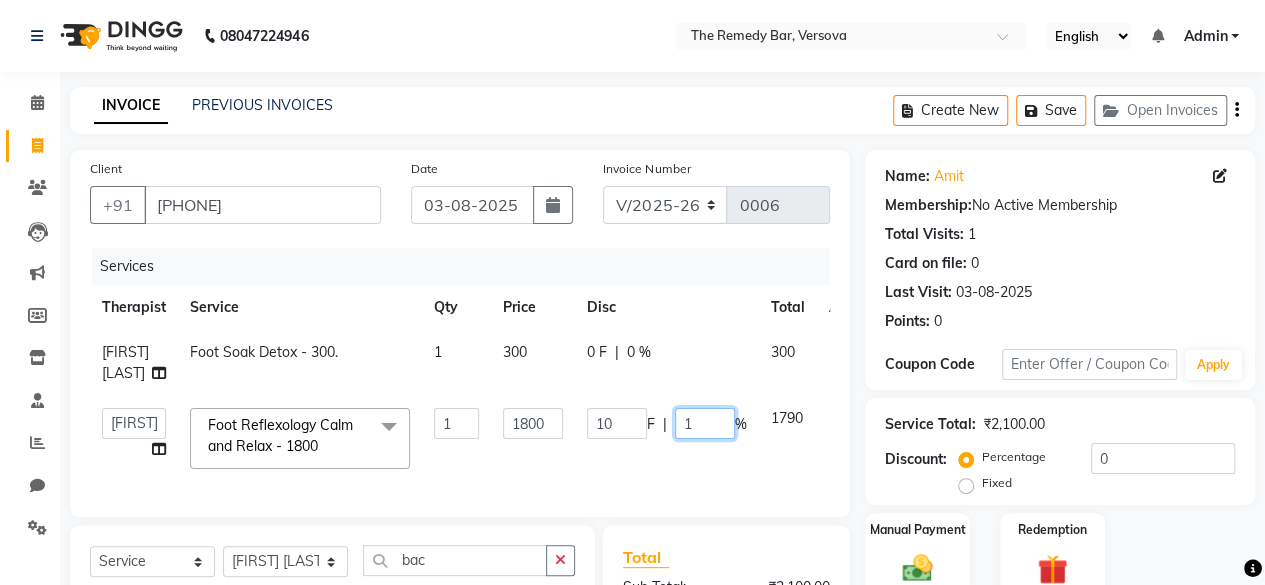 type on "10" 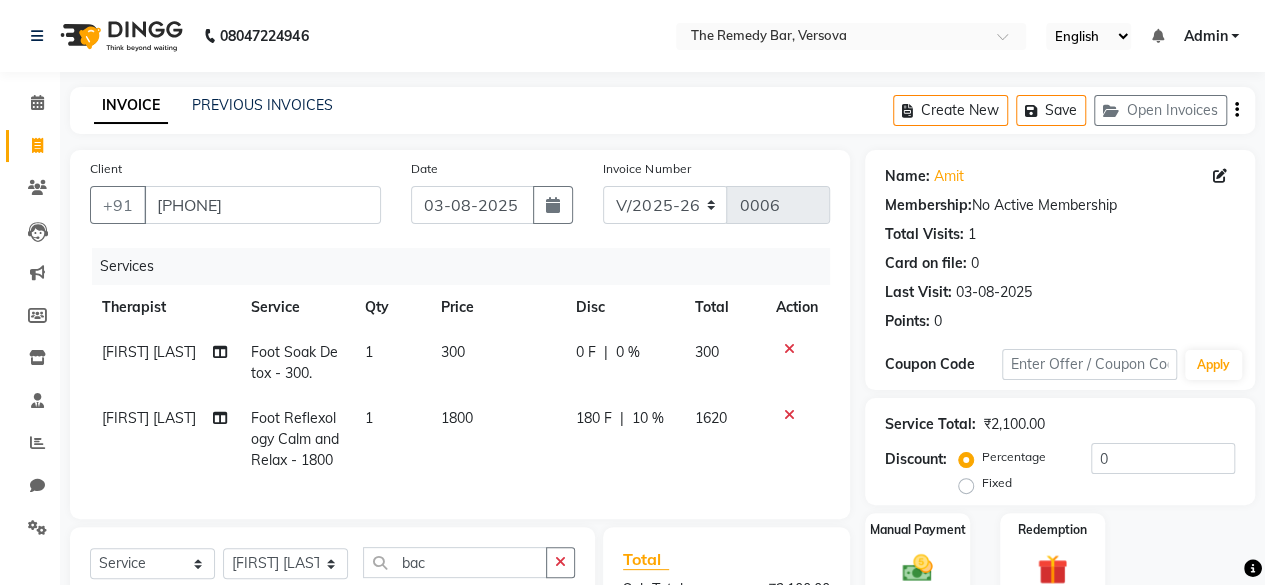 click on "180 F" 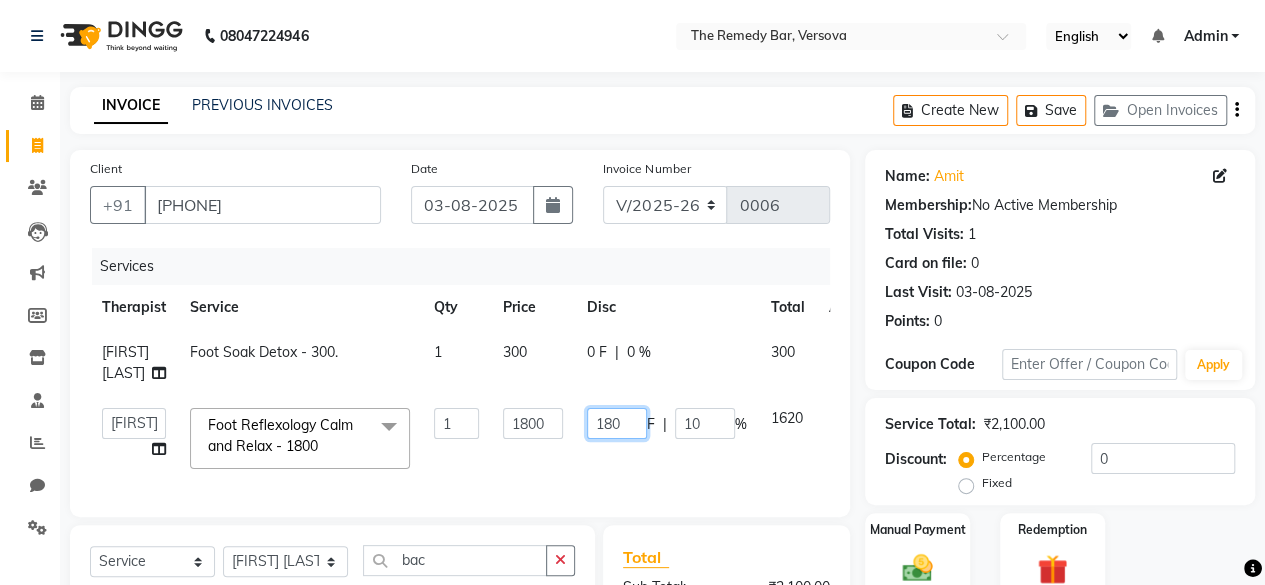 click on "180" 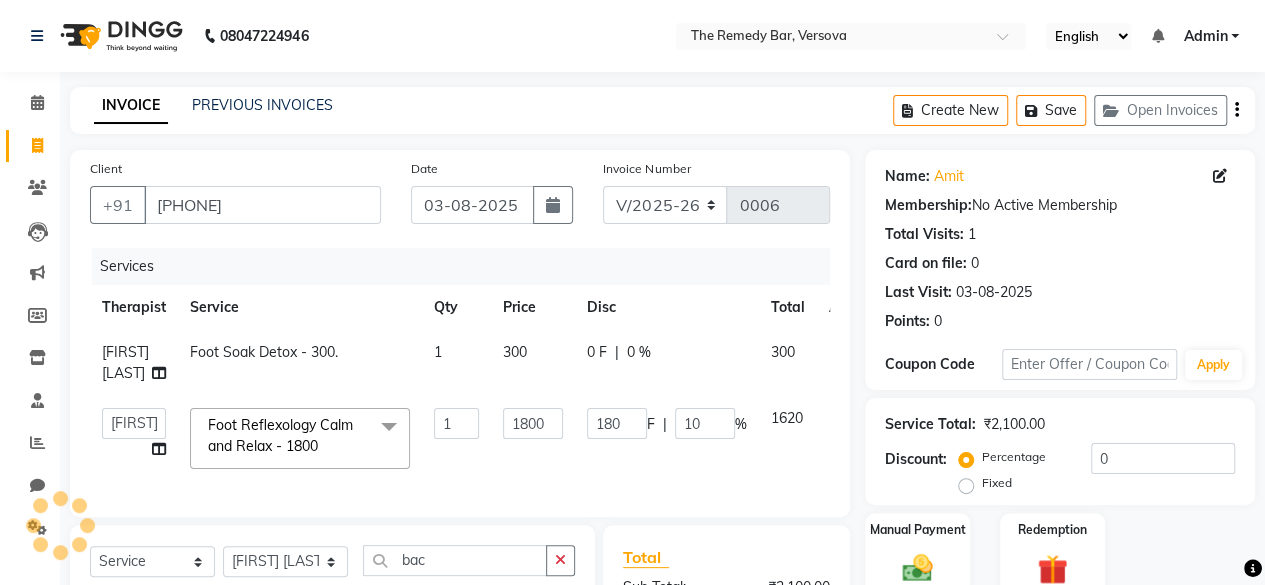click on "[LAST] [LAST] [LAST] [LAST] [LAST] [LAST] [LAST] Foot Reflexology Calm and Relax - 1800 x Foot Reflexology Jojoba - Lavender - 1500 Foot Reflexology Jojoba - Peppermint - 1500 Foot Reflexology Jojoba - Lemongrass - 1500 Foot Reflexology Jojoba - Orange - 1500 Foot Reflexology Jojoba - Rose - 1500 Foot Reflexology Grapeseed - Lavender - 1500 Foot Reflexology Grapeseed - Peppermint - 1500 Foot Reflexology Grapeseed - Lemongrass - 1500 Foot Reflexology Grapeseed - Orange - 1500 Foot Reflexology Grapeseed - Rose - 1500 Foot Reflexology Olive - Lavender - 1500 Foot Reflexology Olive - Peppermint - 1500 Foot Reflexology Olive - Lemongrass - 1500 Foot Reflexology Olive - Orange - 1500 Foot Reflexology Olive - Rose - 1500 Foot Reflexology Post Workout - 1800 Foot Reflexology Energising and Uplifting - 1800 Foot Reflexology Calm and Relax - 1800 Foot Reflexology Detox - 1800 Foot Reflexology Immunity Boost - 1800 Foot Reflexology Jojoba - Lavender - 2500 Foot Reflexology Detox - 2800 1 180" 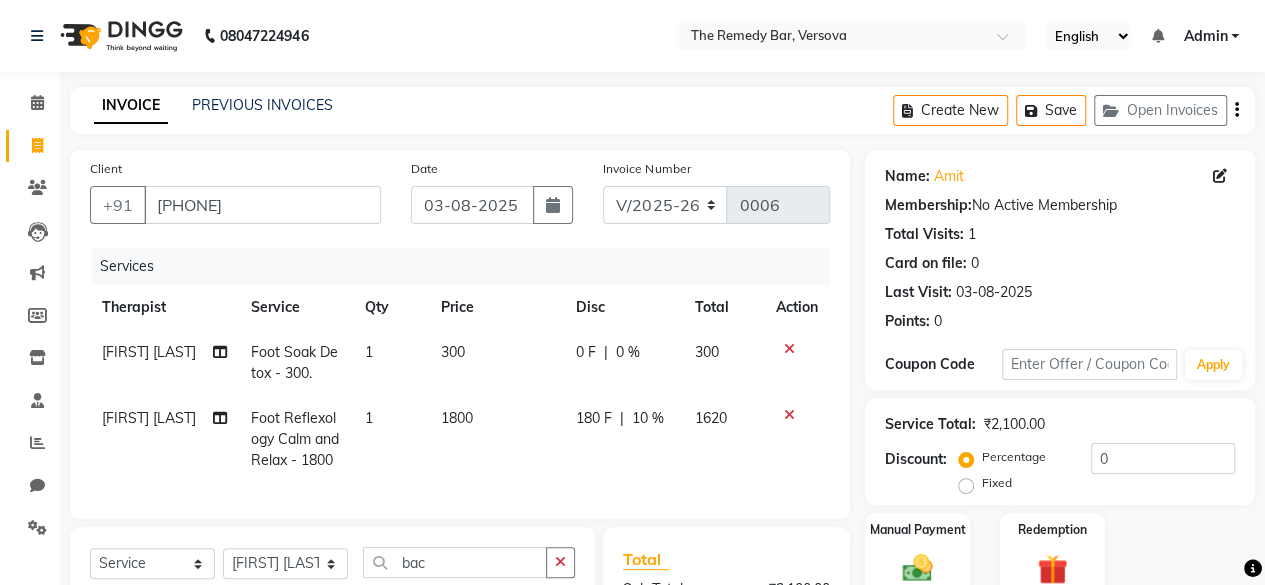 scroll, scrollTop: 280, scrollLeft: 0, axis: vertical 